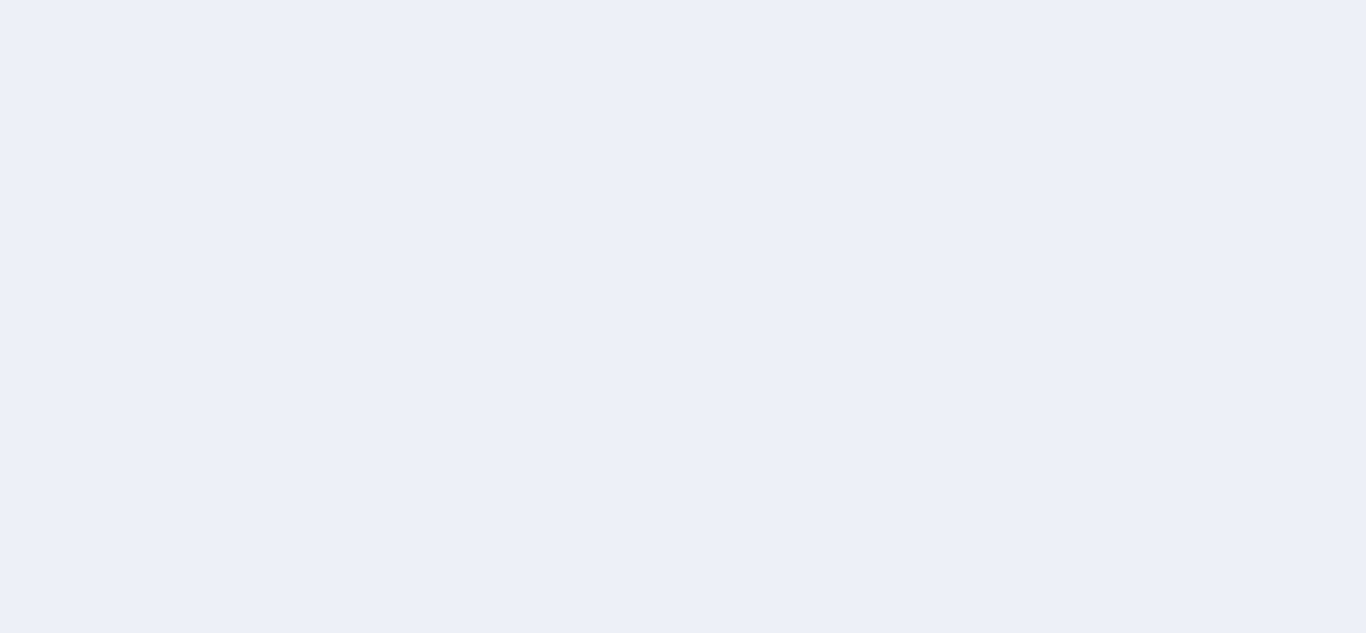 scroll, scrollTop: 0, scrollLeft: 0, axis: both 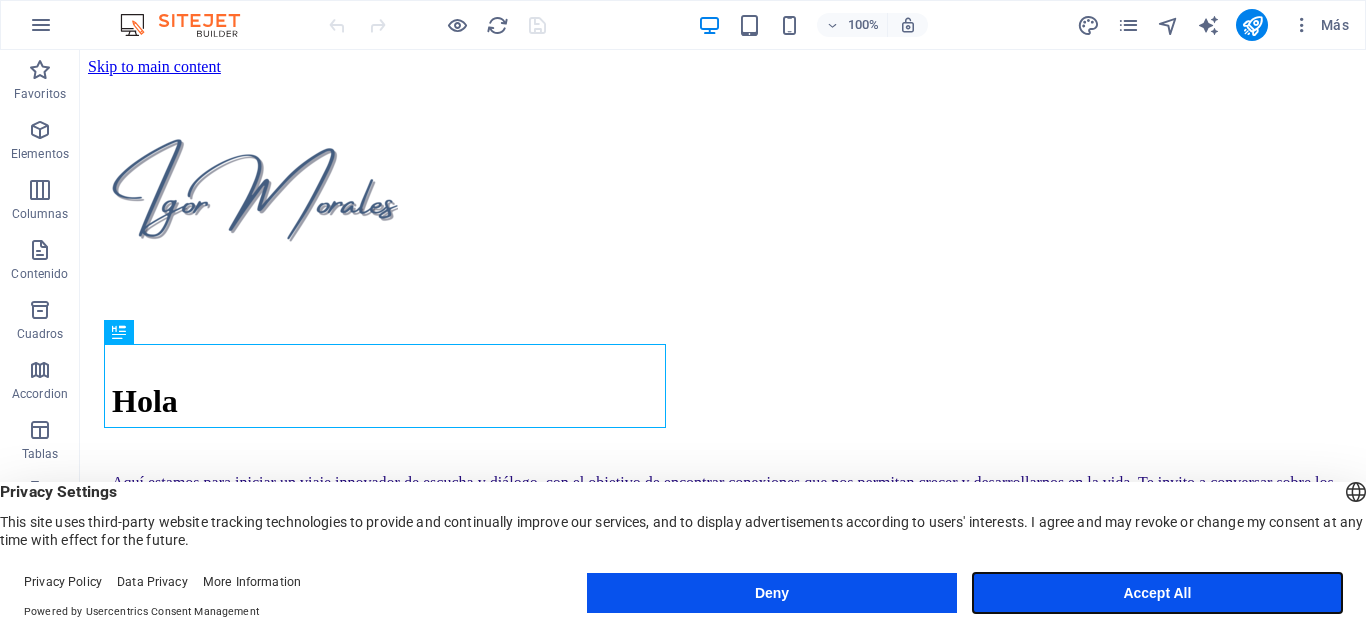 click on "Accept All" at bounding box center (1157, 593) 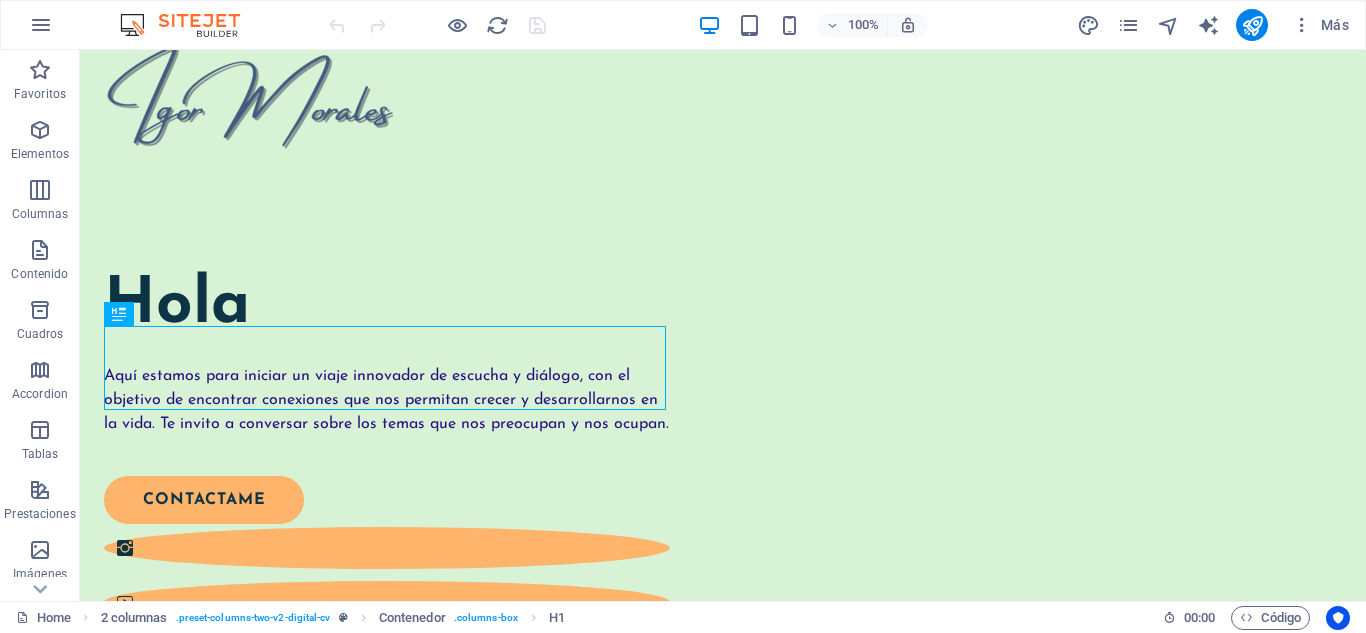 scroll, scrollTop: 98, scrollLeft: 0, axis: vertical 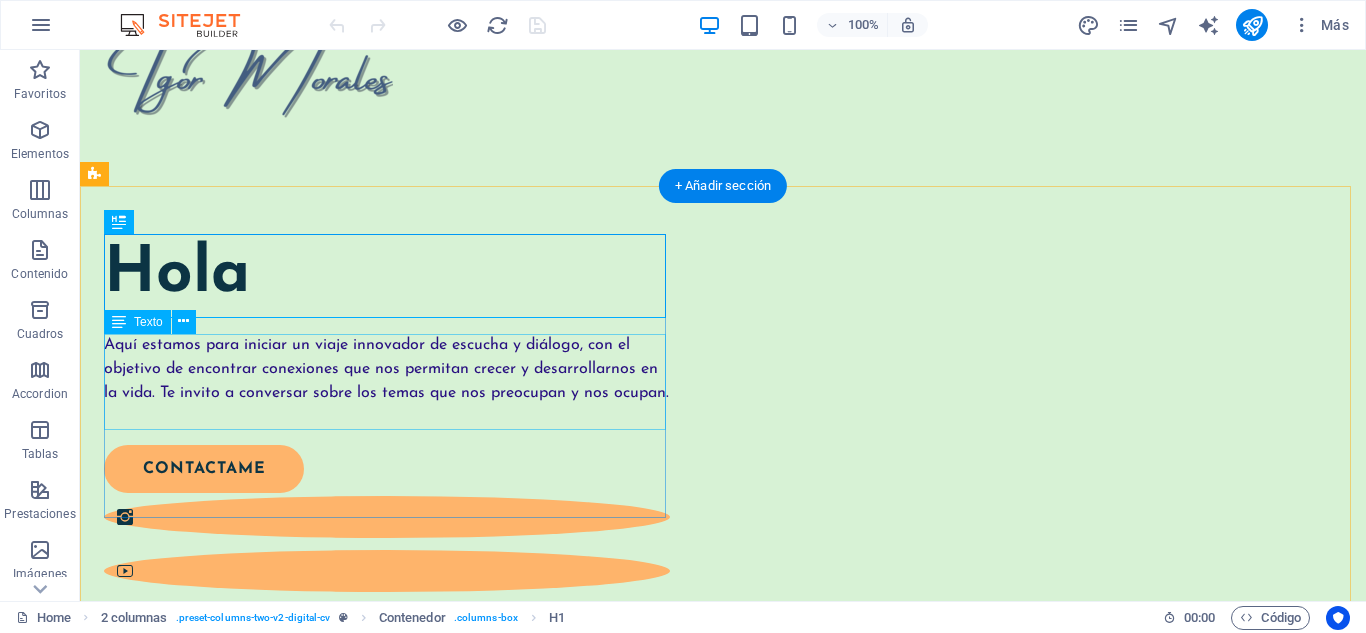 click on "Aquí estamos para iniciar un viaje innovador de escucha y diálogo, con el objetivo de encontrar conexiones que nos permitan crecer y desarrollarnos en la vida. Te invito a conversar sobre los temas que nos preocupan y nos ocupan." at bounding box center (387, 369) 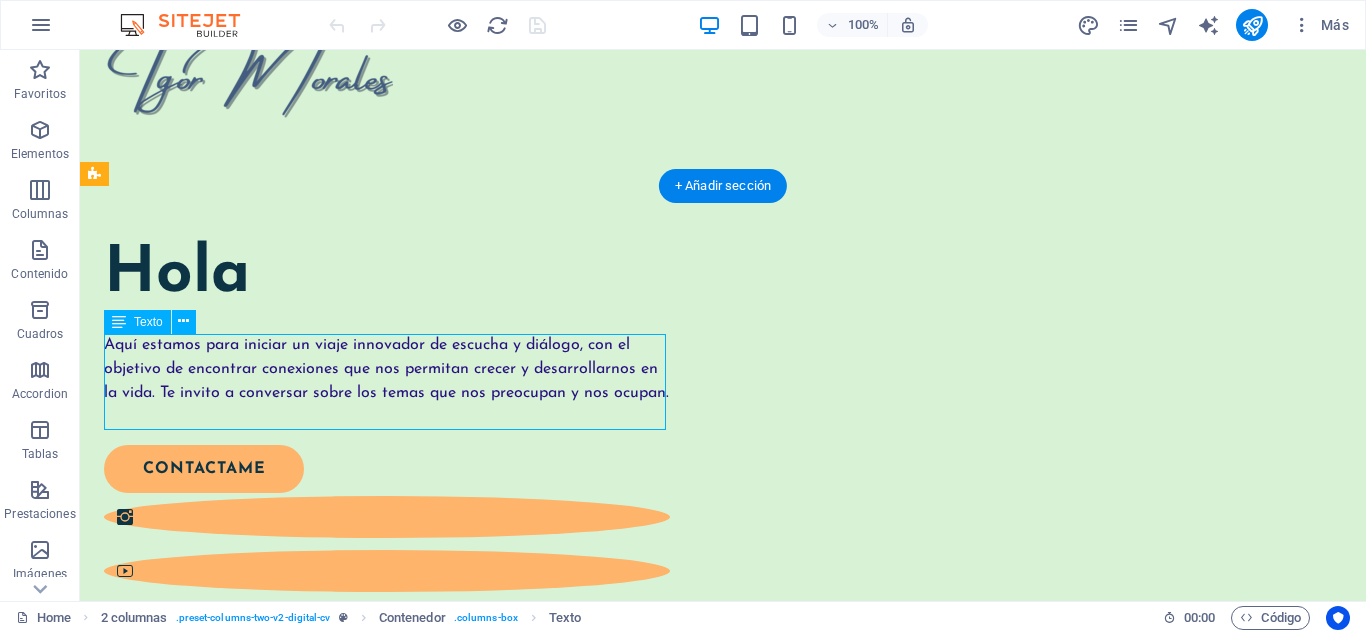 click on "Aquí estamos para iniciar un viaje innovador de escucha y diálogo, con el objetivo de encontrar conexiones que nos permitan crecer y desarrollarnos en la vida. Te invito a conversar sobre los temas que nos preocupan y nos ocupan." at bounding box center (387, 369) 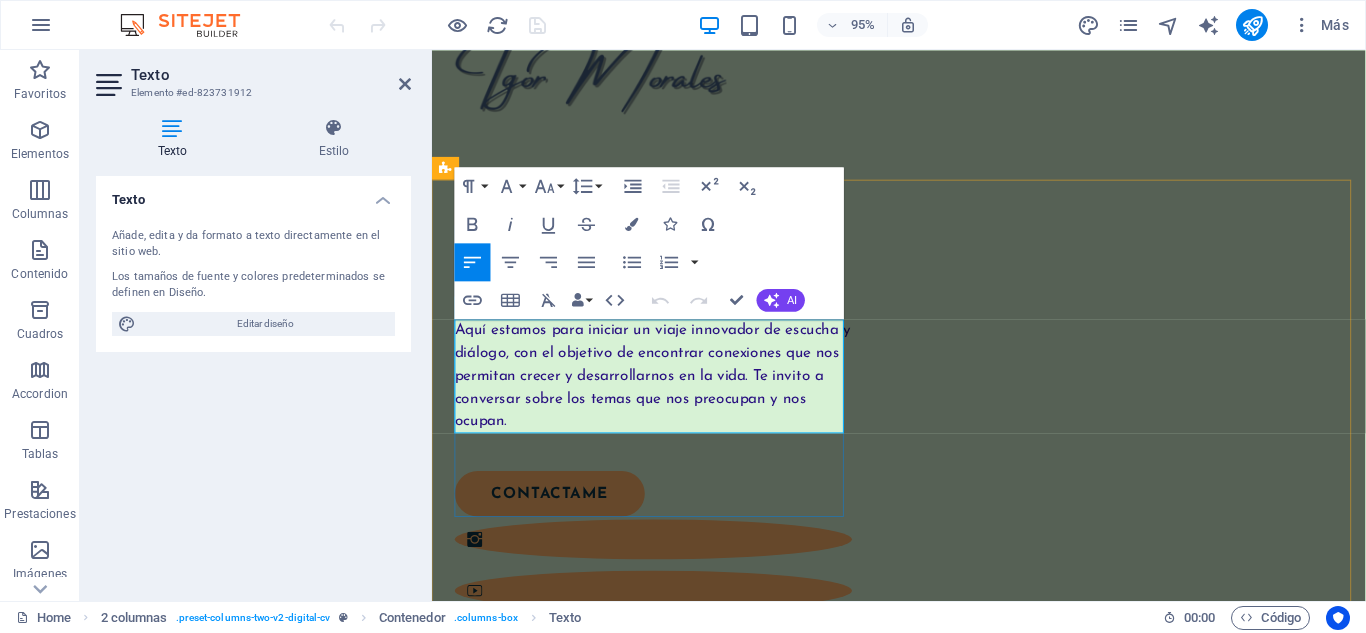 click on "Aquí estamos para iniciar un viaje innovador de escucha y diálogo, con el objetivo de encontrar conexiones que nos permitan crecer y desarrollarnos en la vida. Te invito a conversar sobre los temas que nos preocupan y nos ocupan." at bounding box center [664, 393] 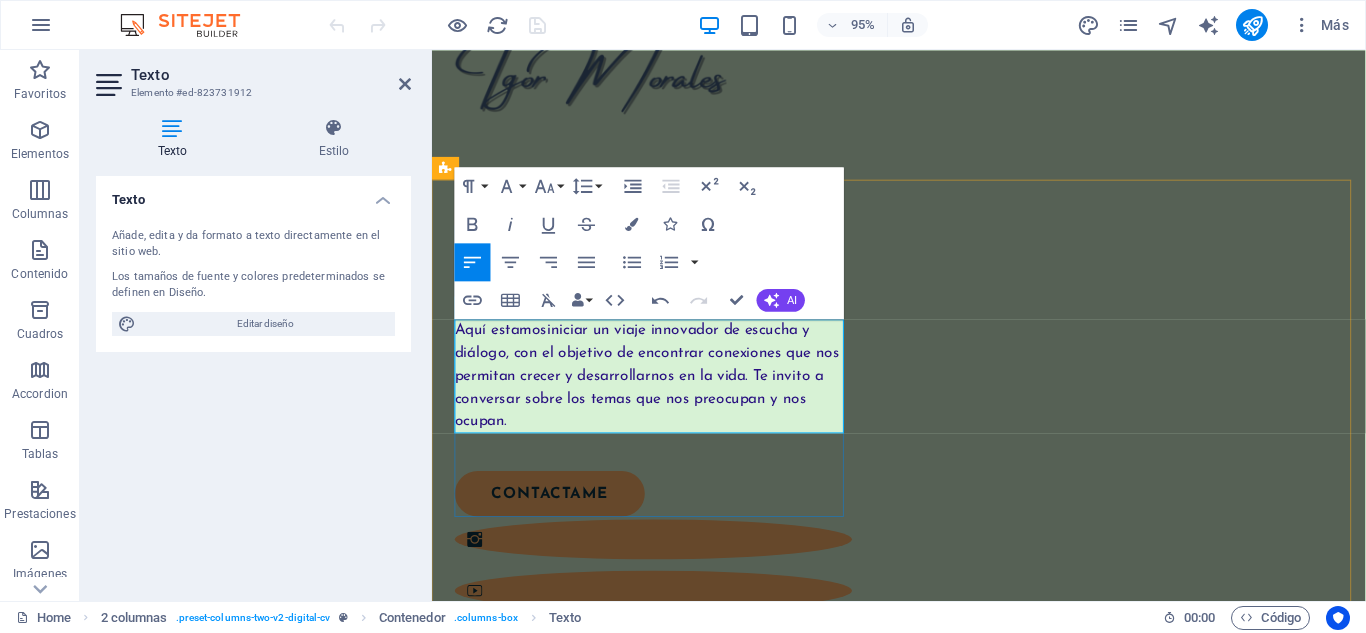 type 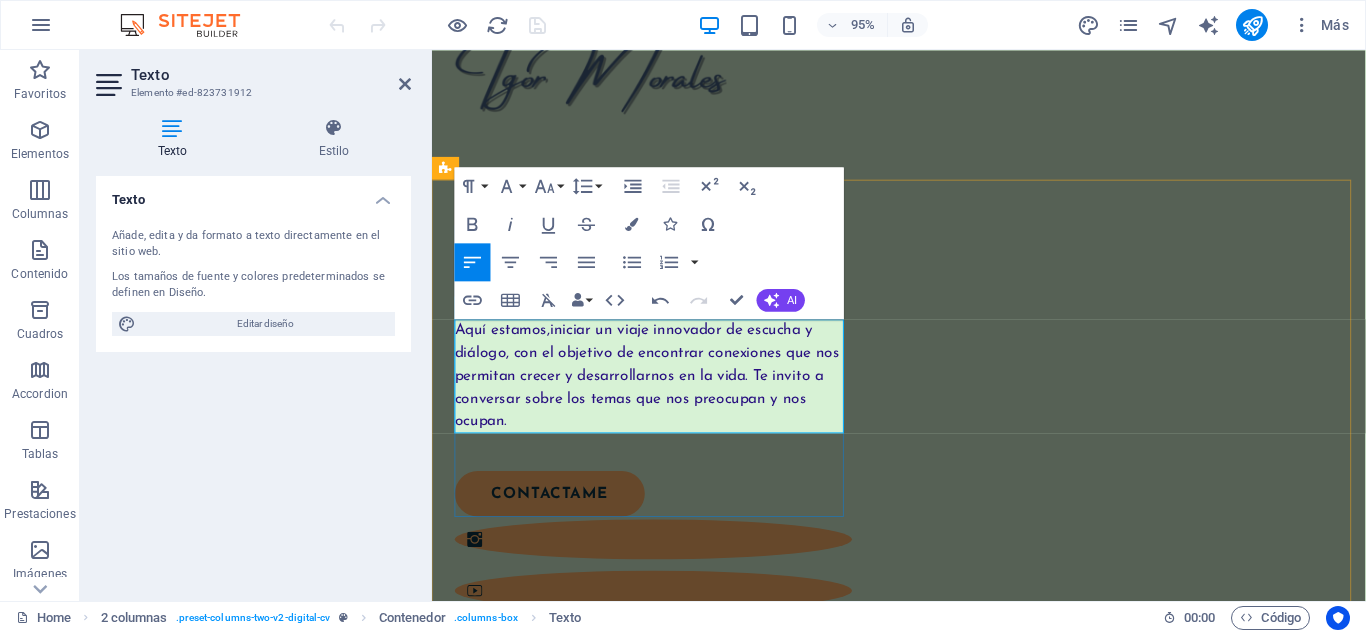 click on "Aquí estamos,  iniciar un viaje innovador de escucha y diálogo, con el objetivo de encontrar conexiones que nos permitan crecer y desarrollarnos en la vida. Te invito a conversar sobre los temas que nos preocupan y nos ocupan." at bounding box center [658, 393] 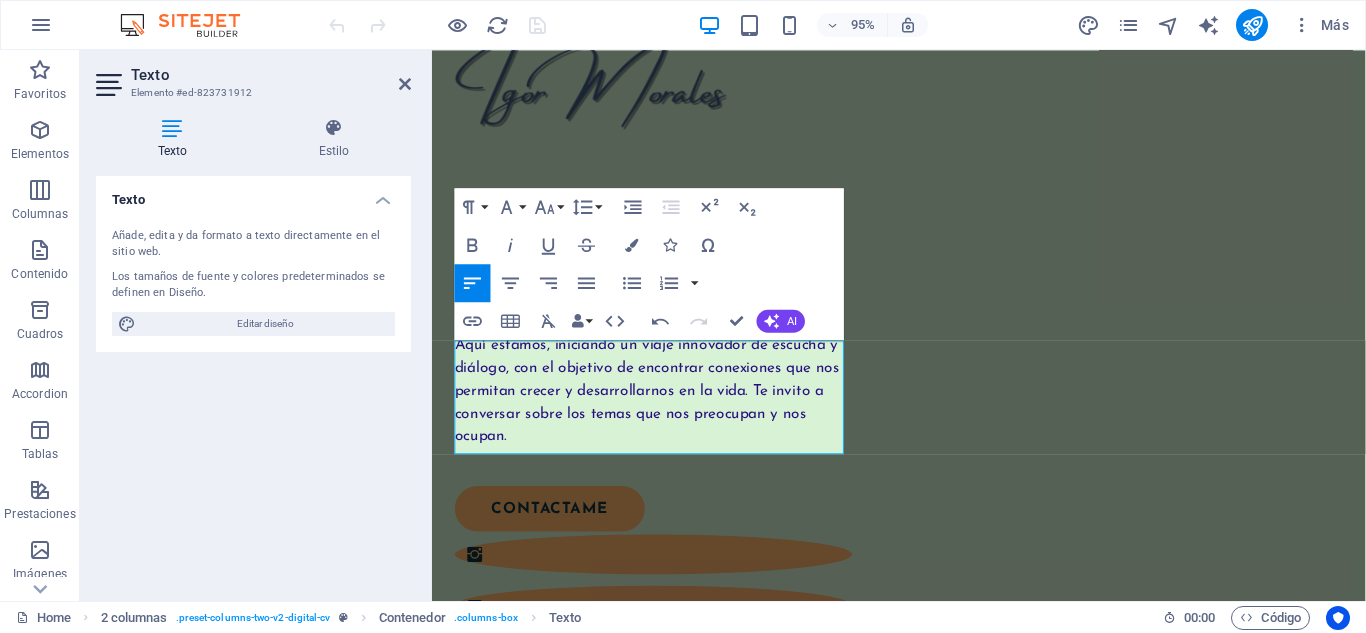 scroll, scrollTop: 76, scrollLeft: 0, axis: vertical 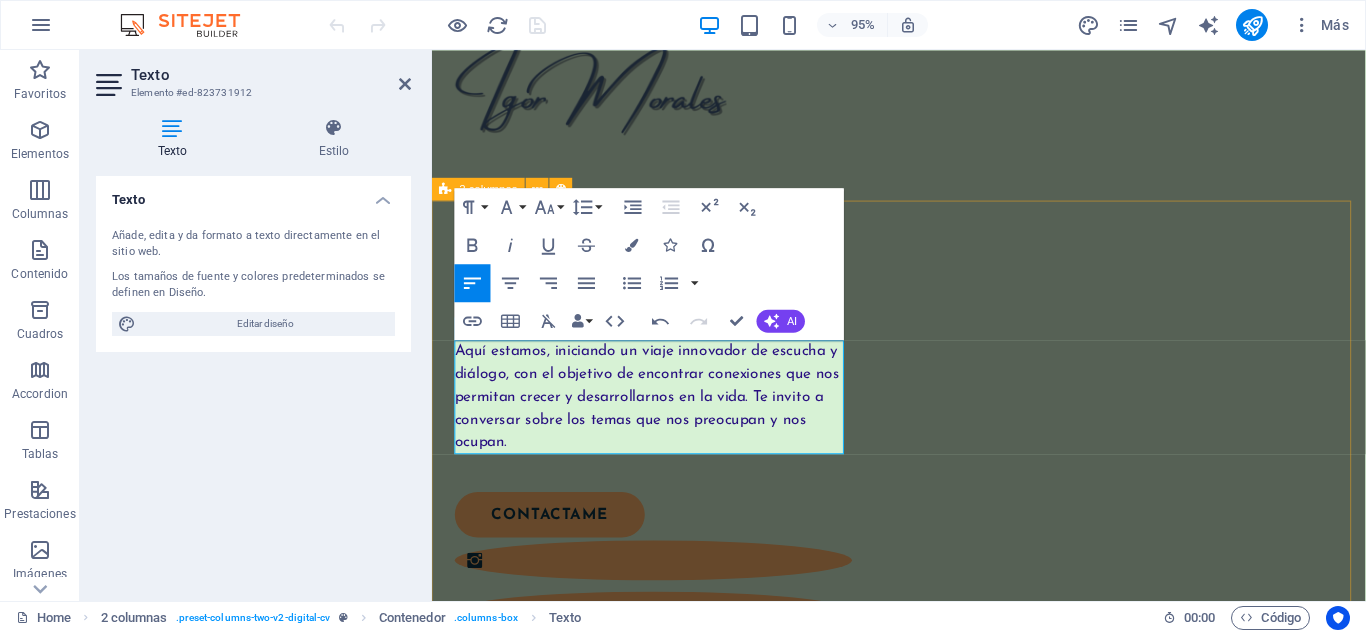 click on "Hola Aquí estamos, iniciando un viaje innovador de escucha y diálogo, con el objetivo de encontrar conexiones que nos permitan crecer y desarrollarnos en la vida. Te invito a conversar sobre los temas que nos preocupan y nos ocupan. CONTACTAME" at bounding box center [923, 720] 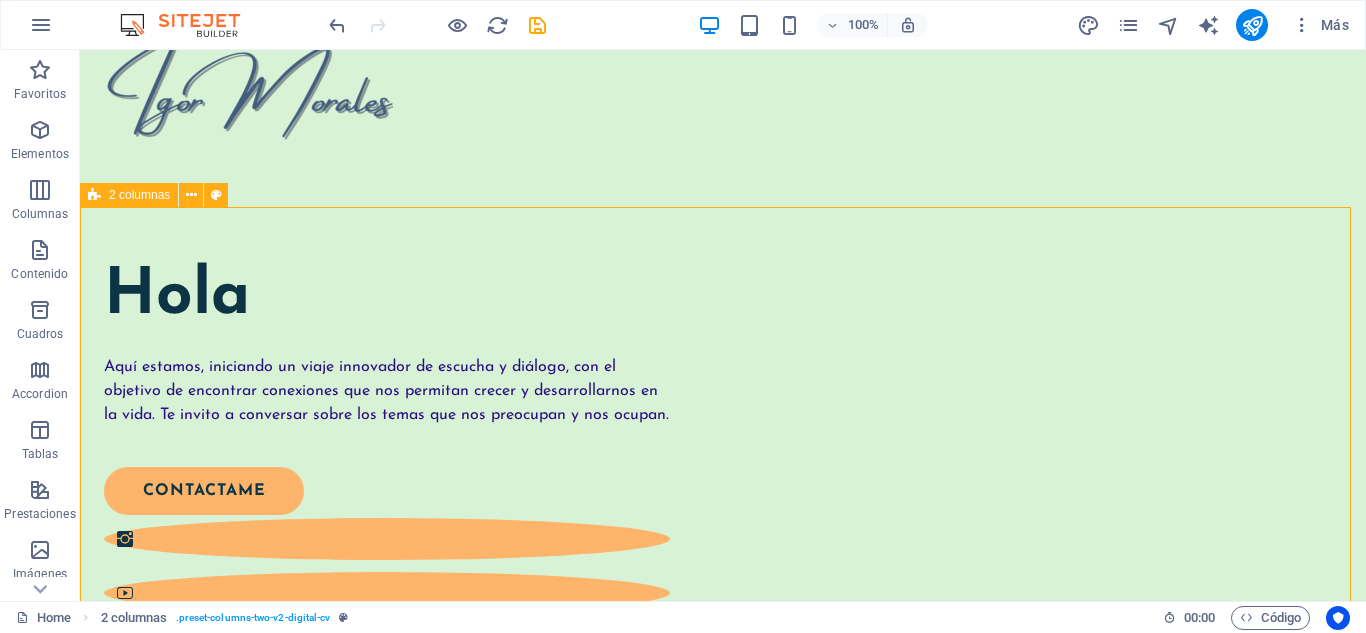 scroll, scrollTop: 77, scrollLeft: 0, axis: vertical 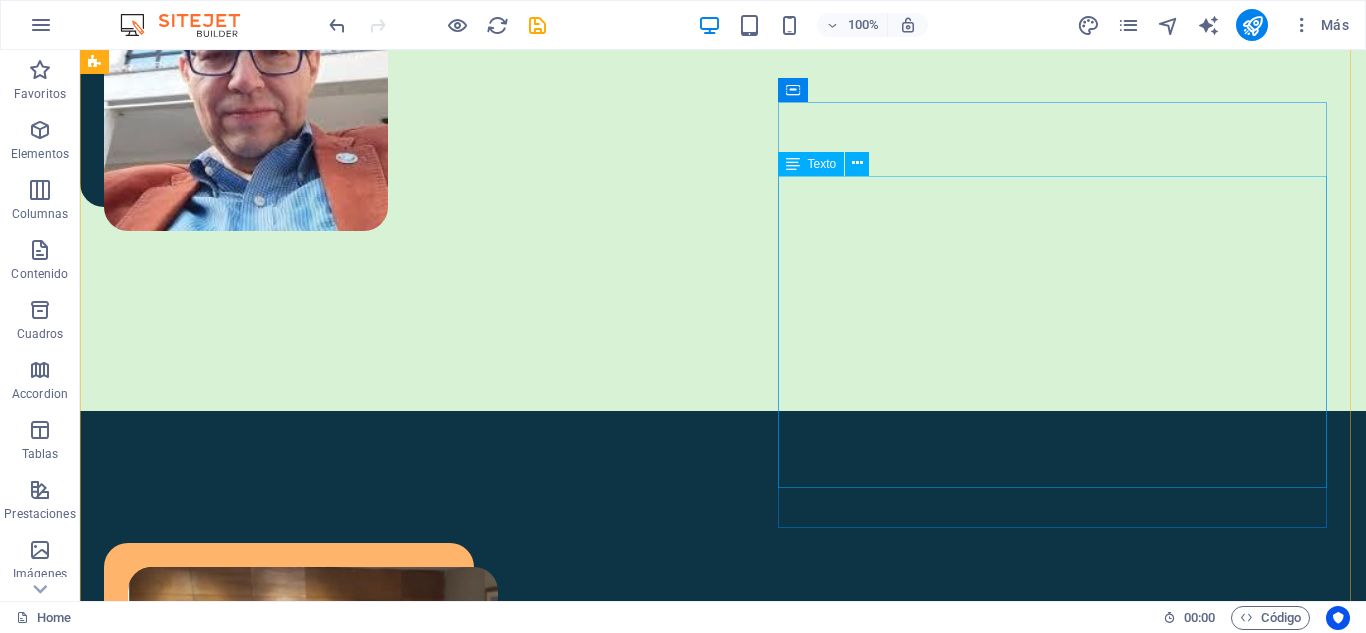 click on "Soy especialista sénior en contrataciones estatales y gestión de servicios, con acreditación avanzada en el Sistema de Compras Públicas de Chile. He colaborado con organizaciones de la sociedad civil en mi área de especialización, así como con instituciones académicas y comunitarias. En mi trayectoria profesional, he trabajado en analítica administrativa y en la formación de equipos de trabajo, desempeñándome como jefatura intermedia y departamental, a cargo de personal y brindando apoyo en instituciones con más de 1000 empleados. Siempre busco nuevos espacios para aplicar y expandir mis especializaciones adquiridas a lo largo de mis 35 años de experiencia profesional." at bounding box center (405, 1161) 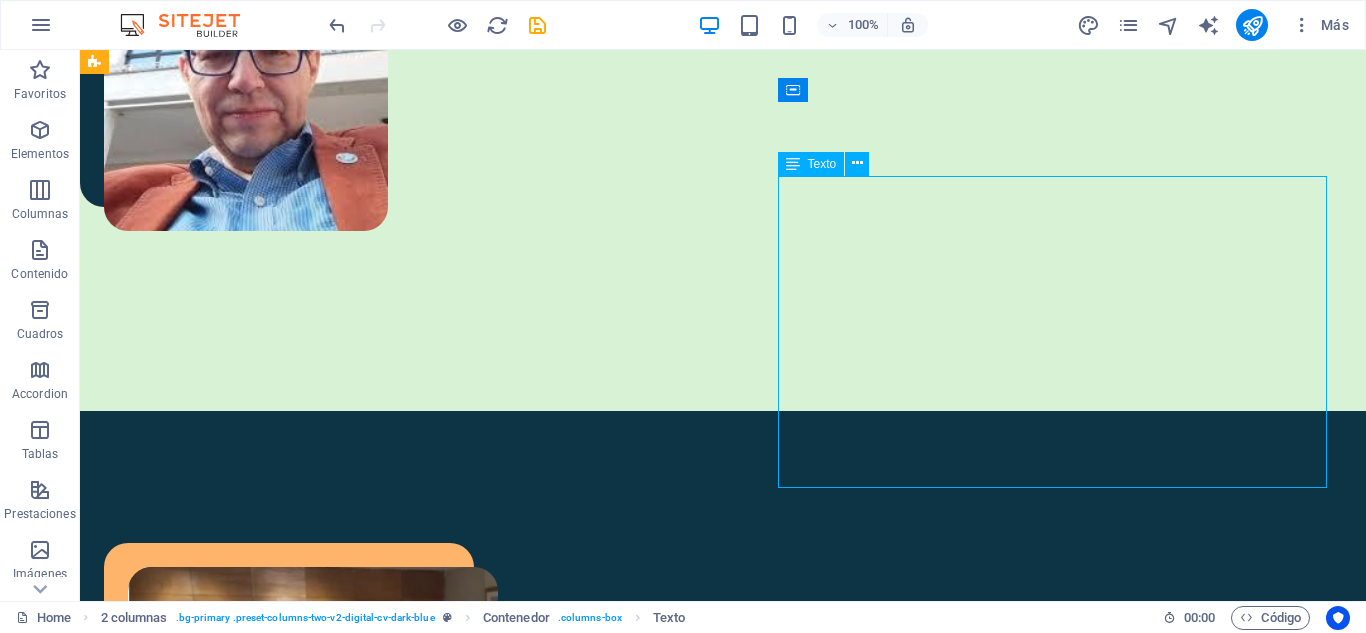 click on "Soy especialista sénior en contrataciones estatales y gestión de servicios, con acreditación avanzada en el Sistema de Compras Públicas de Chile. He colaborado con organizaciones de la sociedad civil en mi área de especialización, así como con instituciones académicas y comunitarias. En mi trayectoria profesional, he trabajado en analítica administrativa y en la formación de equipos de trabajo, desempeñándome como jefatura intermedia y departamental, a cargo de personal y brindando apoyo en instituciones con más de 1000 empleados. Siempre busco nuevos espacios para aplicar y expandir mis especializaciones adquiridas a lo largo de mis 35 años de experiencia profesional." at bounding box center [405, 1161] 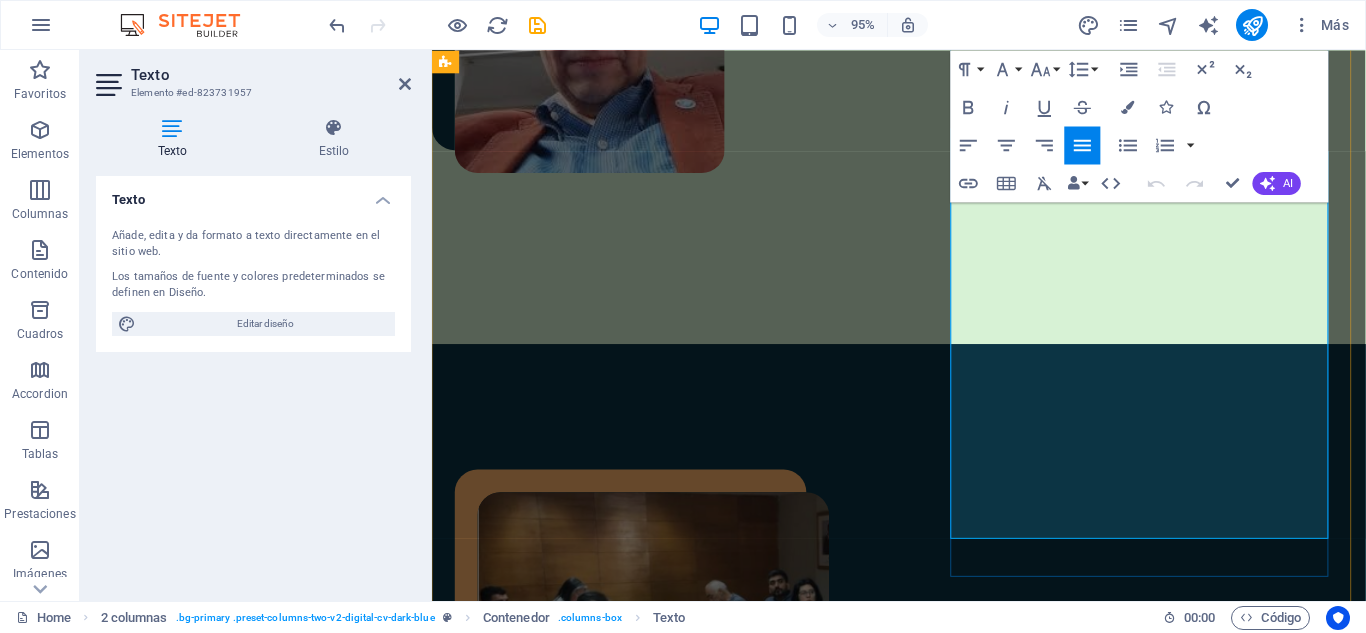 click on "Soy especialista sénior en contrataciones estatales y gestión de servicios, con acreditación avanzada en el Sistema de Compras Públicas de Chile. He colaborado con organizaciones de la sociedad civil en mi área de especialización, así como con instituciones académicas y comunitarias. En mi trayectoria profesional, he trabajado en analítica administrativa y en la formación de equipos de trabajo, desempeñándome como jefatura intermedia y departamental, a cargo de personal y brindando apoyo en instituciones con más de 1000 empleados. Siempre busco nuevos espacios para aplicar y expandir mis especializaciones adquiridas a lo largo de mis 35 años de experiencia profesional." at bounding box center [683, 1215] 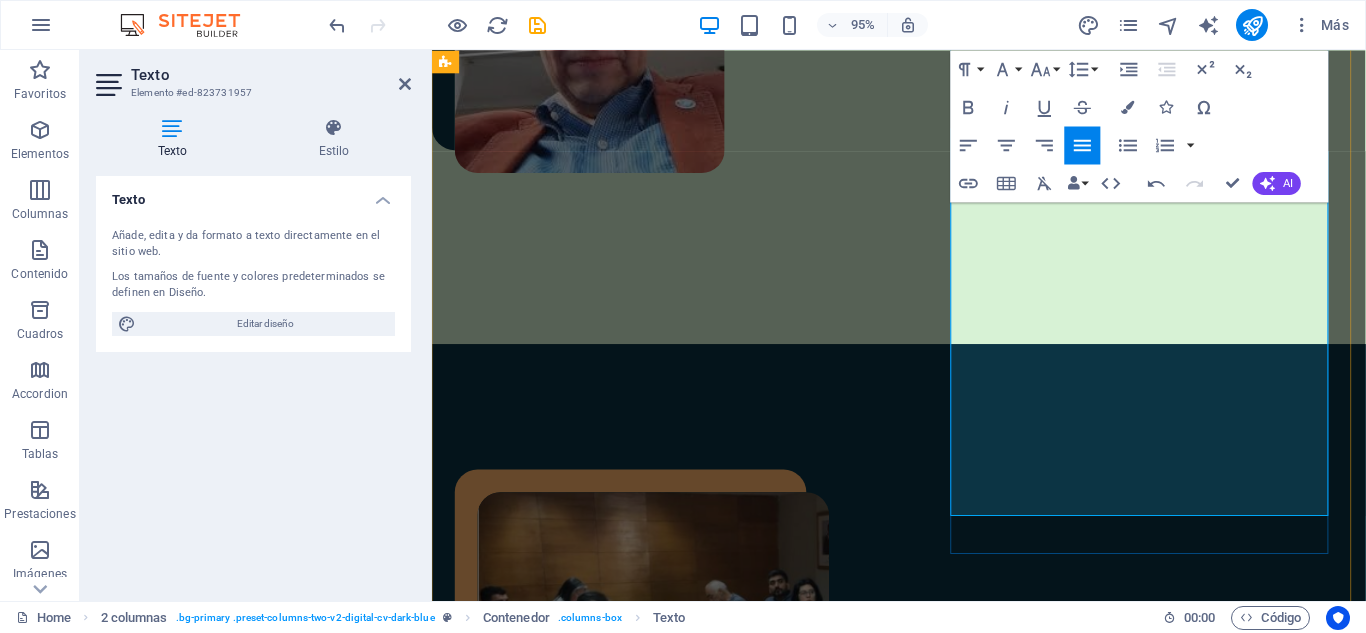 click on "Soy especialista sénior en contrataciones estatales y gestión de servicios, con acreditación avanzada en el Sistema de Compras Públicas de Chile. He colaborado con organizaciones de la sociedad civil en mi área de especialización, así como con instituciones académicas y comunitarias. En mi trayectoria profesional, he trabajado en analítica administrativa y en la formación de equipos de trabajo, desempeñándome como jefatura intermedia y departamental, brindando apoyo en instituciones con más de 1000 empleados. Siempre busco nuevos espacios para aplicar y expandir mis especializaciones adquiridas a lo largo de mis 35 años de experiencia profesional." at bounding box center [683, 1215] 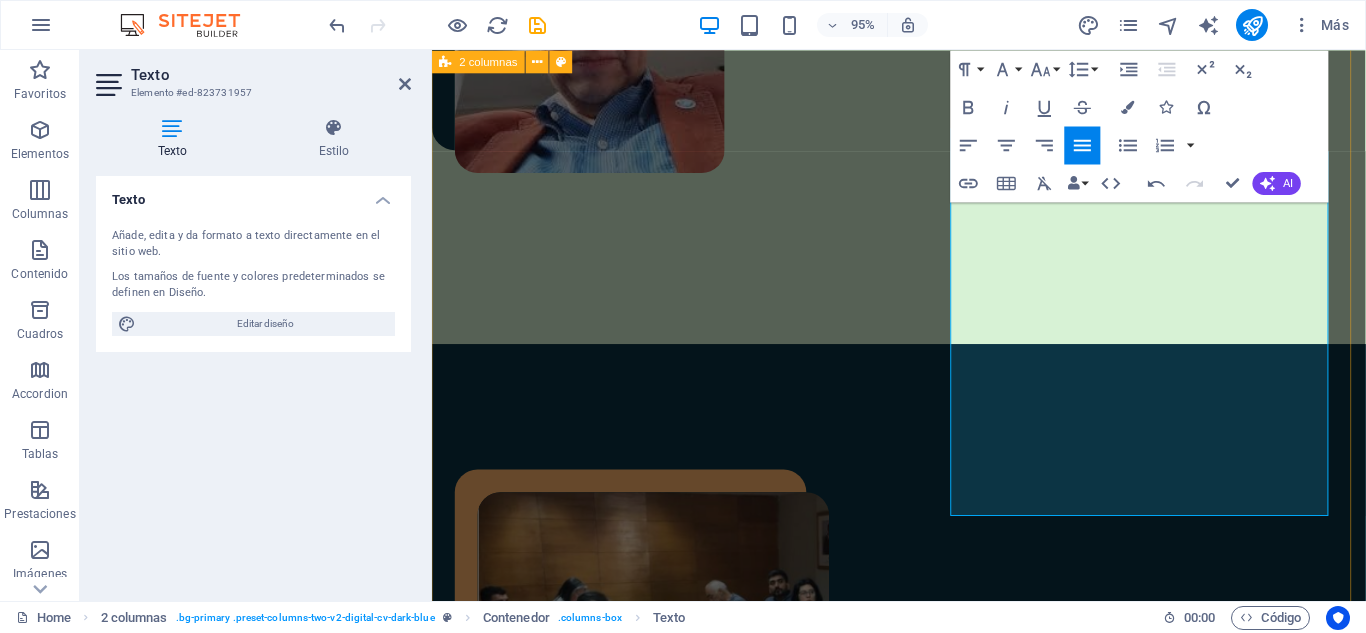 click on "Un poco de mi historia. Soy especialista sénior en contrataciones estatales y gestión de servicios, con acreditación avanzada en el Sistema de Compras Públicas de Chile. He colaborado con organizaciones de la sociedad civil en mi área de especialización, así como con instituciones académicas y comunitarias. En mi trayectoria profesional, he trabajado en analítica administrativa y en la formación de equipos de trabajo, desempeñándome como jefatura intermedia y departamental, brindando apoyo en organizaciones con más de 1000 empleados. Siempre busco nuevos espacios para aplicar y expandir mis especializaciones adquiridas a lo largo de mis 35 años de experiencia profesional." at bounding box center [923, 992] 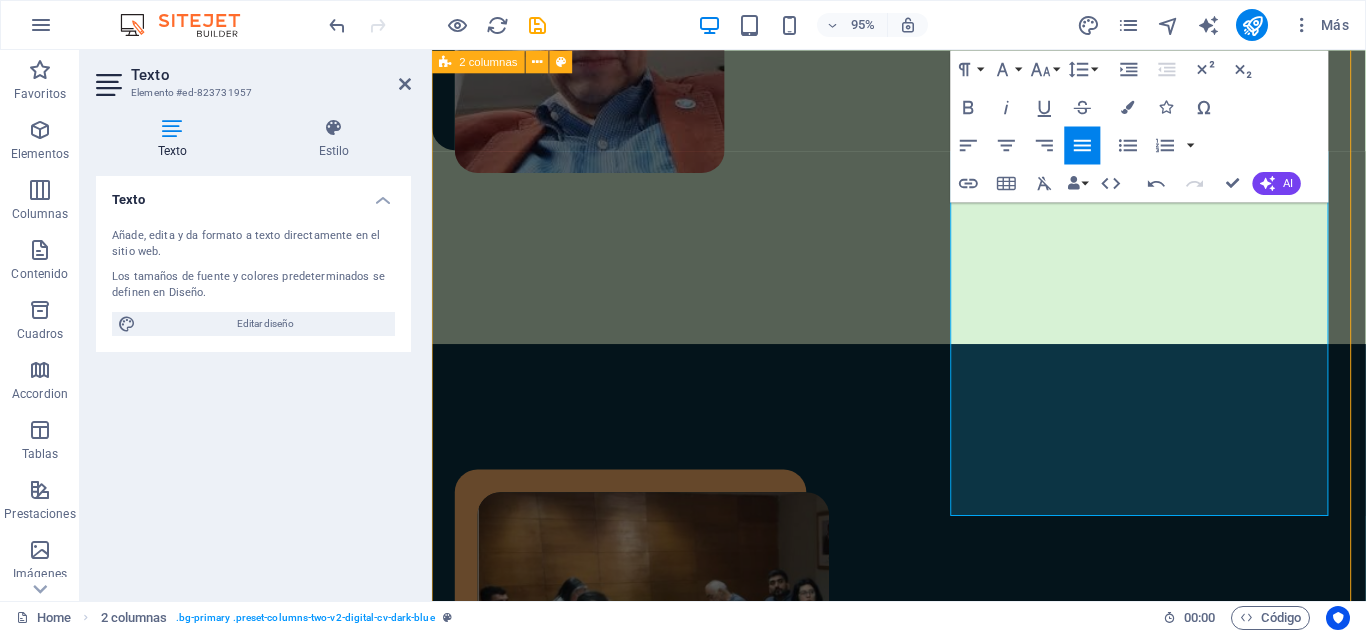 scroll, scrollTop: 870, scrollLeft: 0, axis: vertical 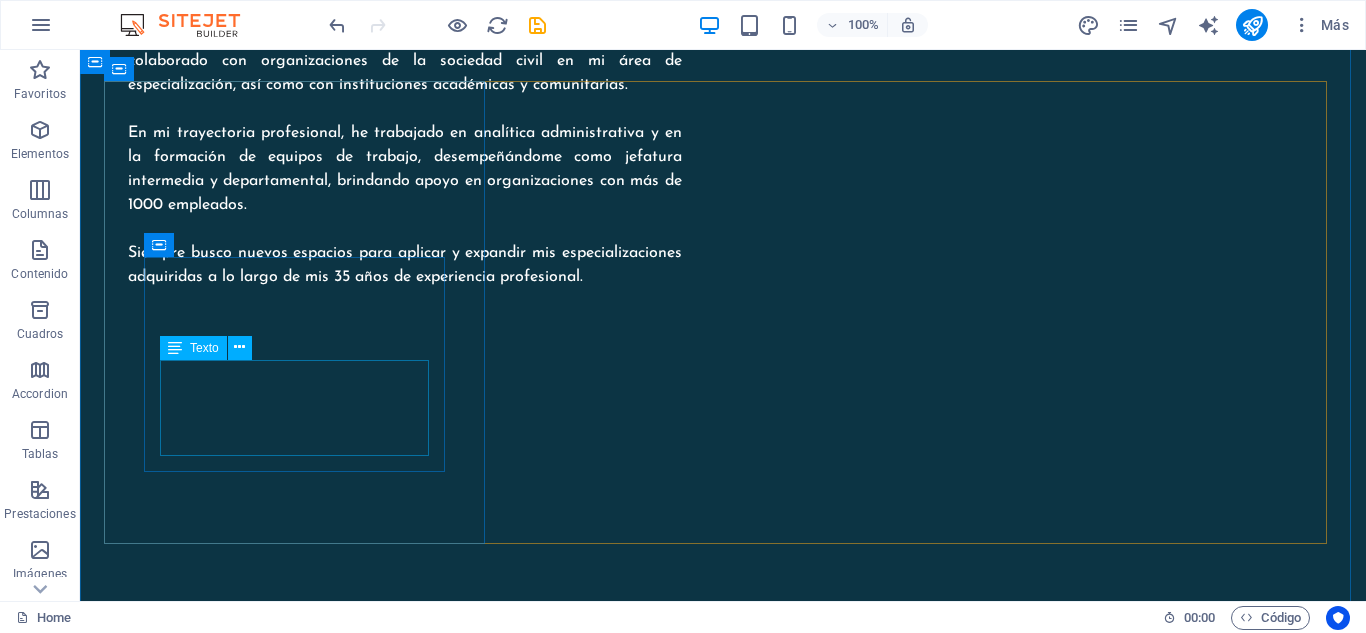 click on "Consultoría Especializada en Contratos Estatales y la Gestión Administrativa, Transformación Digital y Comunicaciones." at bounding box center [299, 1225] 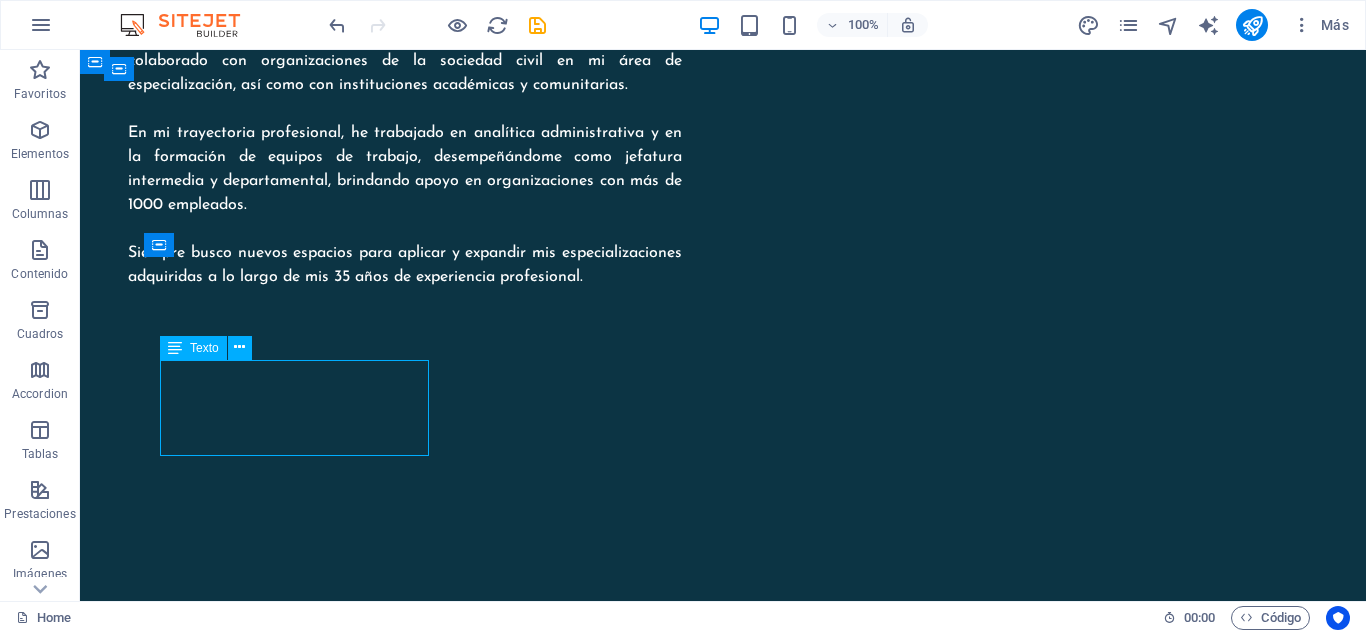 click on "Consultoría Especializada en Contratos Estatales y la Gestión Administrativa, Transformación Digital y Comunicaciones." at bounding box center (299, 1225) 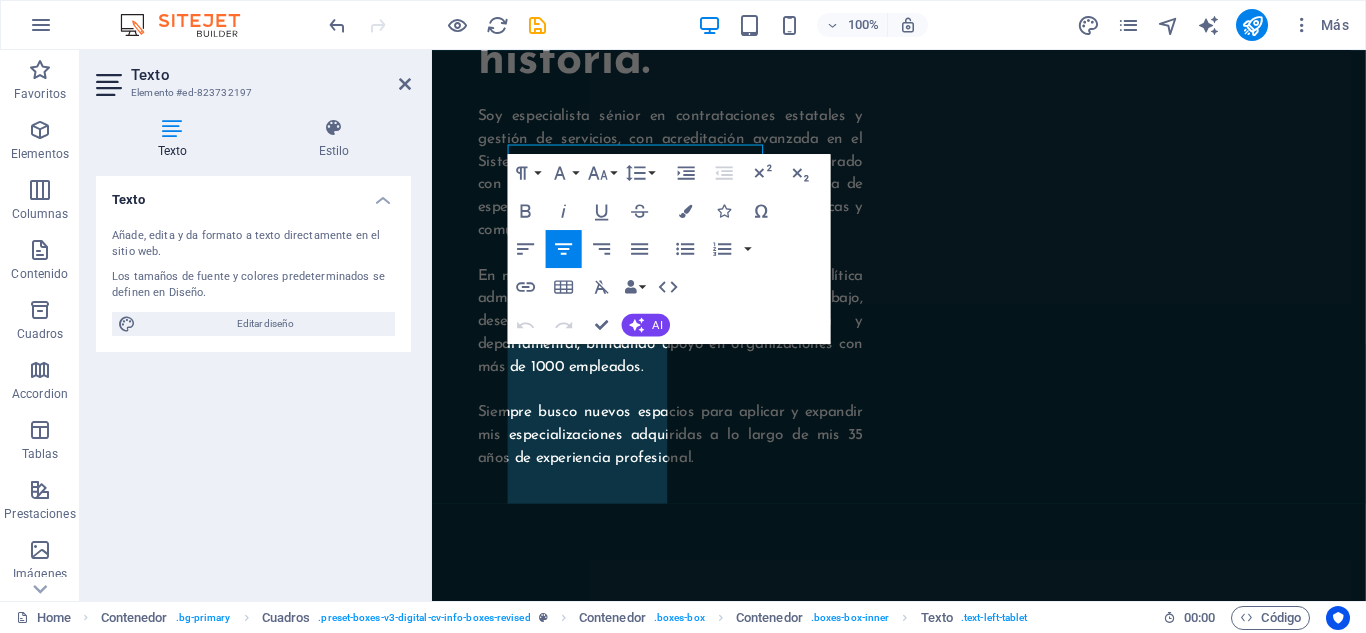 scroll, scrollTop: 2077, scrollLeft: 0, axis: vertical 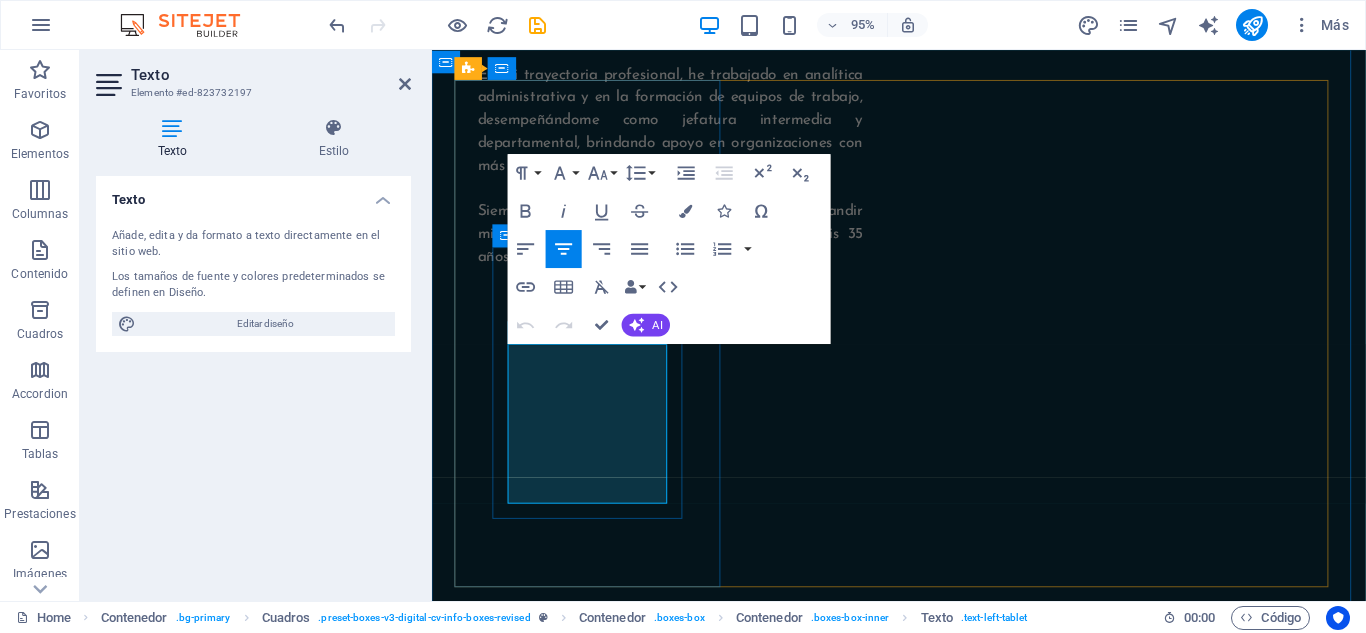 click on "Consultoría Especializada en Contratos Estatales y la Gestión Administrativa, Transformación Digital y Comunicaciones." at bounding box center [598, 1309] 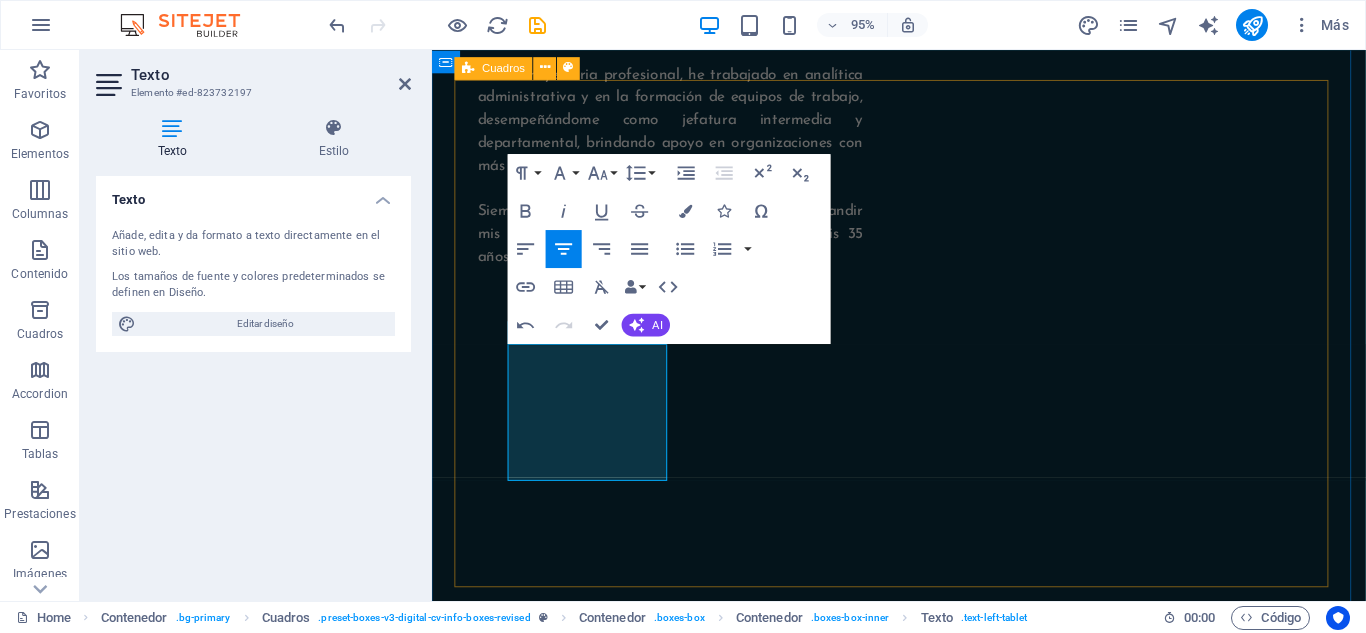 click on "Consultoria Consultoría Especializada en Contratos Estatales y Gestión Administrativa, Transformación Digital y Comunicaciones. Mentorias Transferencia de conocimientos prácticos para el inicio en el camino laboral o su mejora. Q&A Apoyo logístico y administrativo, tanto a nivel nacional como internacional, para cumplir con las necesidades del ciclo de vida." at bounding box center (923, 1732) 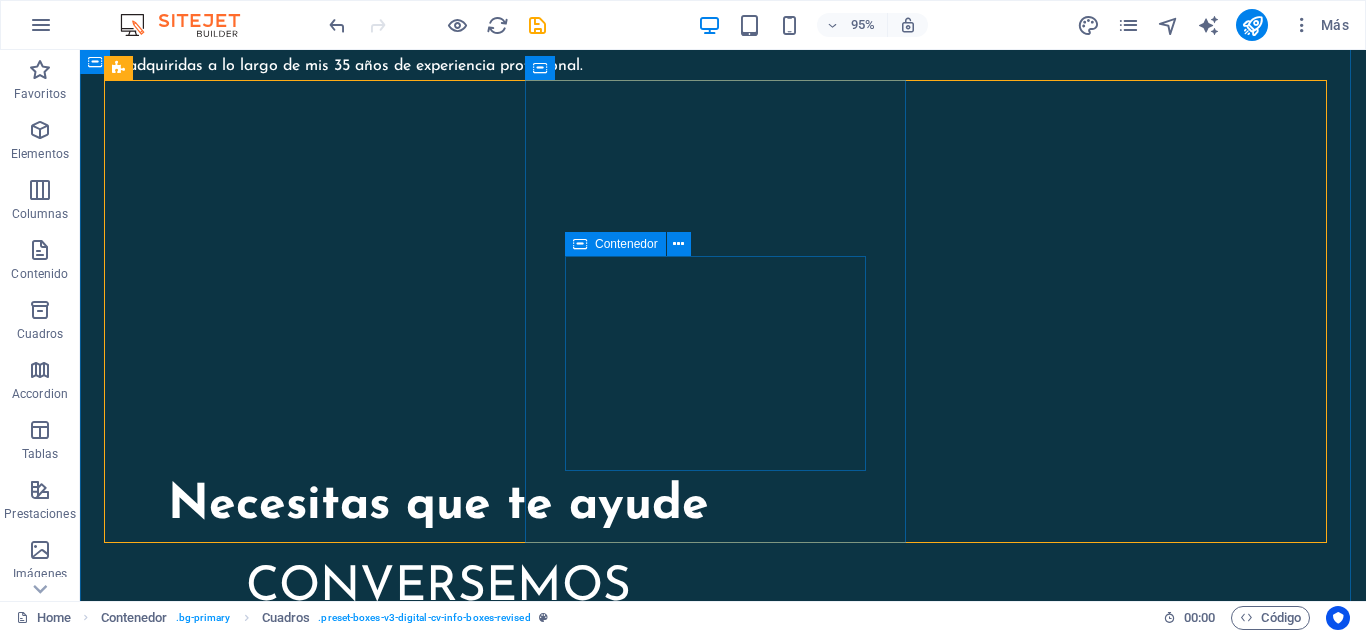 scroll, scrollTop: 1867, scrollLeft: 0, axis: vertical 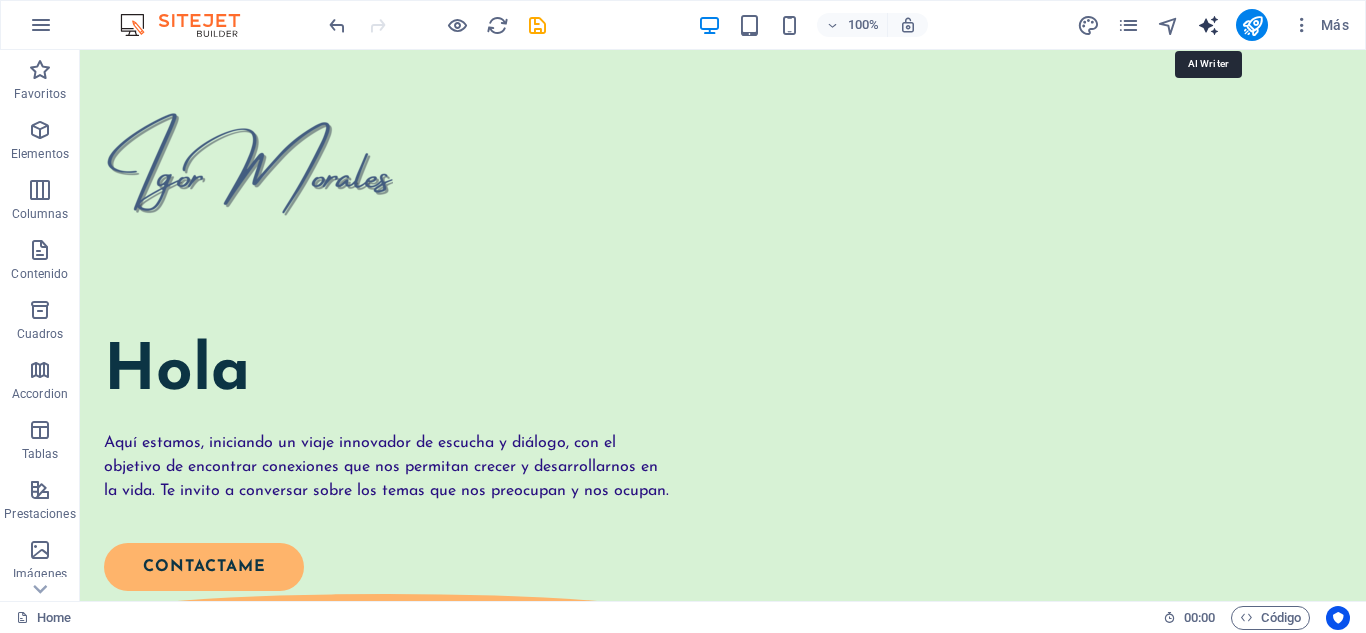 click at bounding box center (1208, 25) 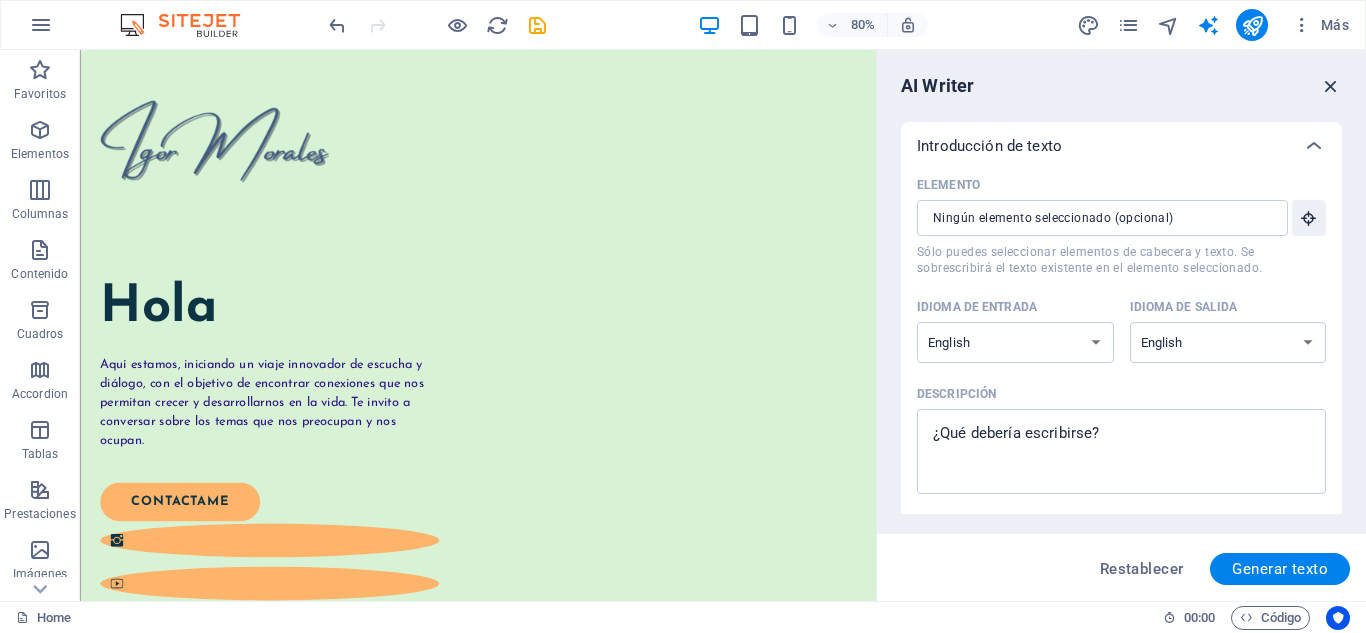 click at bounding box center [1331, 86] 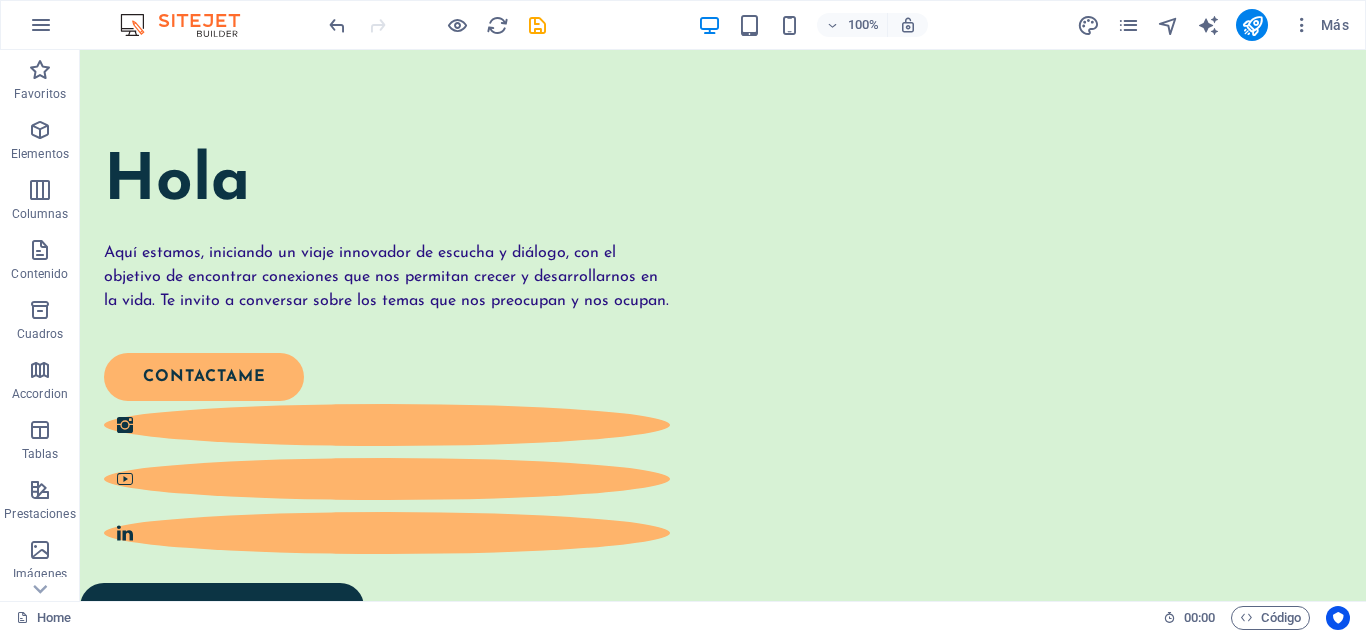 scroll, scrollTop: 220, scrollLeft: 0, axis: vertical 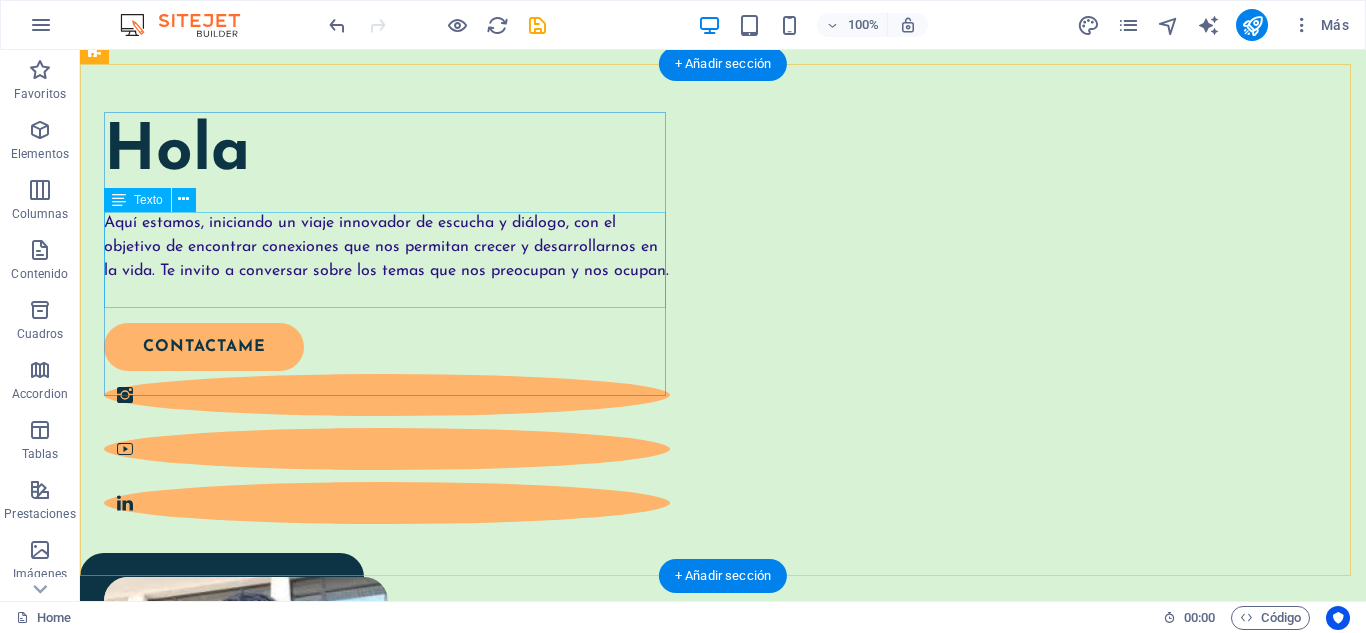 click on "Aquí estamos, iniciando un viaje innovador de escucha y diálogo, con el objetivo de encontrar conexiones que nos permitan crecer y desarrollarnos en la vida. Te invito a conversar sobre los temas que nos preocupan y nos ocupan." at bounding box center [387, 247] 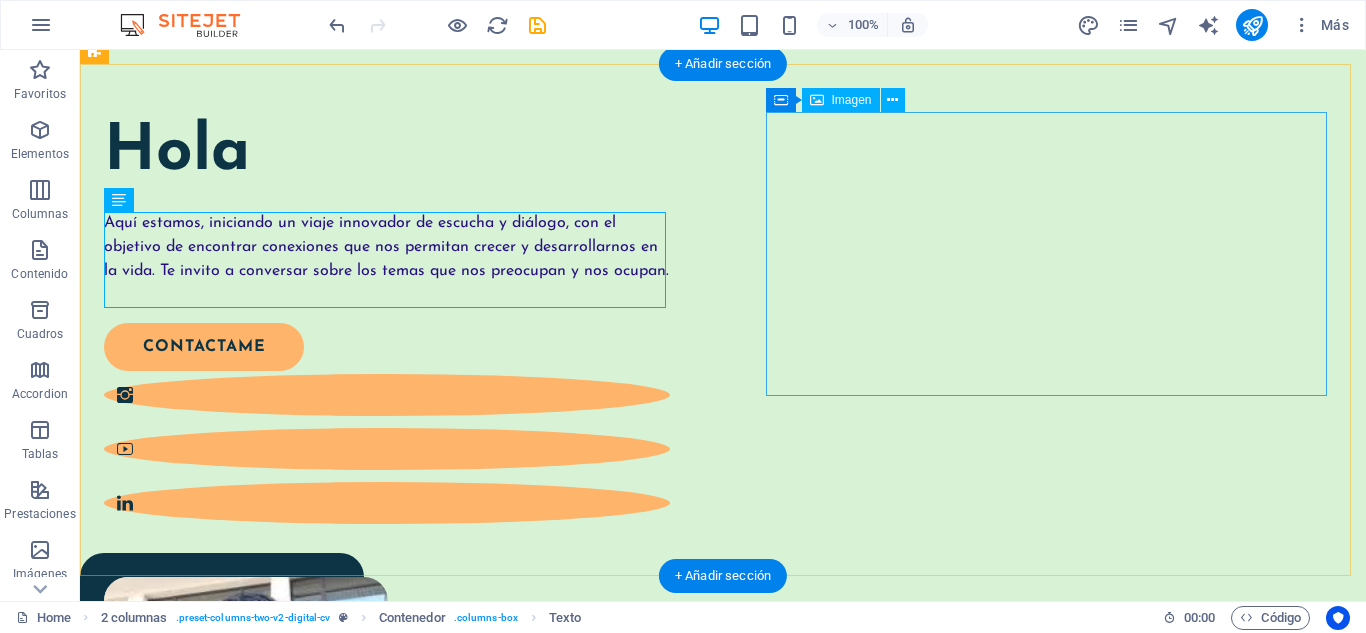 click at bounding box center [387, 719] 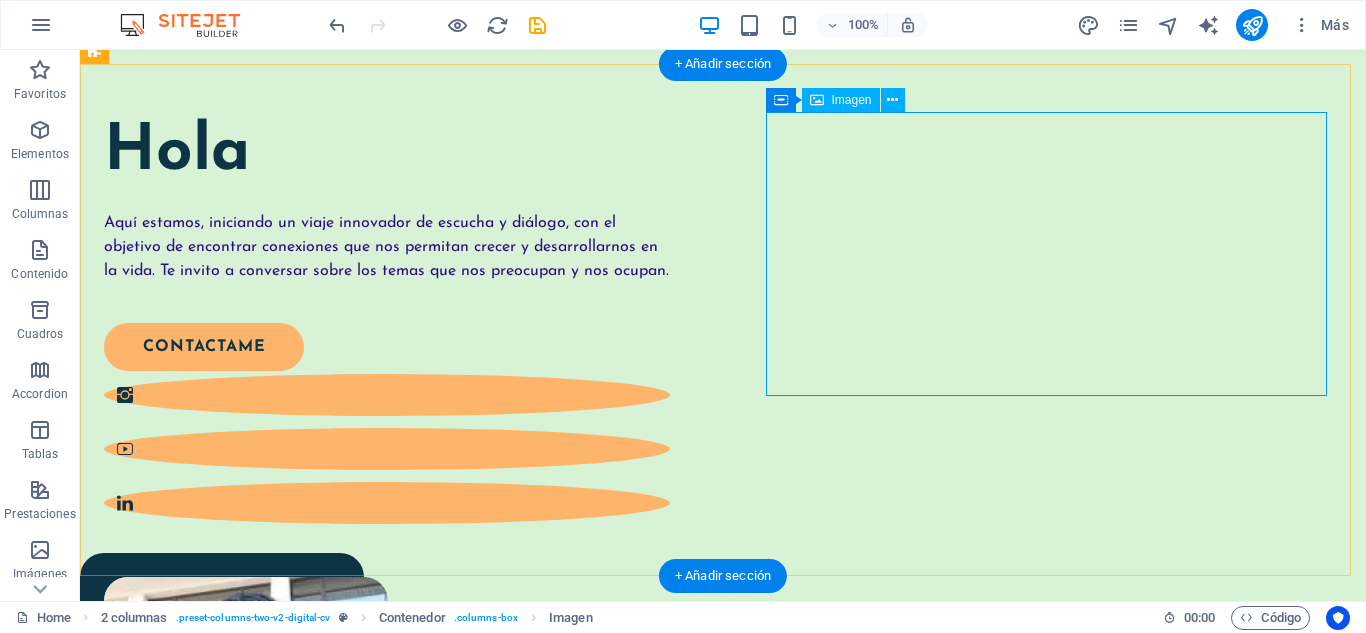 click at bounding box center (387, 719) 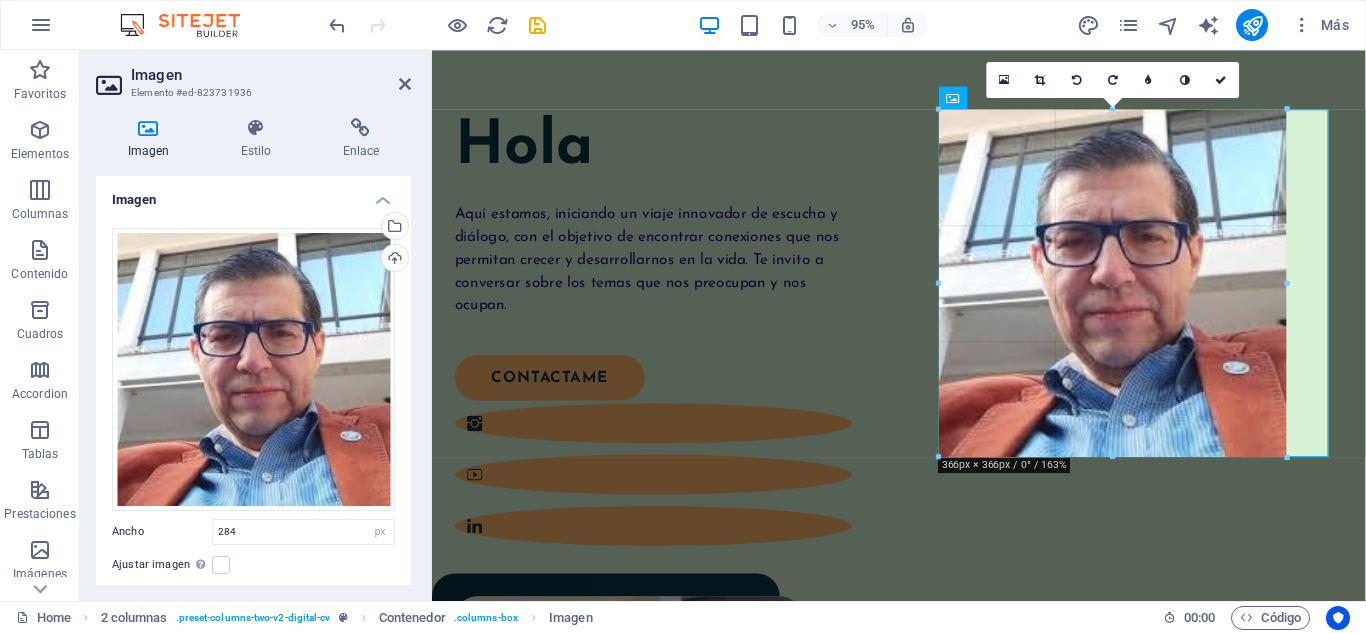 drag, startPoint x: 1211, startPoint y: 392, endPoint x: 1283, endPoint y: 478, distance: 112.1606 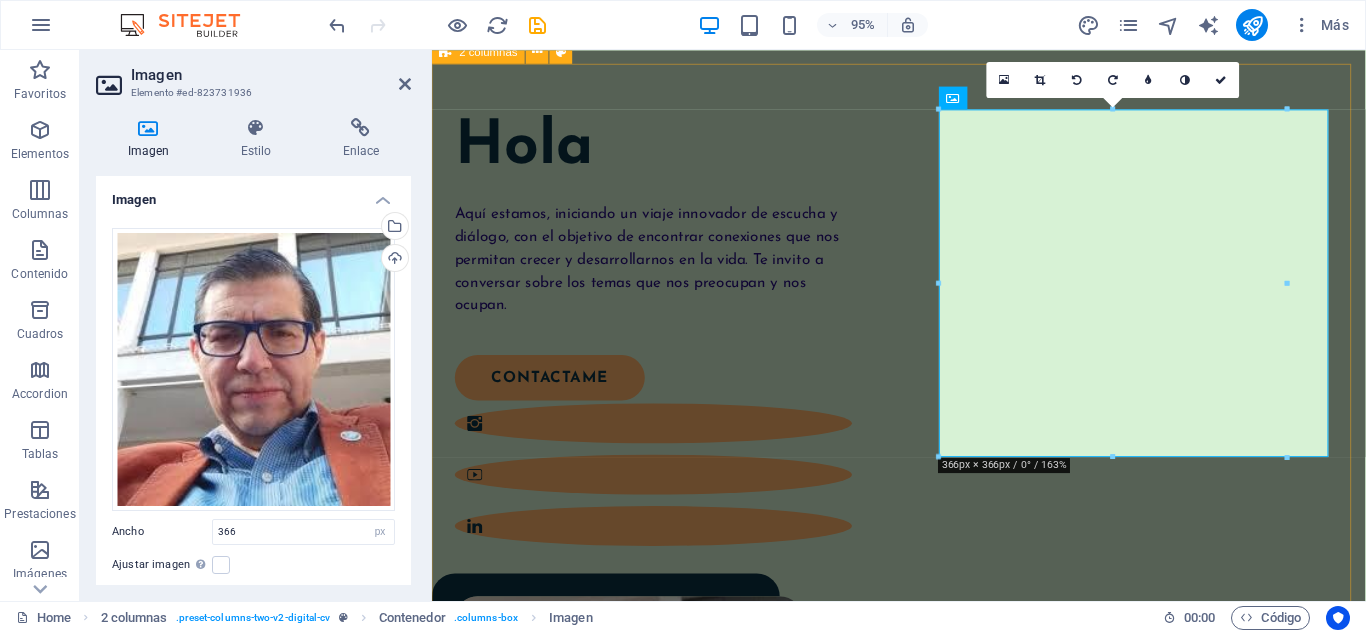 click on "Hola Aquí estamos, iniciando un viaje innovador de escucha y diálogo, con el objetivo de encontrar conexiones que nos permitan crecer y desarrollarnos en la vida. Te invito a conversar sobre los temas que nos preocupan y nos ocupan. CONTACTAME" at bounding box center (923, 617) 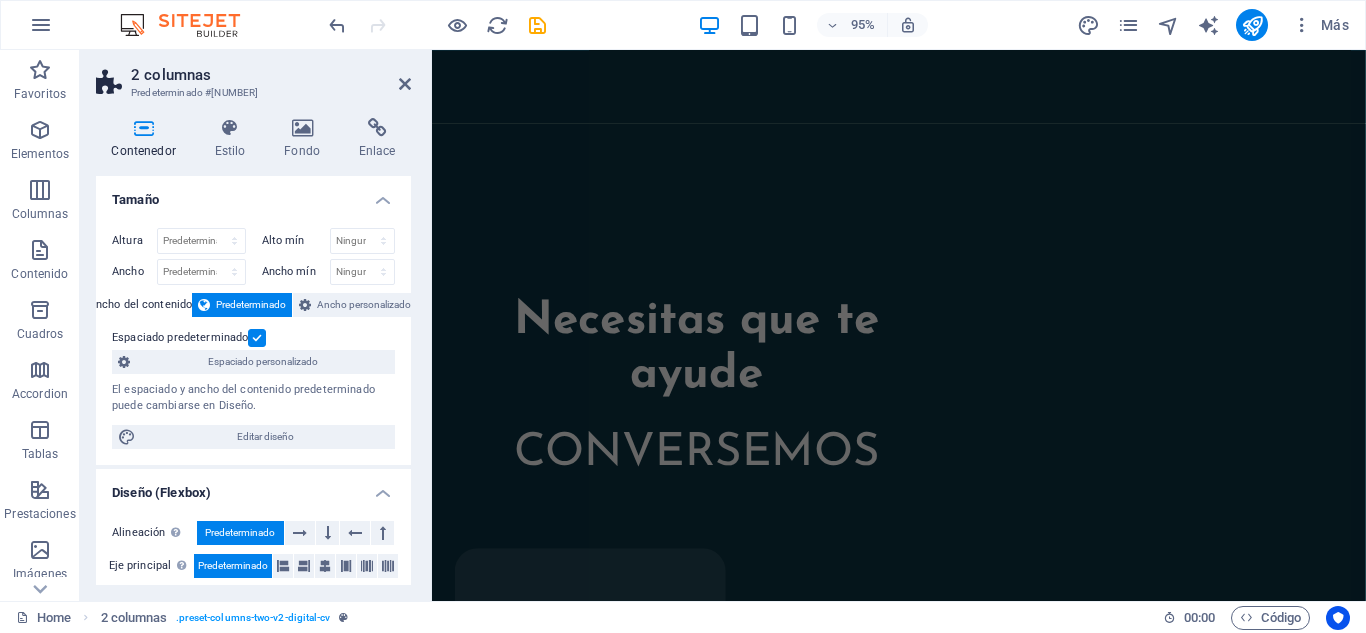 scroll, scrollTop: 2647, scrollLeft: 0, axis: vertical 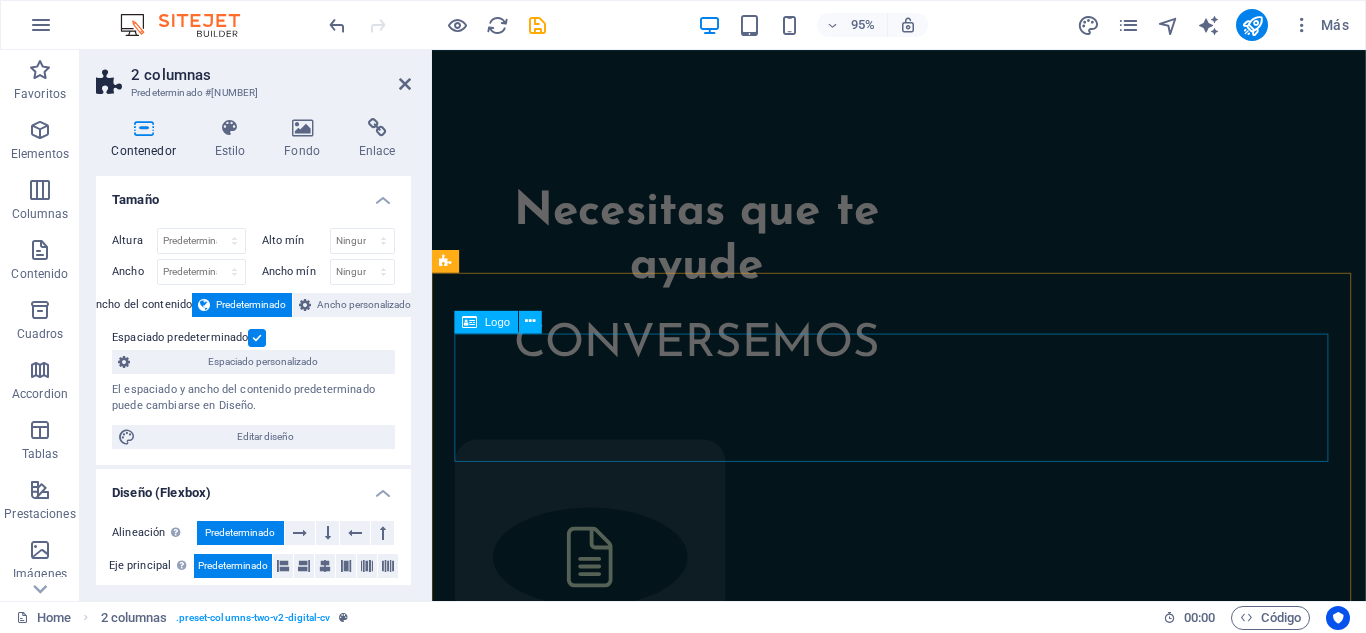 click at bounding box center [923, 2341] 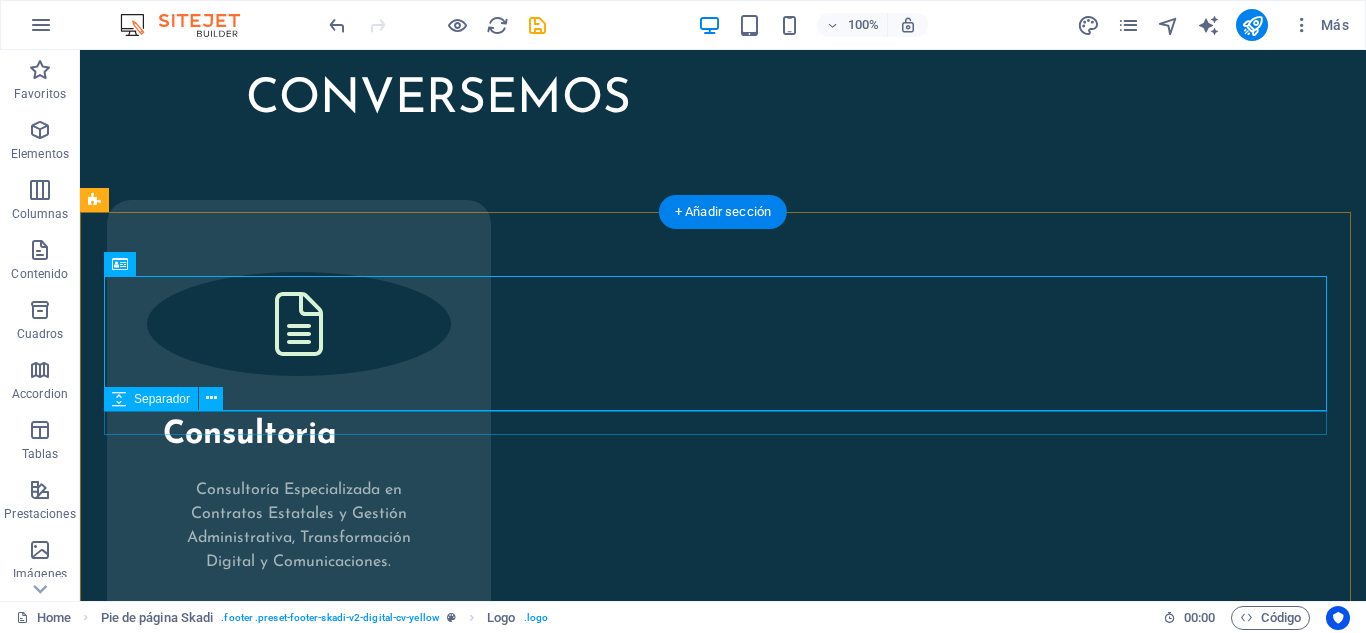 scroll, scrollTop: 2460, scrollLeft: 0, axis: vertical 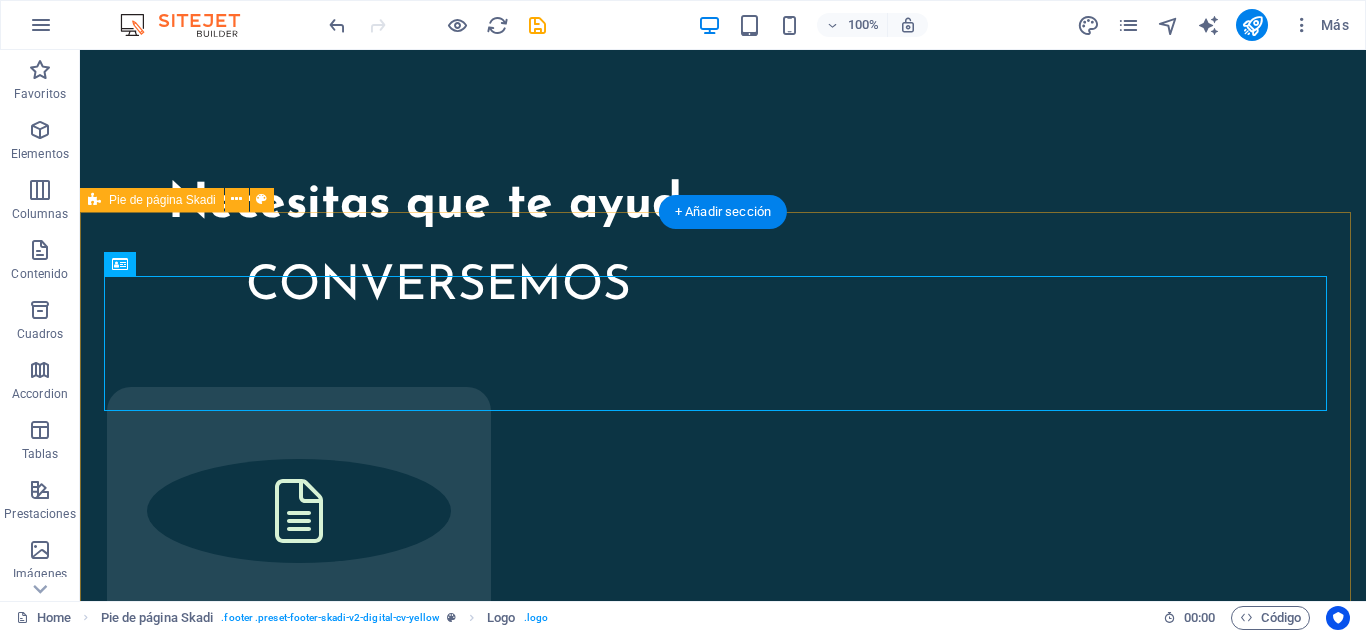 click on "Todos los derechos reservados. Queda estrictamente prohibida la copia o transmisión del contenido de esta página, a menos que se cuente con la autorización expresa del contacto: [EMAIL]. © 2025 [FULL_NAME]. All Rights Reserved.
Privacy Policy  |  Legal Notice" at bounding box center [723, 2358] 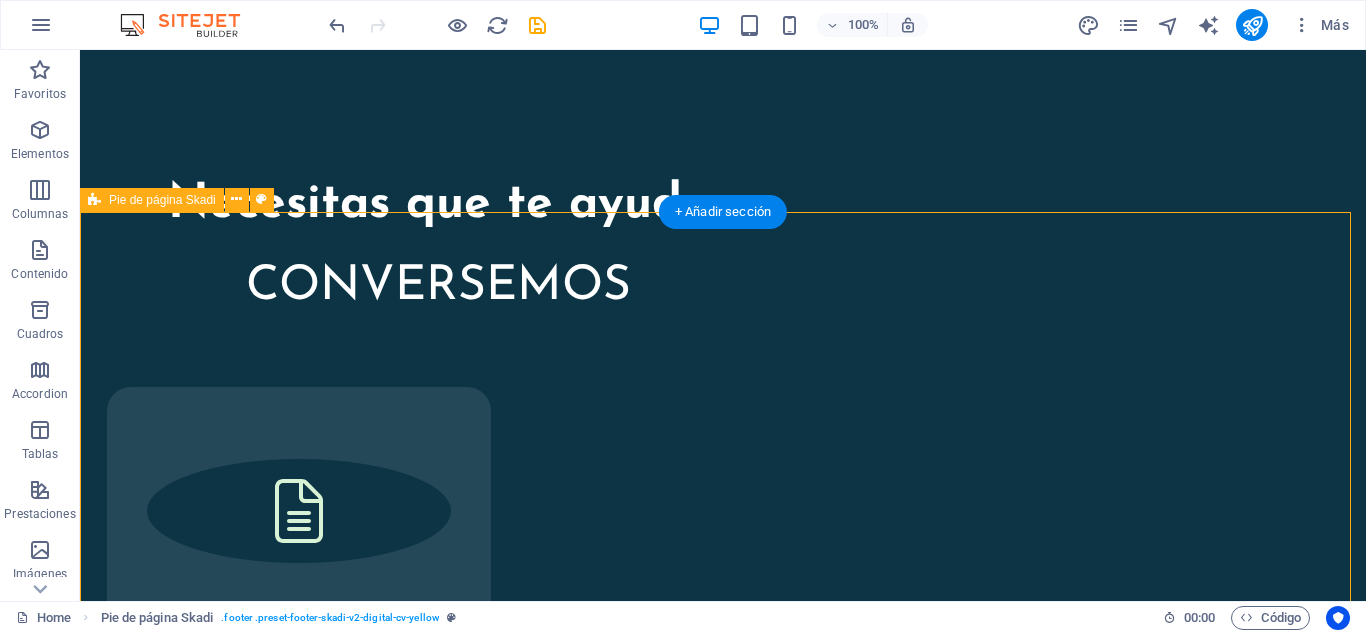 click on "Todos los derechos reservados. Queda estrictamente prohibida la copia o transmisión del contenido de esta página, a menos que se cuente con la autorización expresa del contacto: [EMAIL]. © 2025 [FULL_NAME]. All Rights Reserved.
Privacy Policy  |  Legal Notice" at bounding box center [723, 2358] 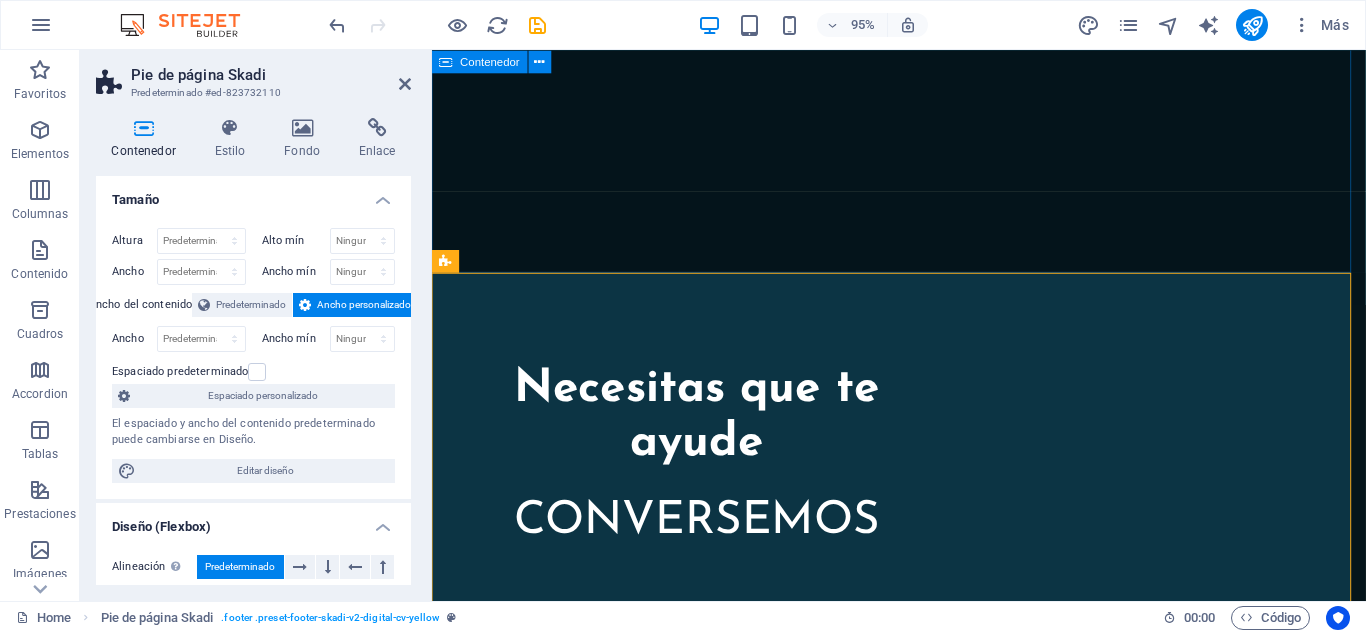 scroll, scrollTop: 2647, scrollLeft: 0, axis: vertical 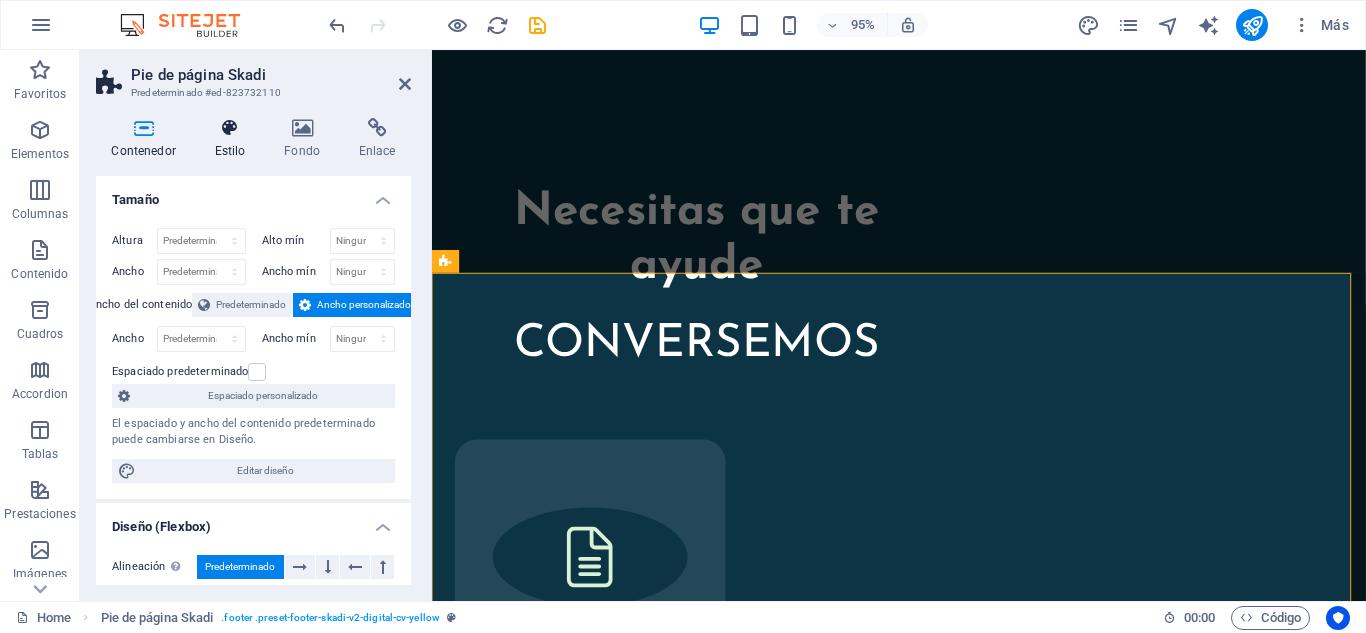 click on "Estilo" at bounding box center [234, 139] 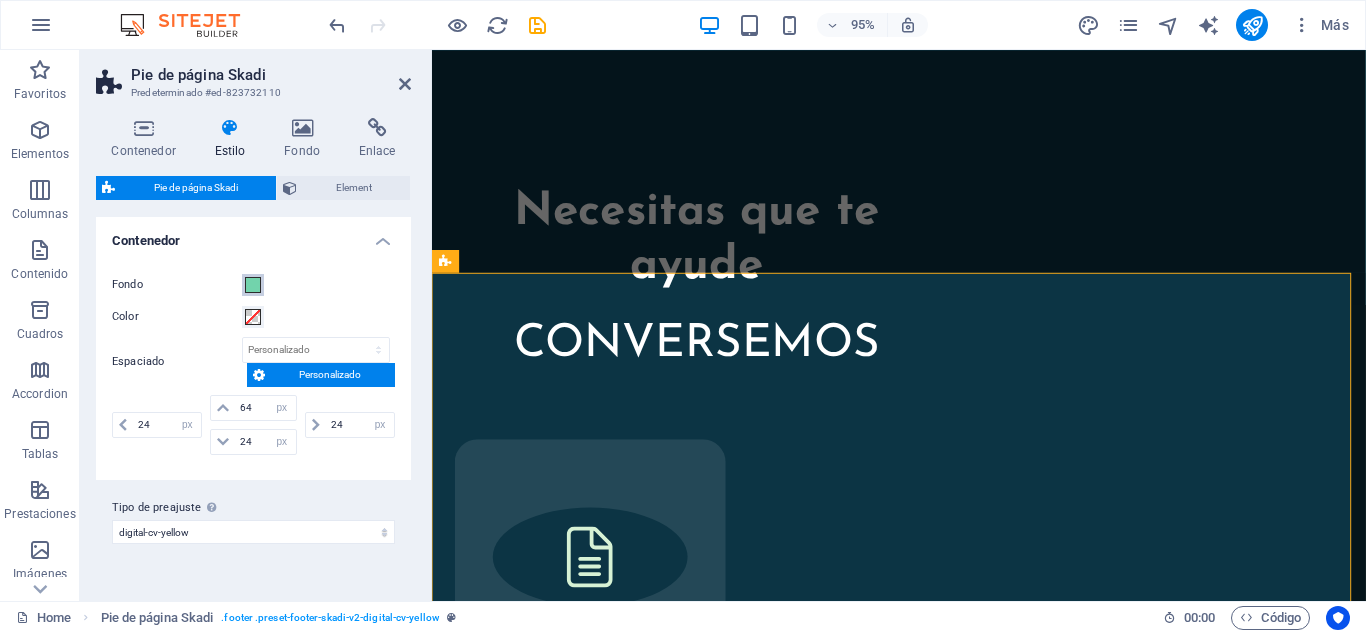 click at bounding box center (253, 285) 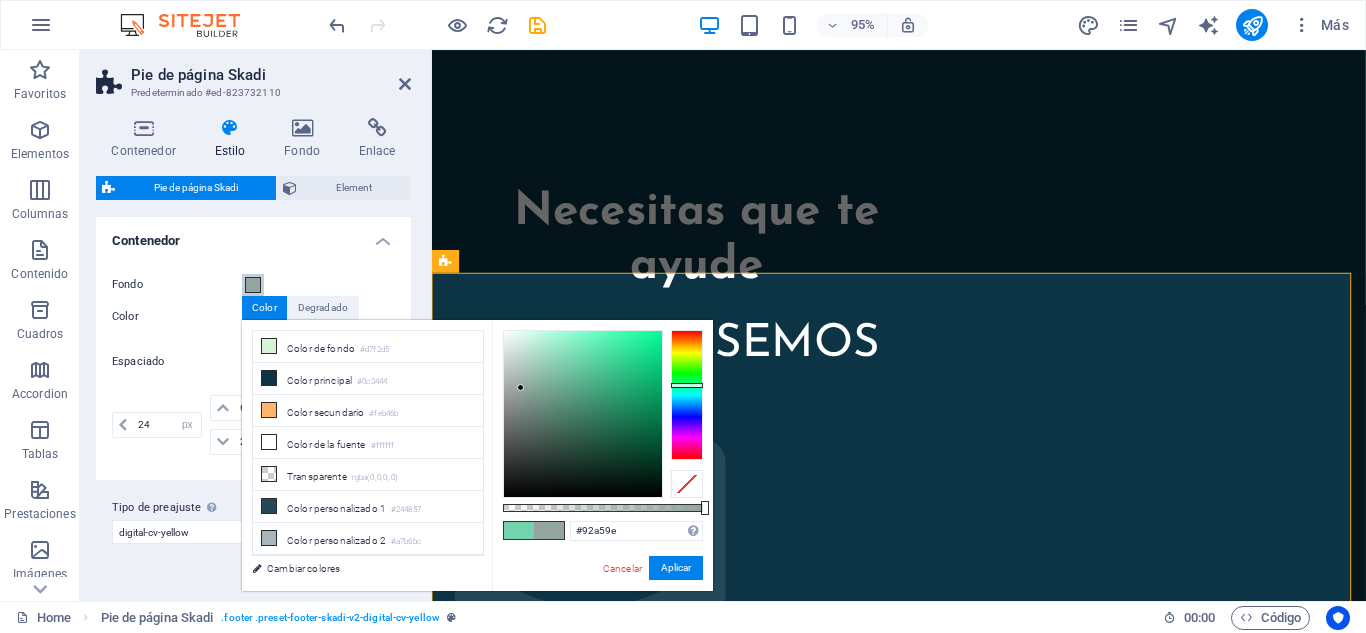 click at bounding box center (583, 414) 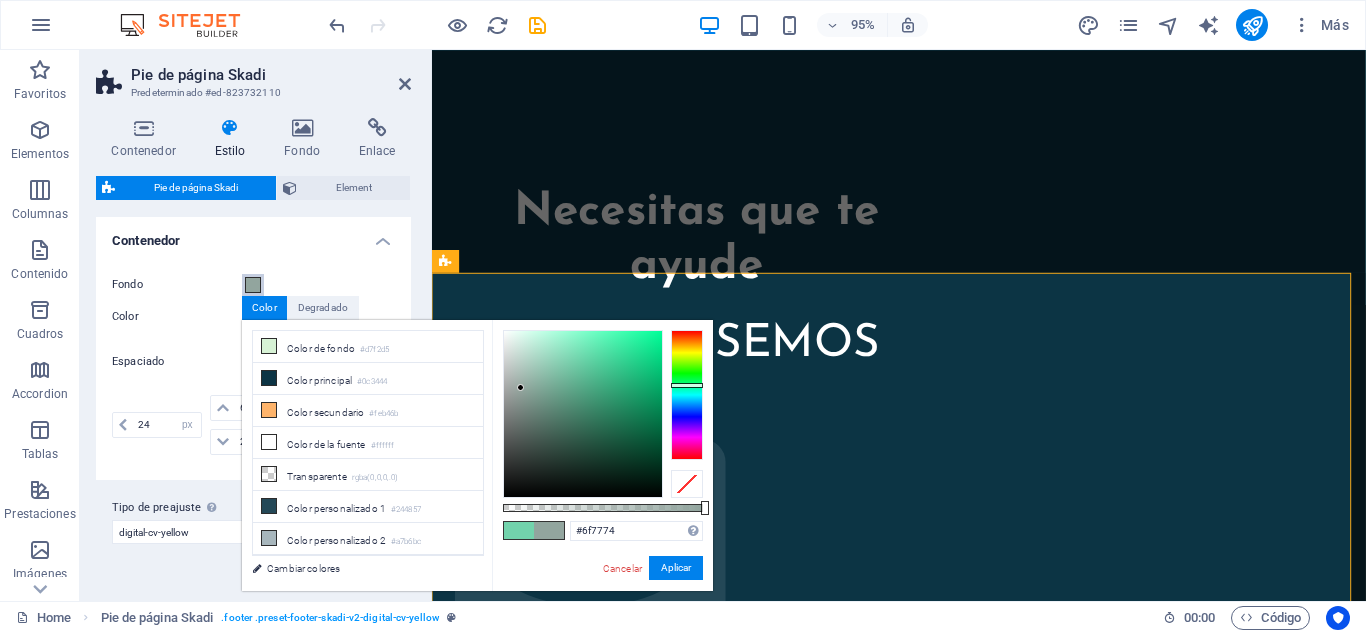 click at bounding box center [583, 414] 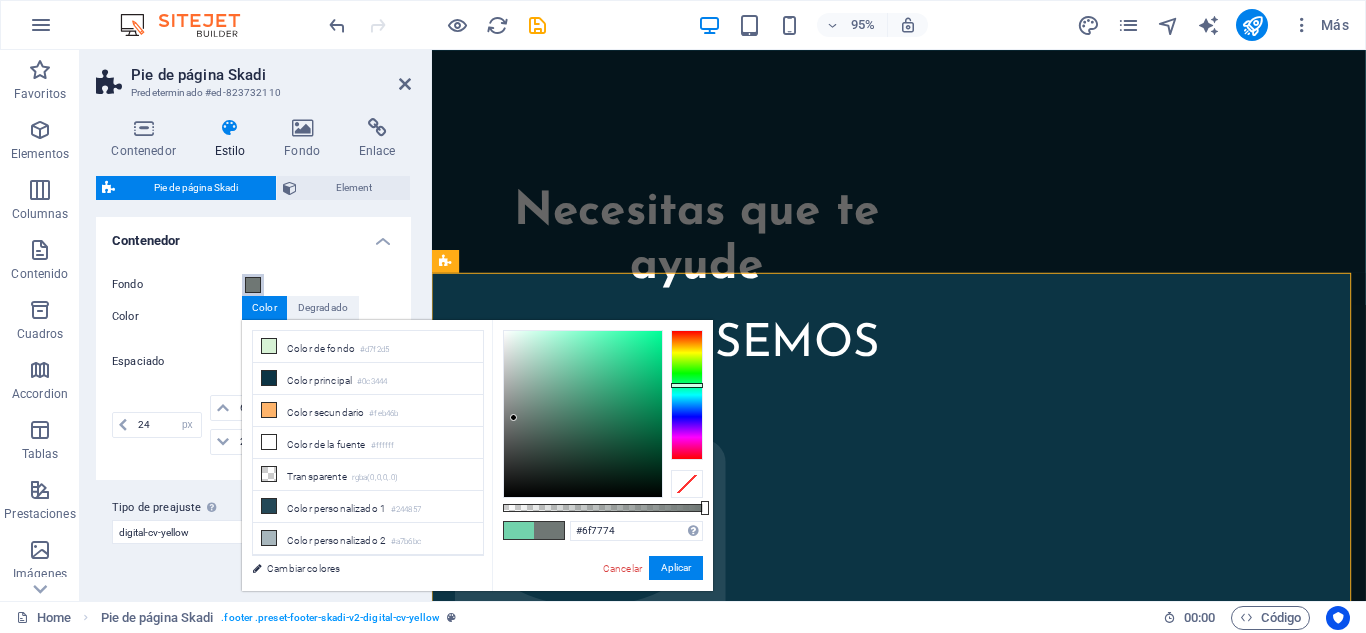 type on "#5e6663" 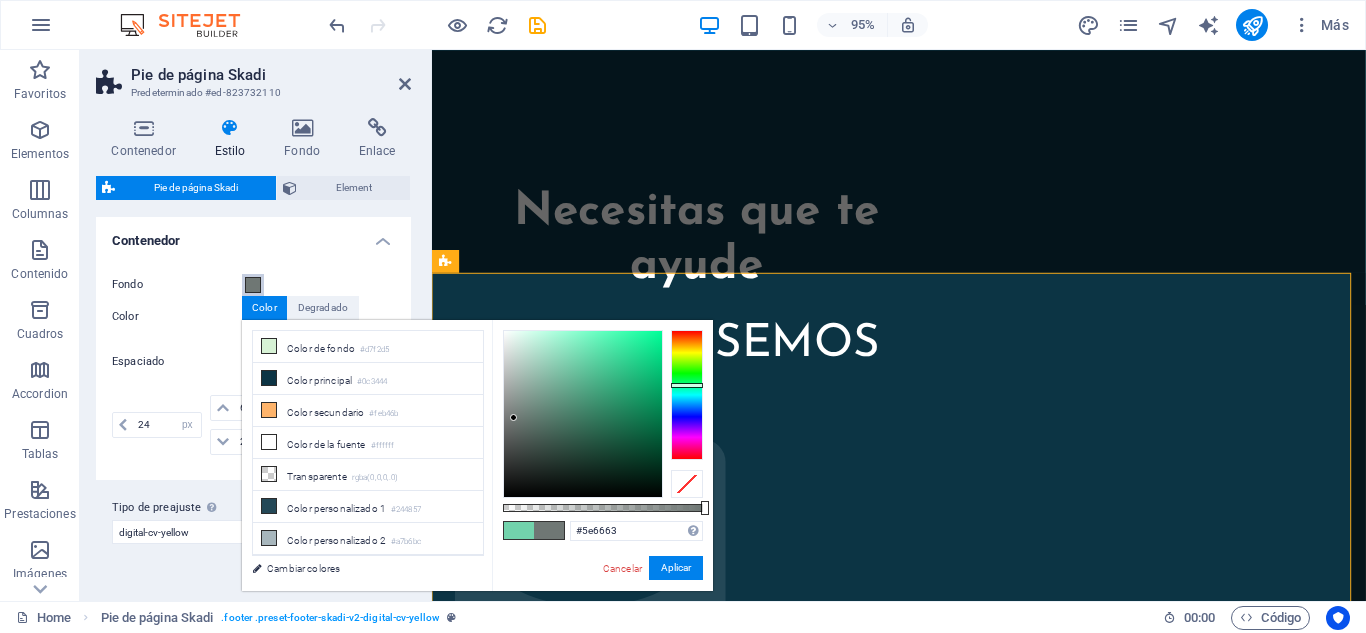 click at bounding box center (583, 414) 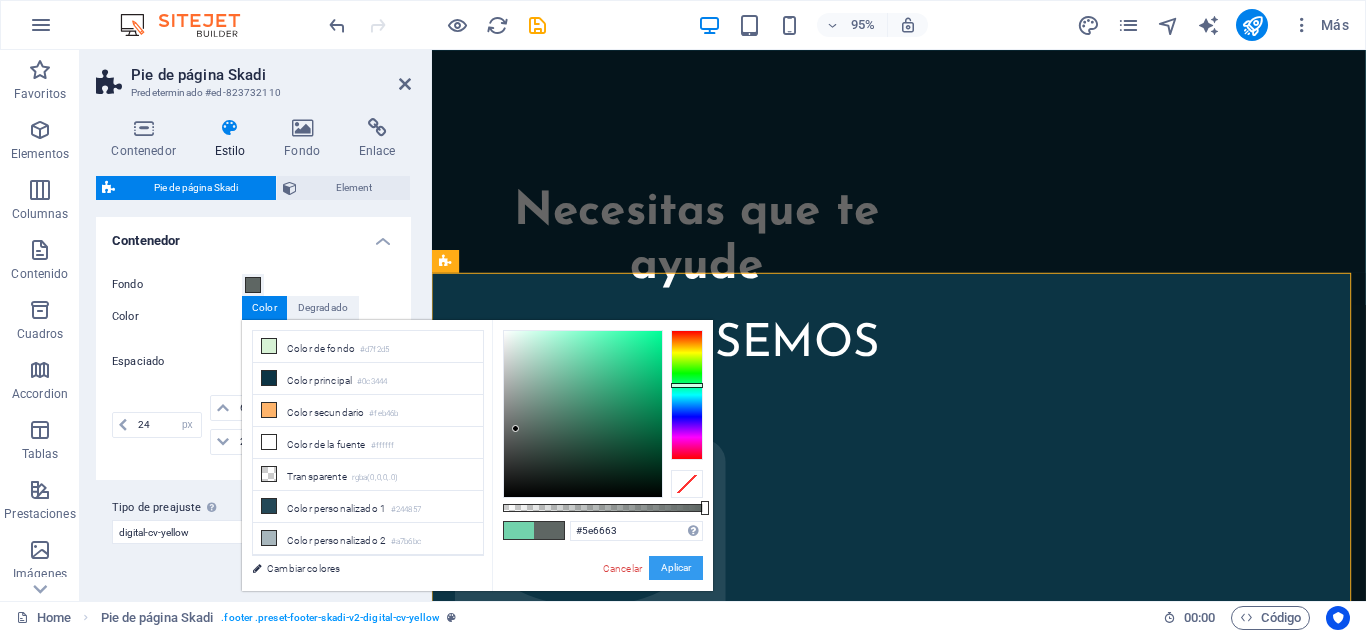 click on "Aplicar" at bounding box center [676, 568] 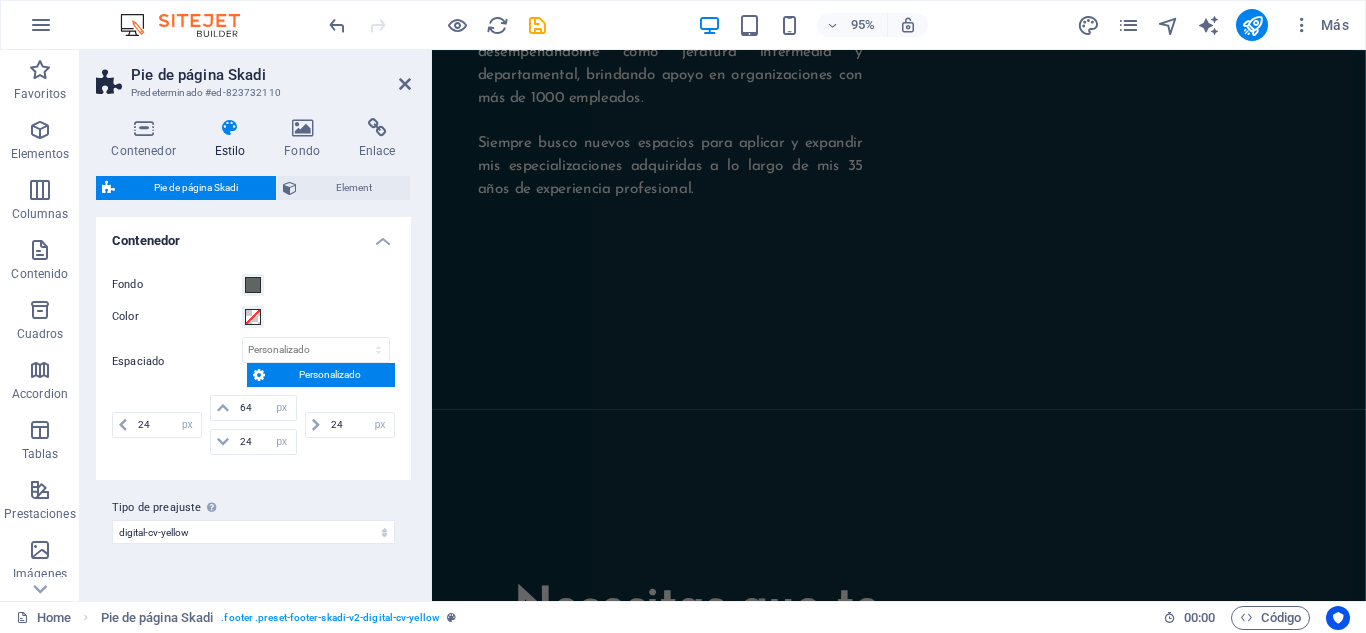 scroll, scrollTop: 2256, scrollLeft: 0, axis: vertical 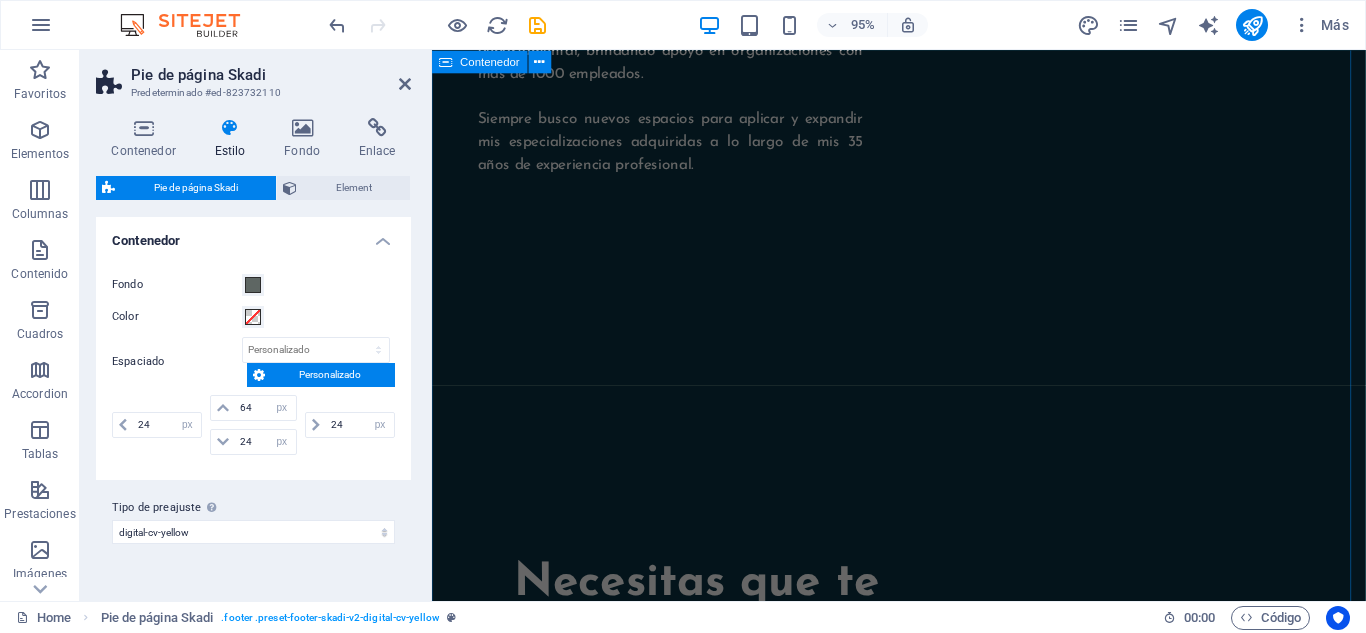 click on "Necesitas que te ayude CONVERSEMOS Consultoria Consultoría Especializada en Contratos Estatales y Gestión Administrativa, Transformación Digital y Comunicaciones. Mentorias Transferencia de conocimientos prácticos para el inicio en el camino laboral o su mejora. Q&A Apoyo logístico y administrativo, tanto a nivel nacional como internacional, para cumplir con las necesidades del ciclo de vida." at bounding box center [923, 1502] 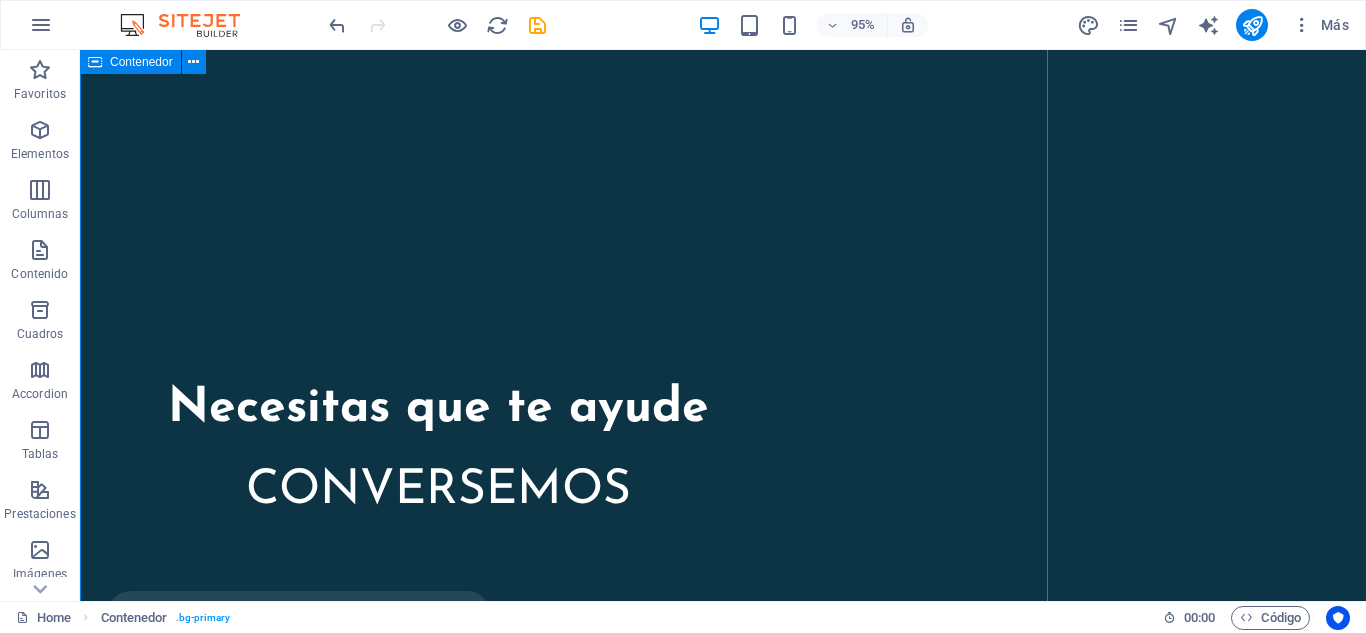 scroll, scrollTop: 2069, scrollLeft: 0, axis: vertical 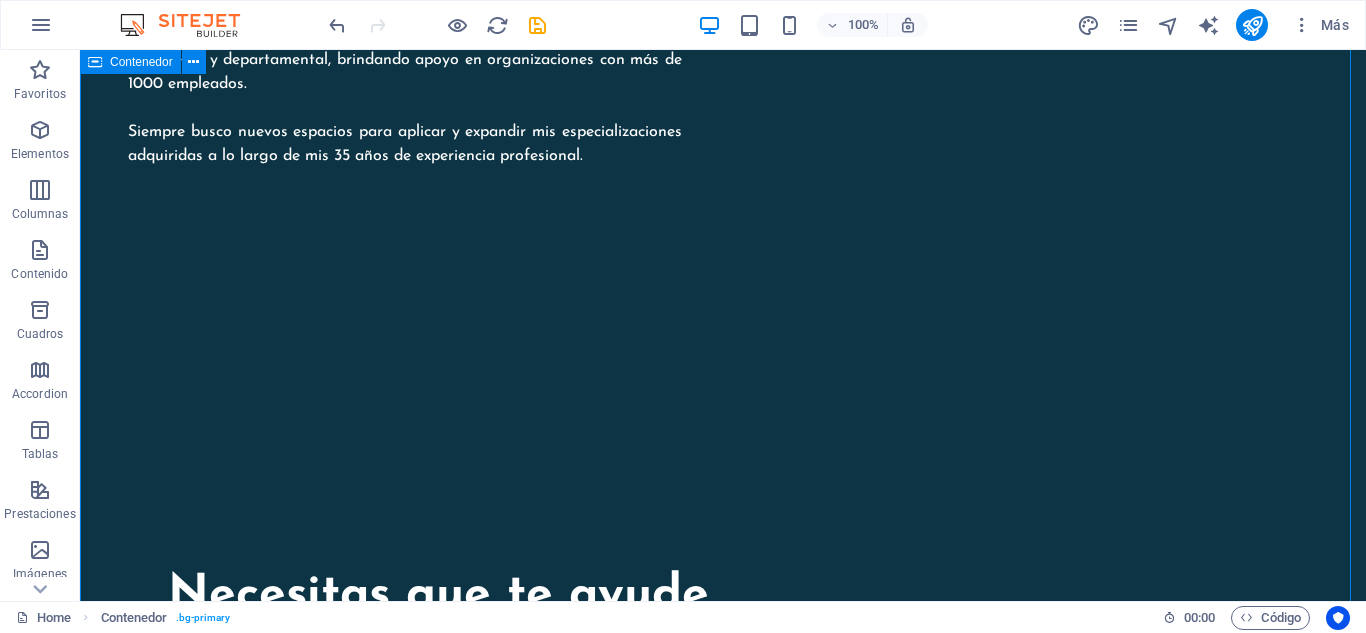 click on "Necesitas que te ayude CONVERSEMOS Consultoria Consultoría Especializada en Contratos Estatales y Gestión Administrativa, Transformación Digital y Comunicaciones. Mentorias Transferencia de conocimientos prácticos para el inicio en el camino laboral o su mejora. Q&A Apoyo logístico y administrativo, tanto a nivel nacional como internacional, para cumplir con las necesidades del ciclo de vida." at bounding box center (723, 1374) 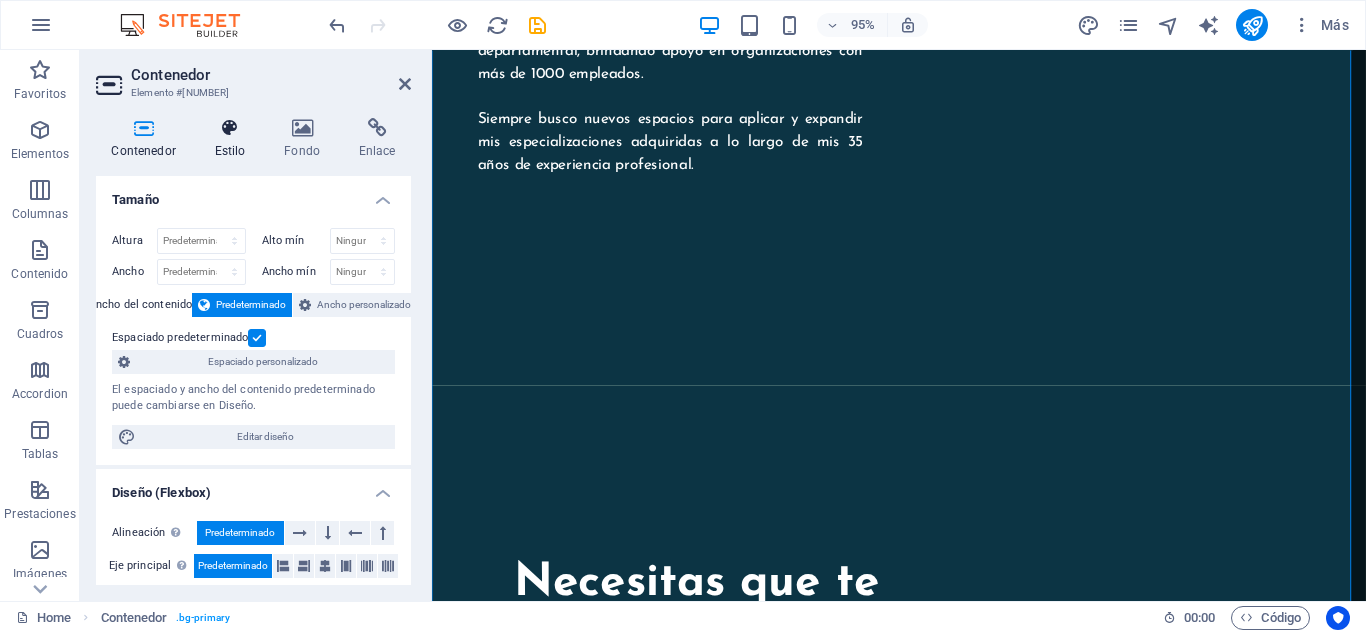 click at bounding box center (230, 128) 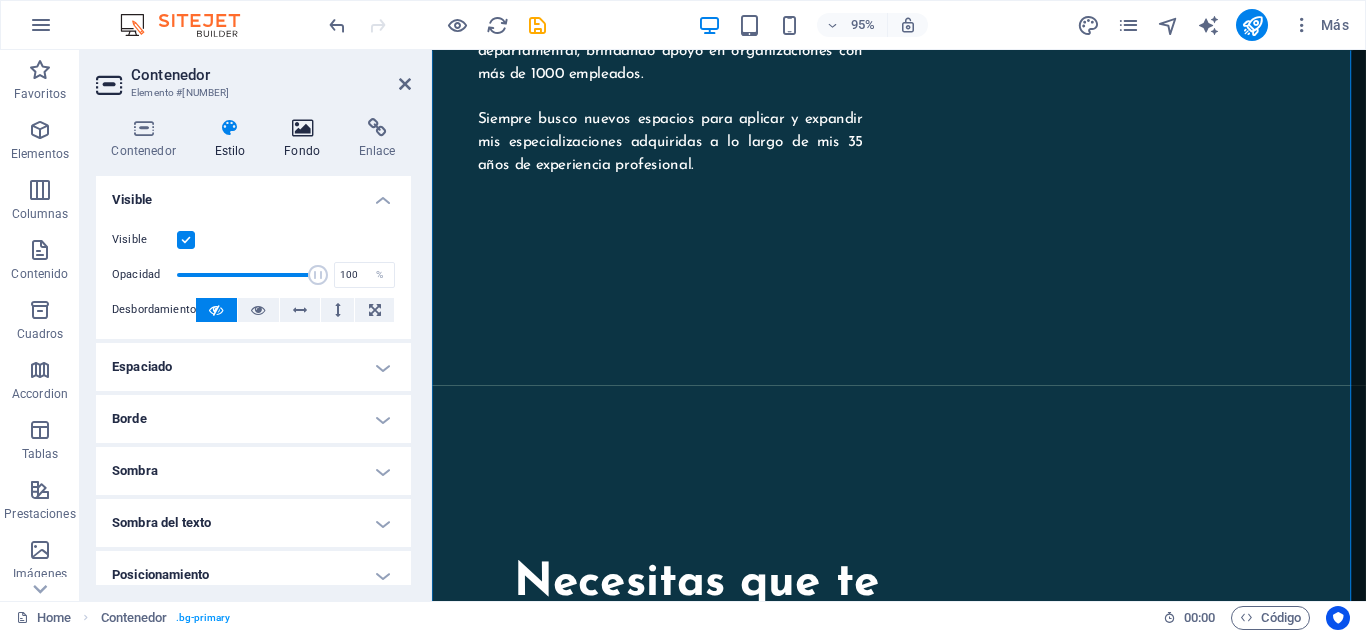 click on "Fondo" at bounding box center [306, 139] 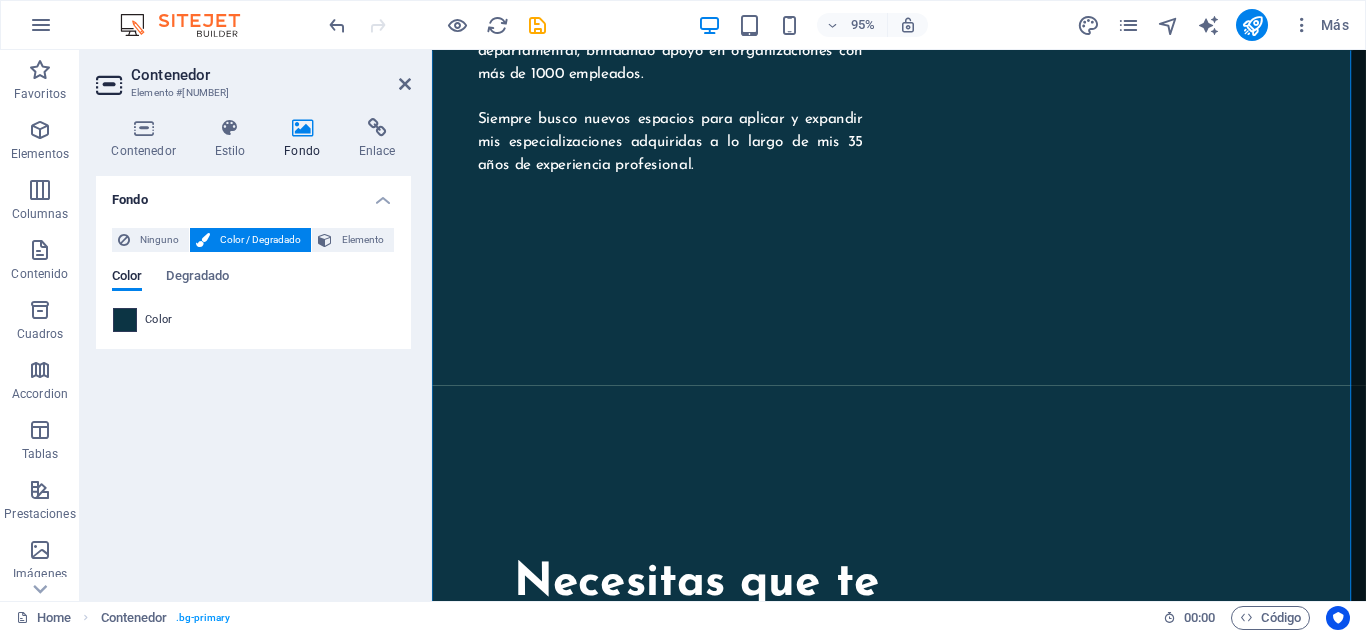 click at bounding box center [125, 320] 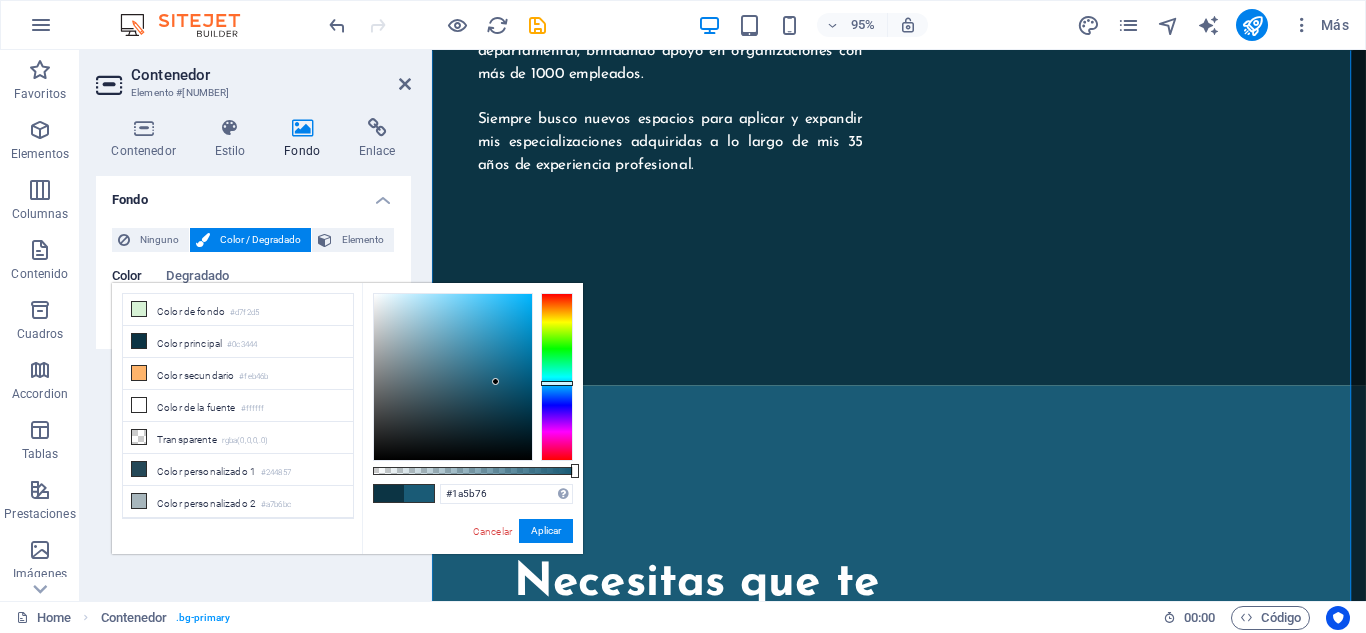click at bounding box center [453, 377] 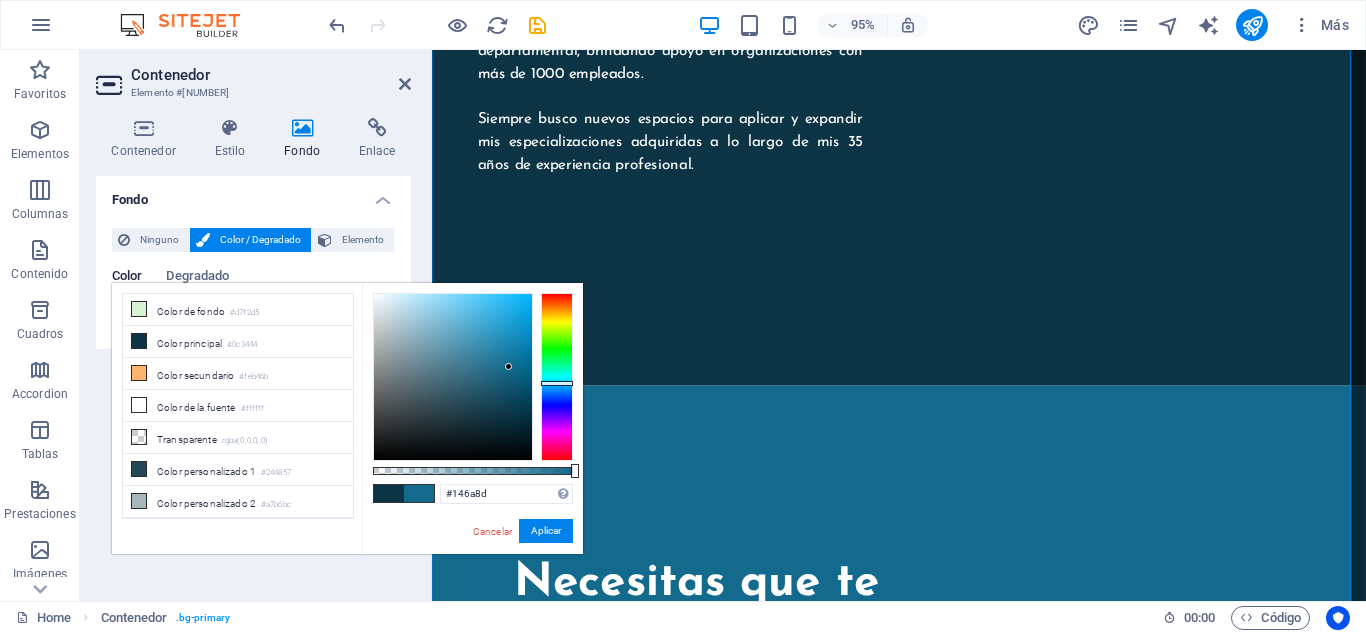 click at bounding box center [453, 377] 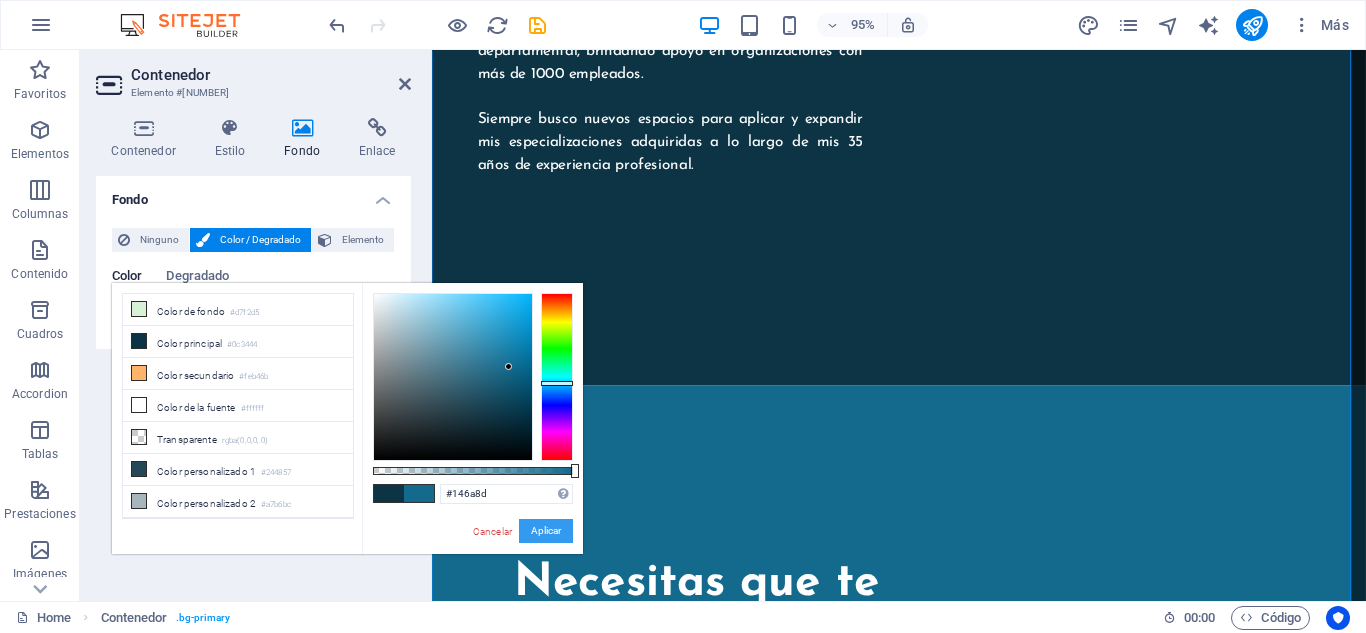 click on "Aplicar" at bounding box center [546, 531] 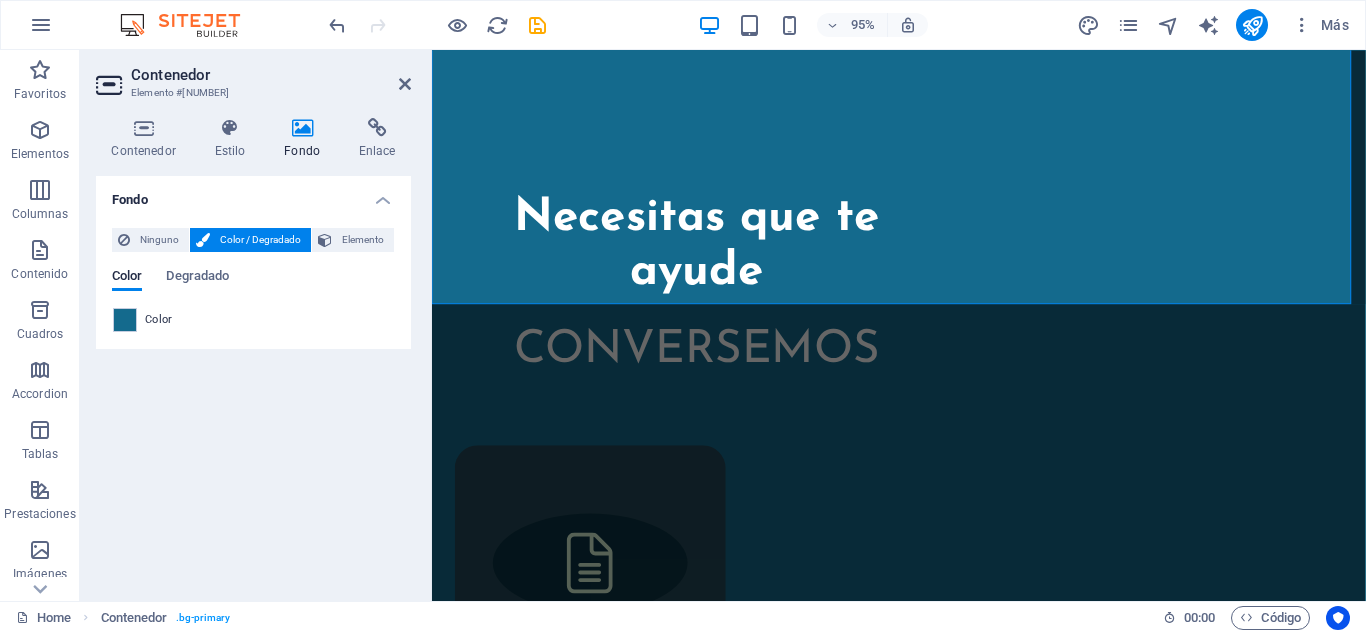 scroll, scrollTop: 2614, scrollLeft: 0, axis: vertical 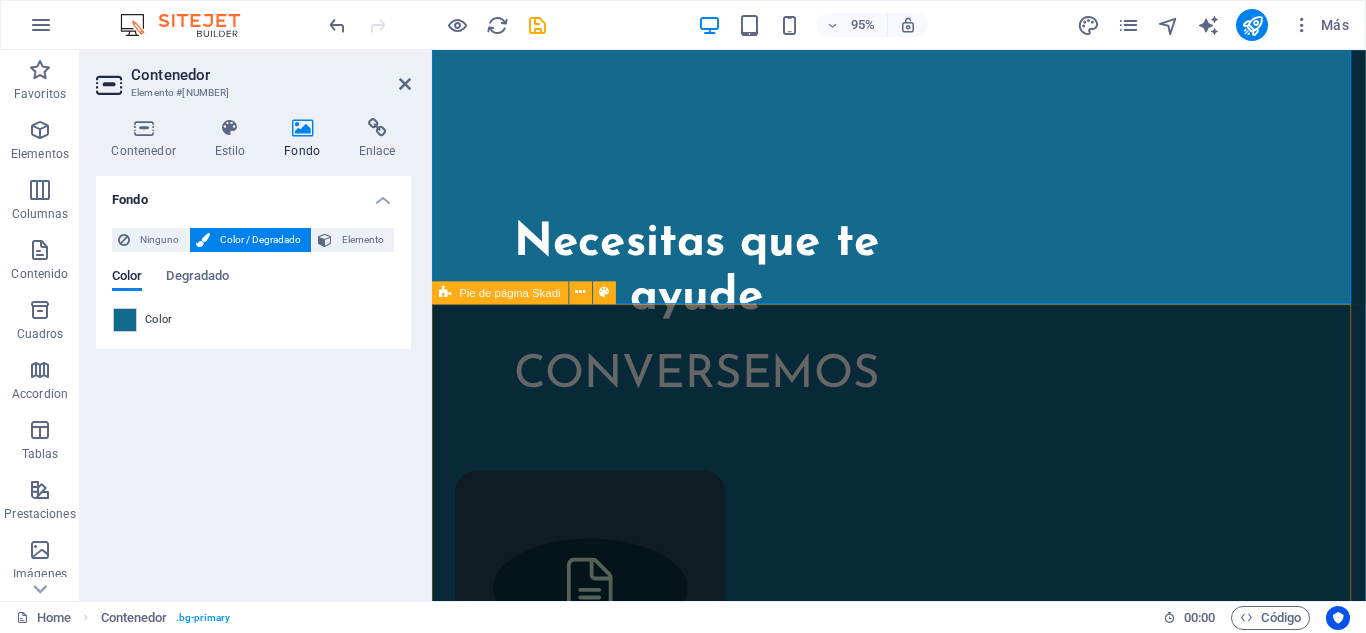 click on "Todos los derechos reservados. Queda estrictamente prohibida la copia o transmisión del contenido de esta página, a menos que se cuente con la autorización expresa del contacto: [EMAIL]. © 2025 [FULL_NAME]. All Rights Reserved.
Privacy Policy  |  Legal Notice" at bounding box center (923, 2643) 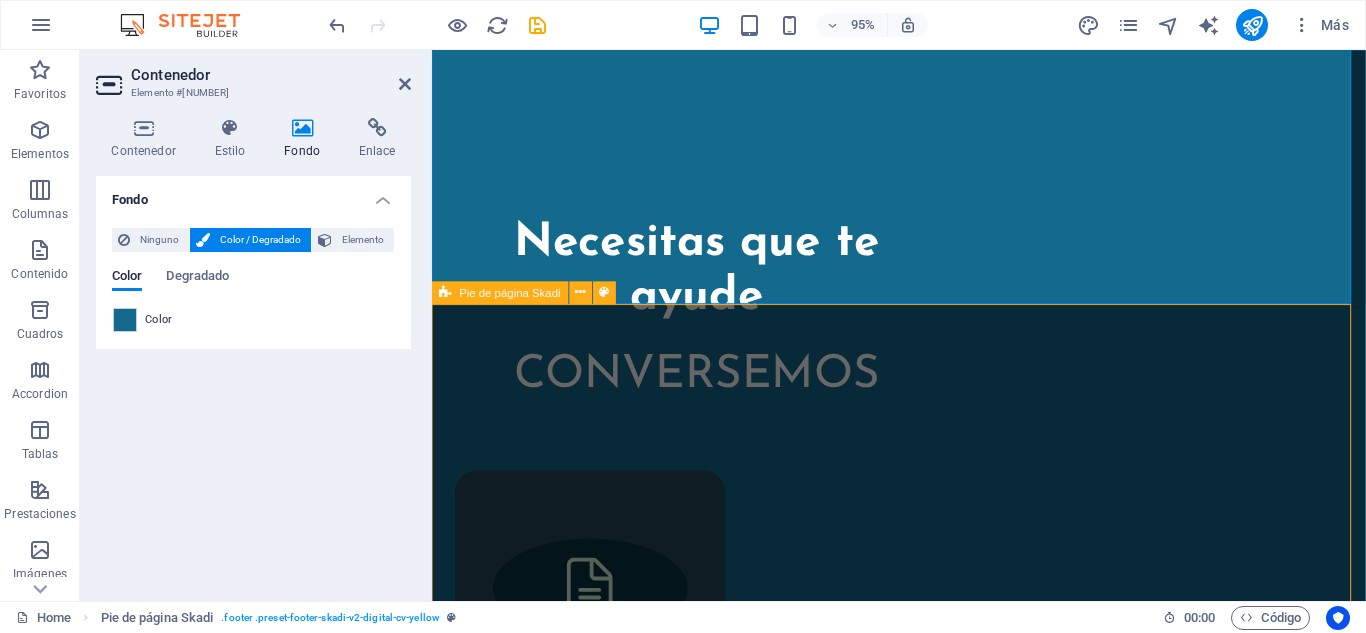 click on "Todos los derechos reservados. Queda estrictamente prohibida la copia o transmisión del contenido de esta página, a menos que se cuente con la autorización expresa del contacto: [EMAIL]. © 2025 [FULL_NAME]. All Rights Reserved.
Privacy Policy  |  Legal Notice" at bounding box center (923, 2643) 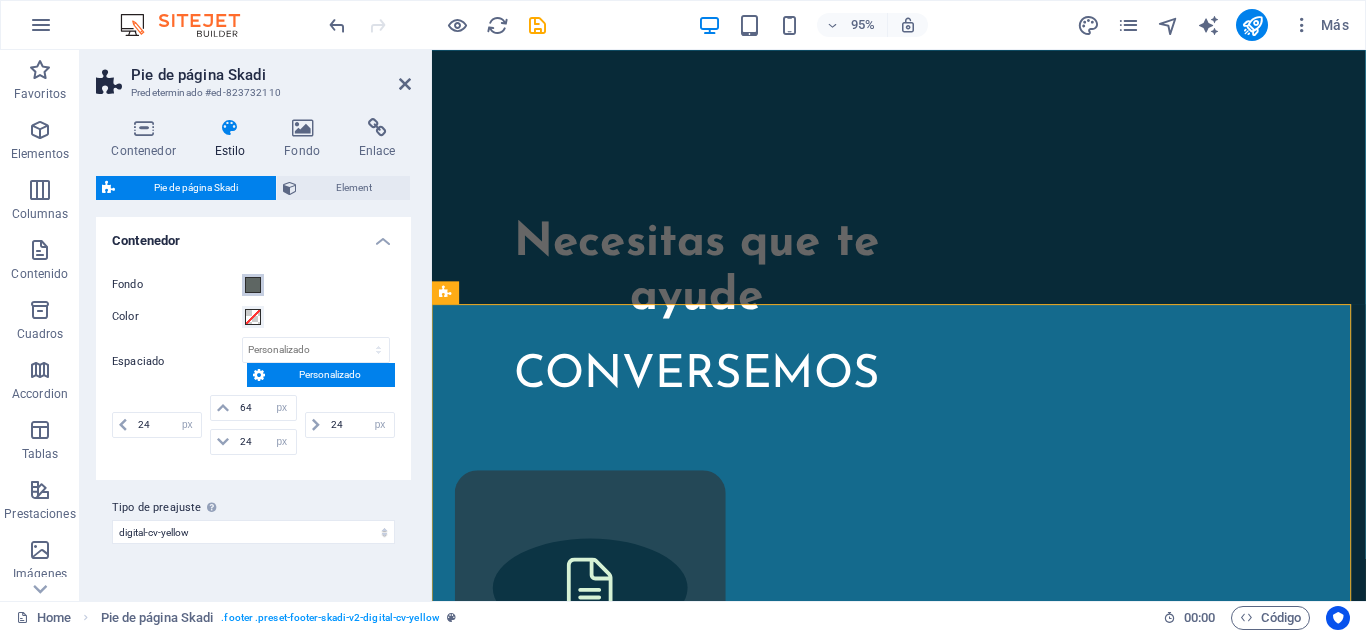 click at bounding box center (253, 285) 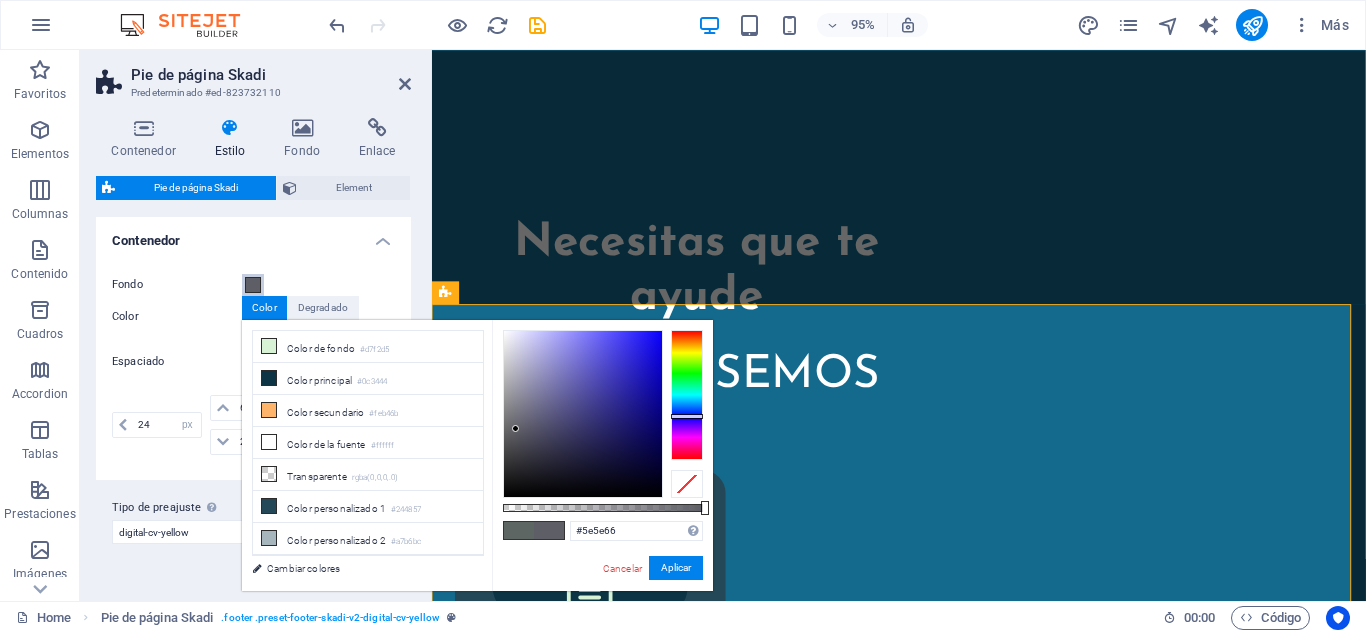 click at bounding box center [687, 395] 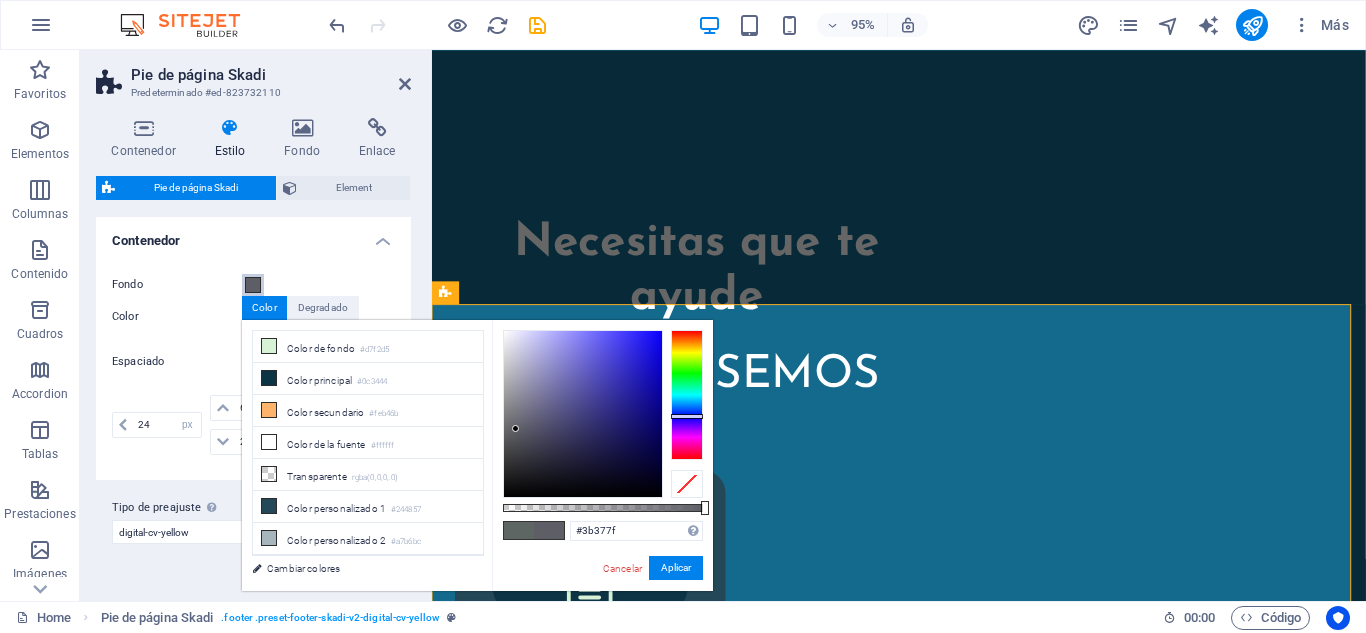 click at bounding box center [583, 414] 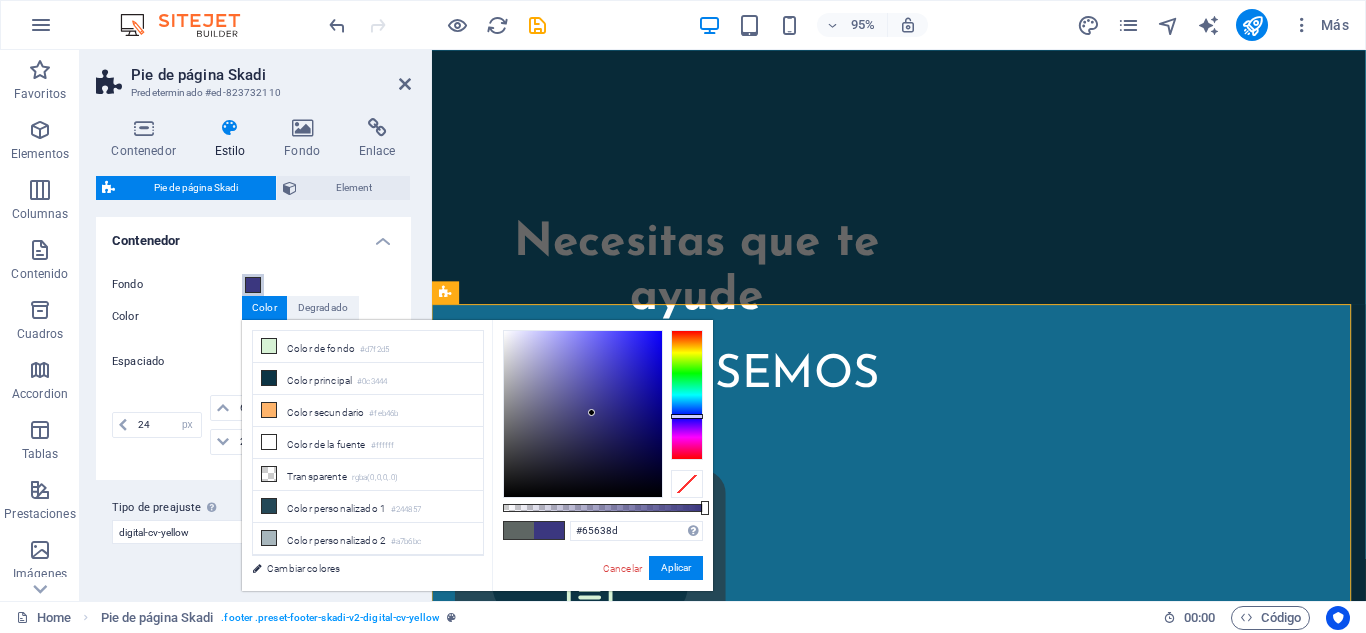 click at bounding box center (583, 414) 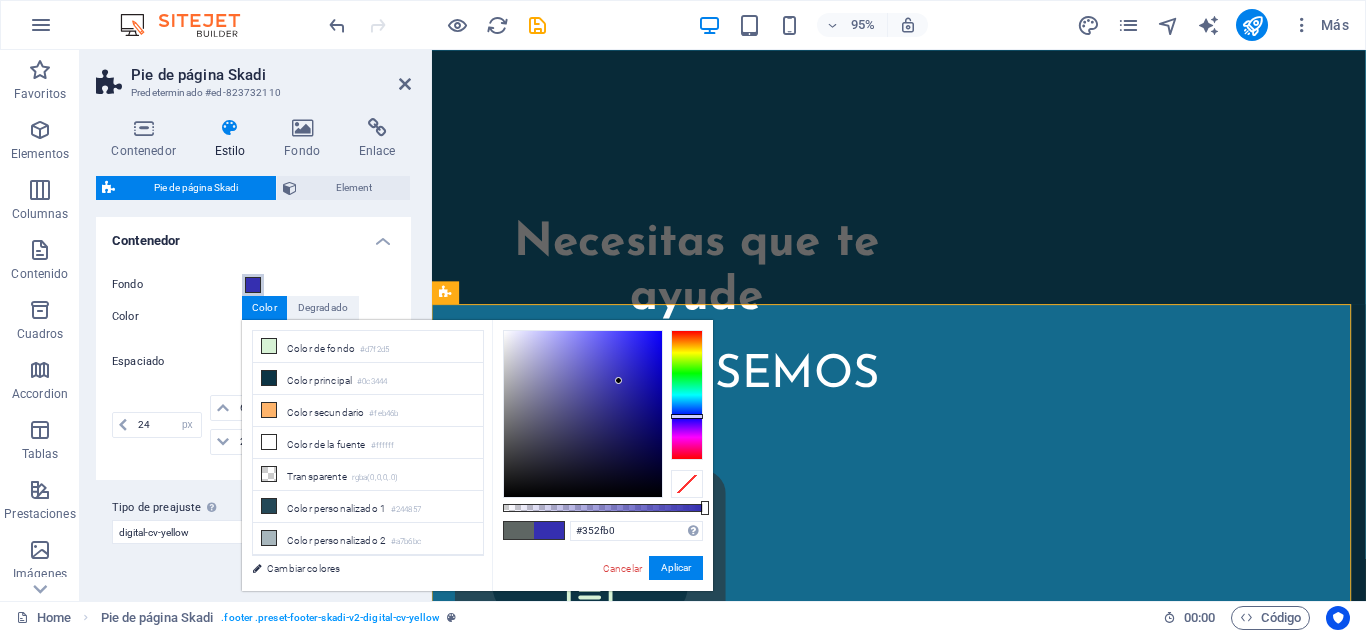 click at bounding box center (583, 414) 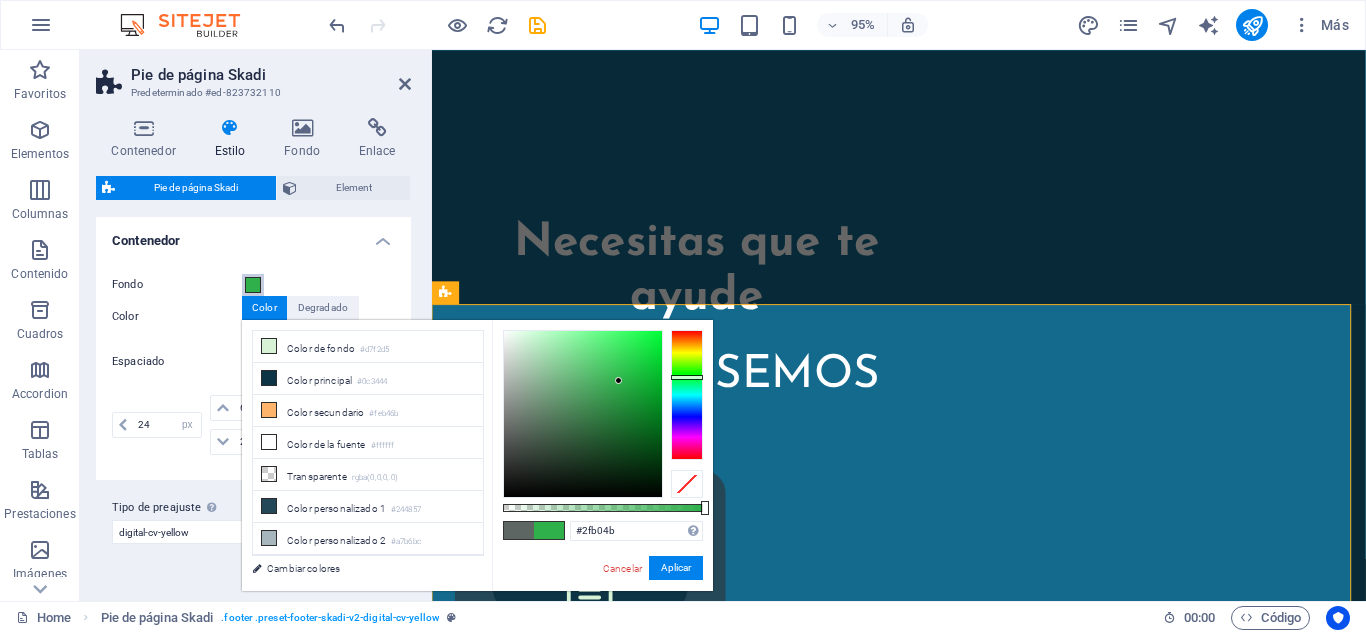 click at bounding box center [687, 395] 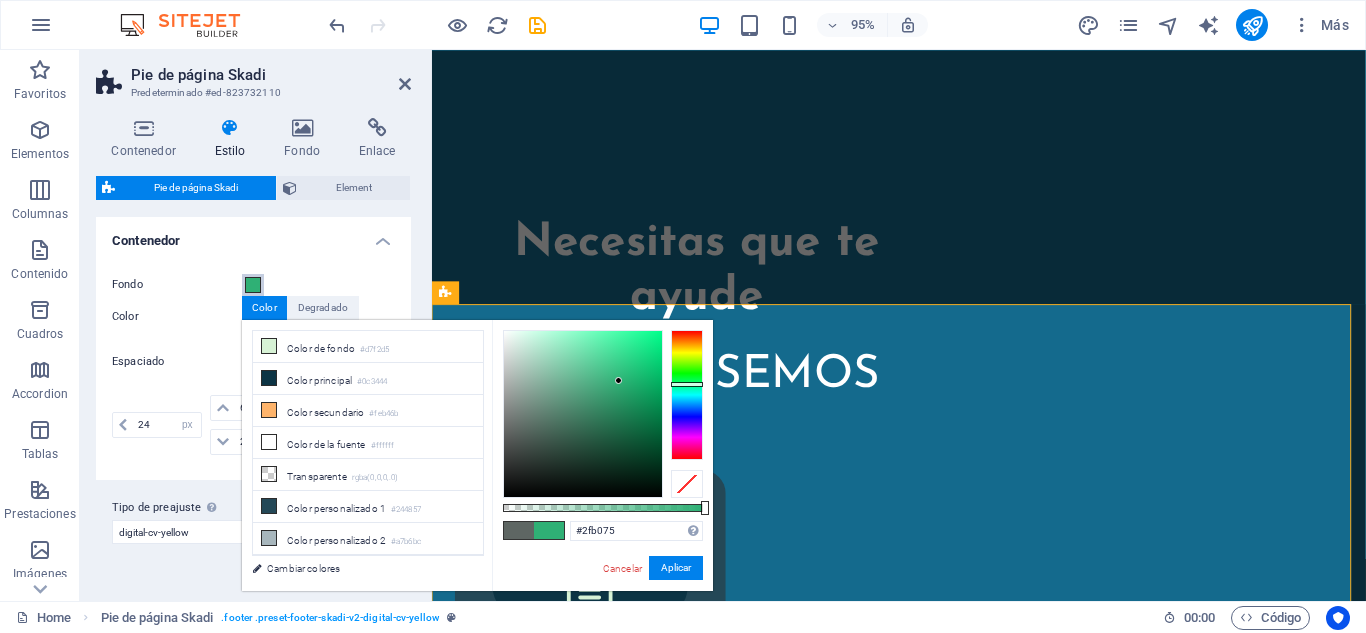 click at bounding box center [687, 395] 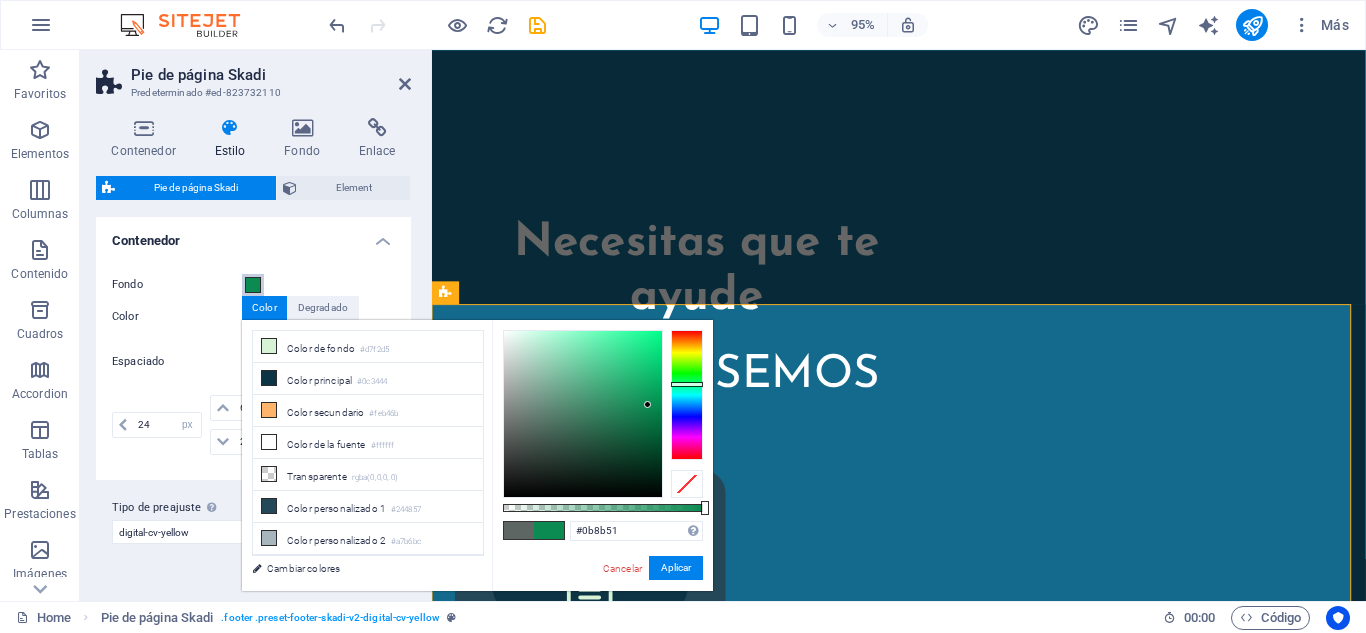 click at bounding box center (583, 414) 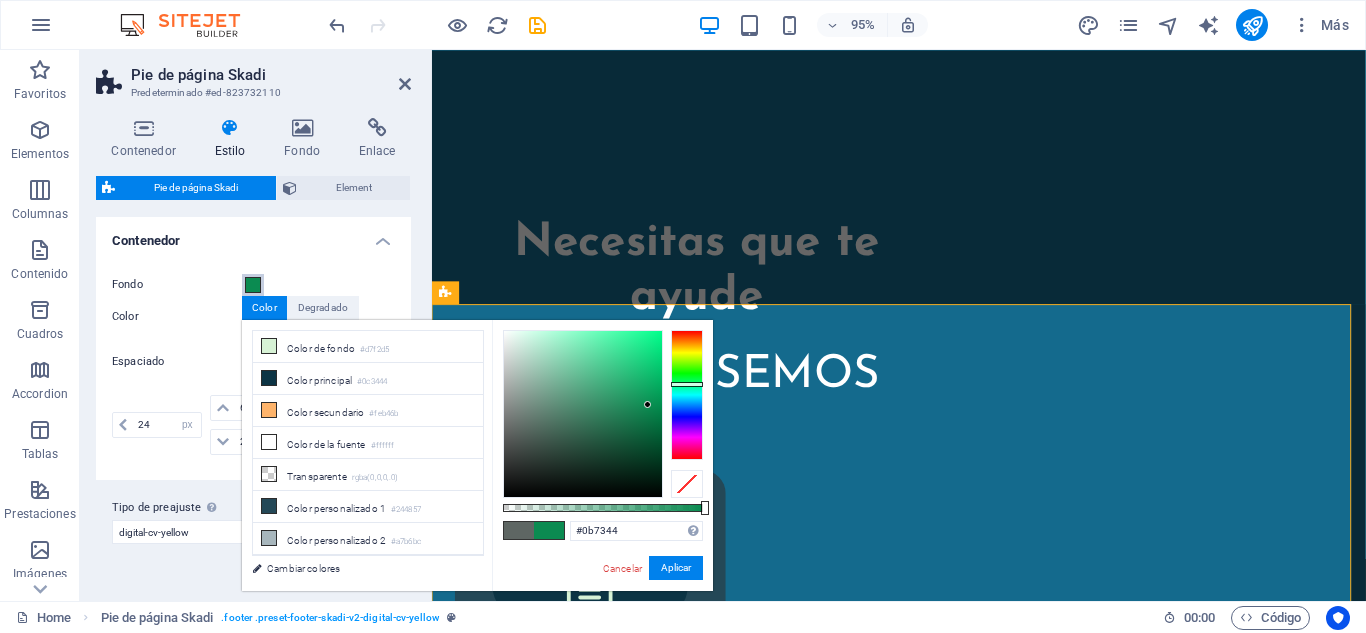 click at bounding box center (583, 414) 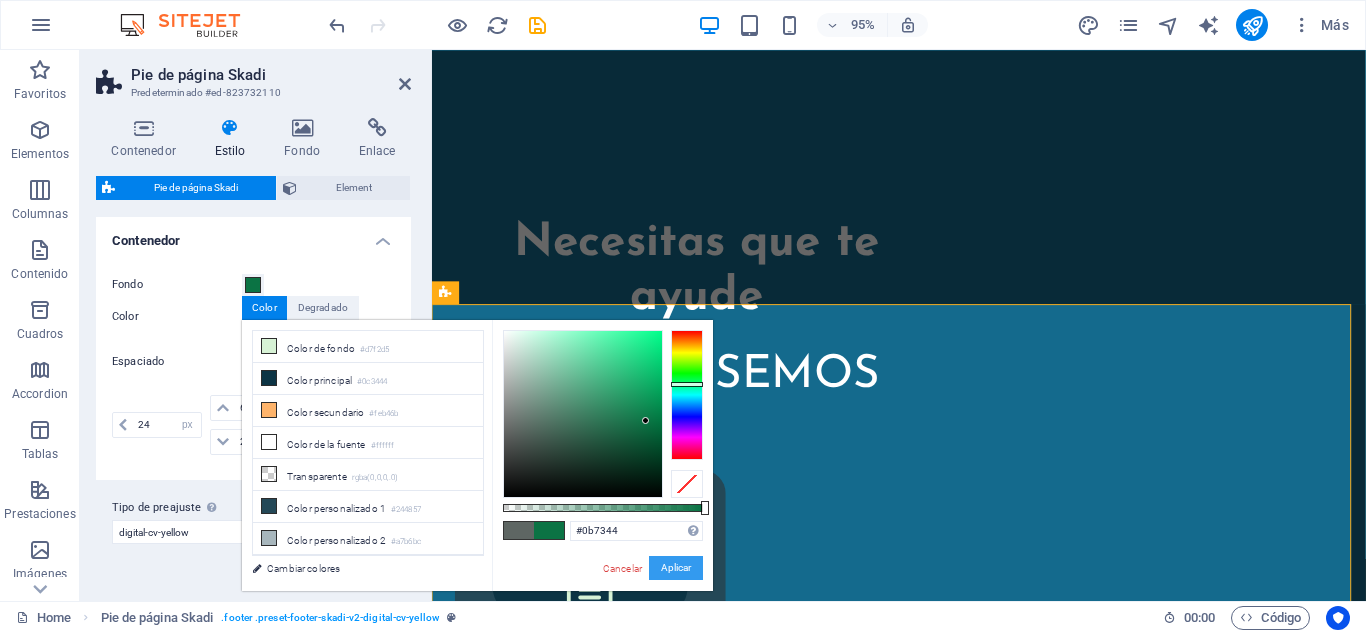 click on "Aplicar" at bounding box center [676, 568] 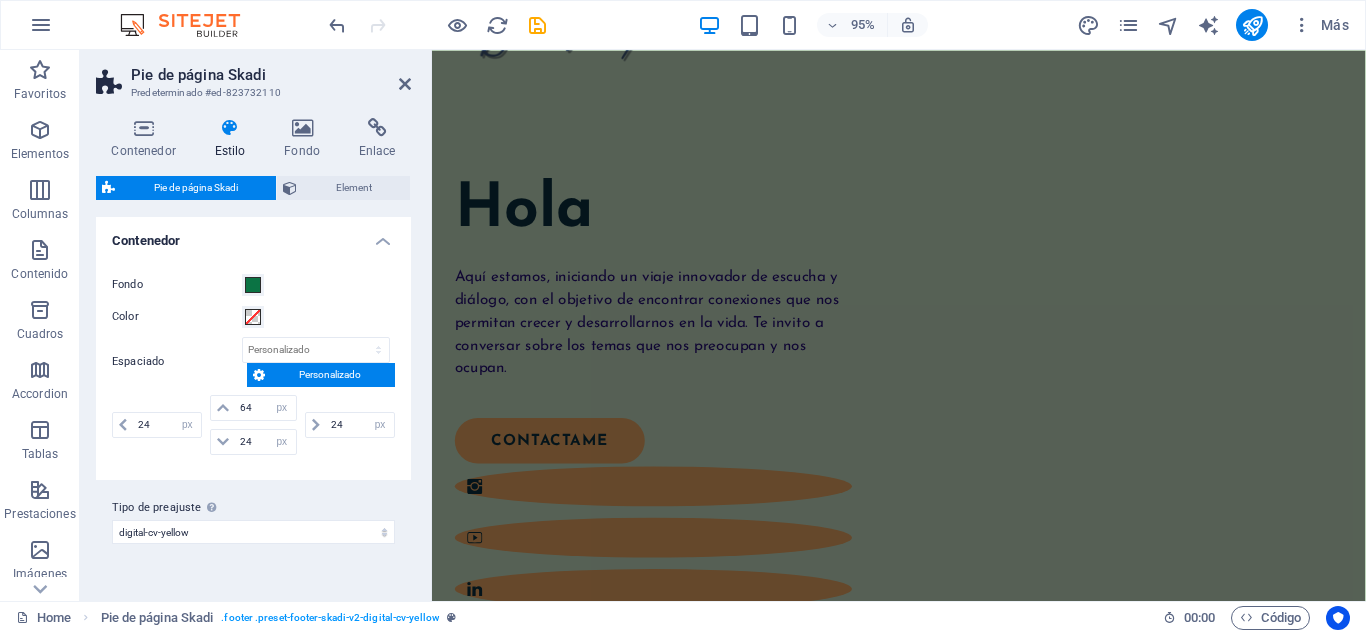 scroll, scrollTop: 0, scrollLeft: 0, axis: both 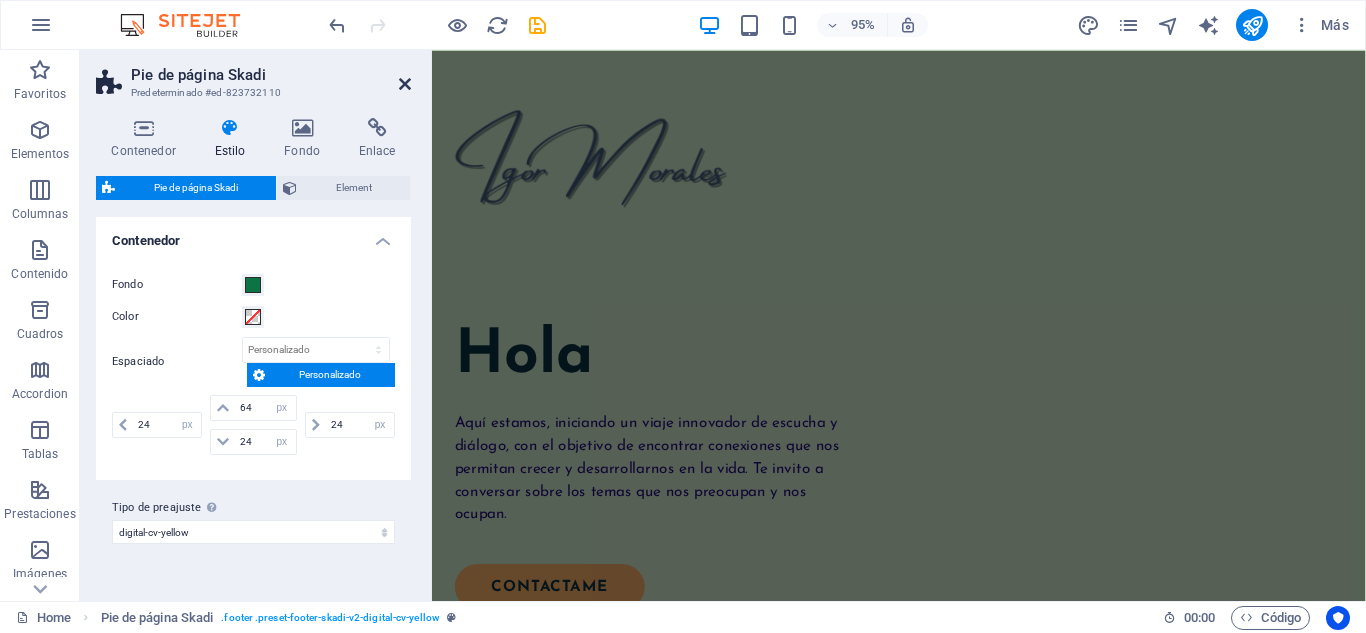 click at bounding box center [405, 84] 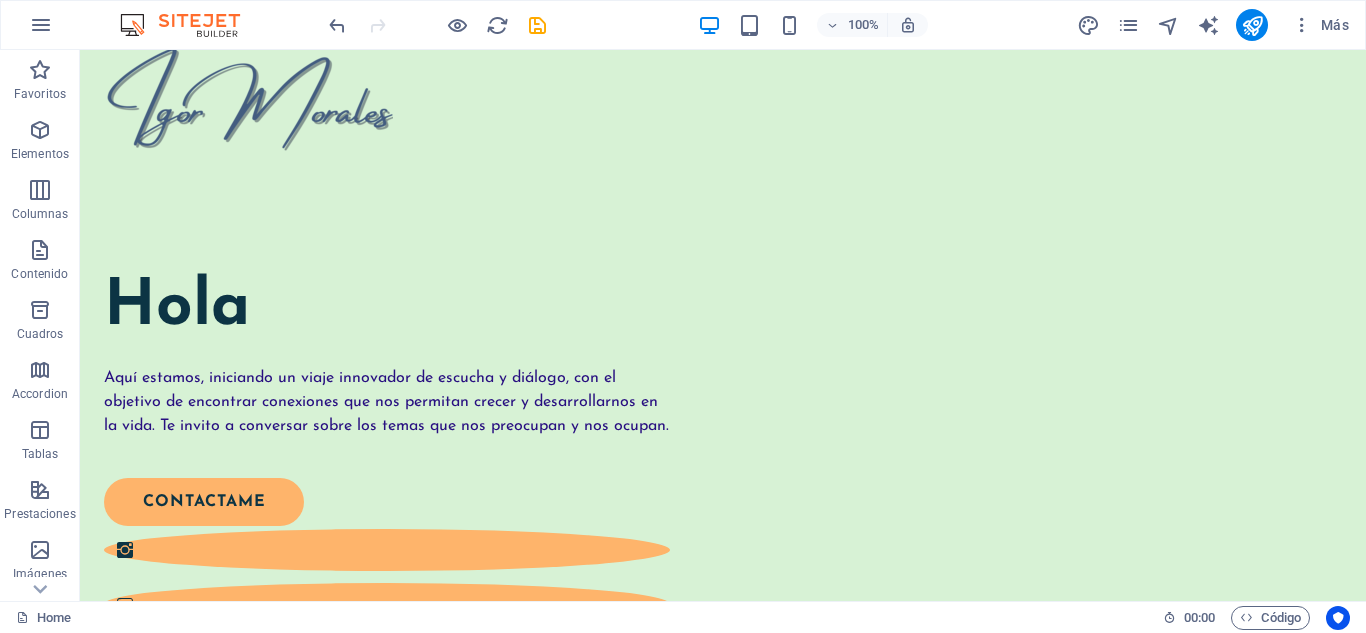 scroll, scrollTop: 0, scrollLeft: 0, axis: both 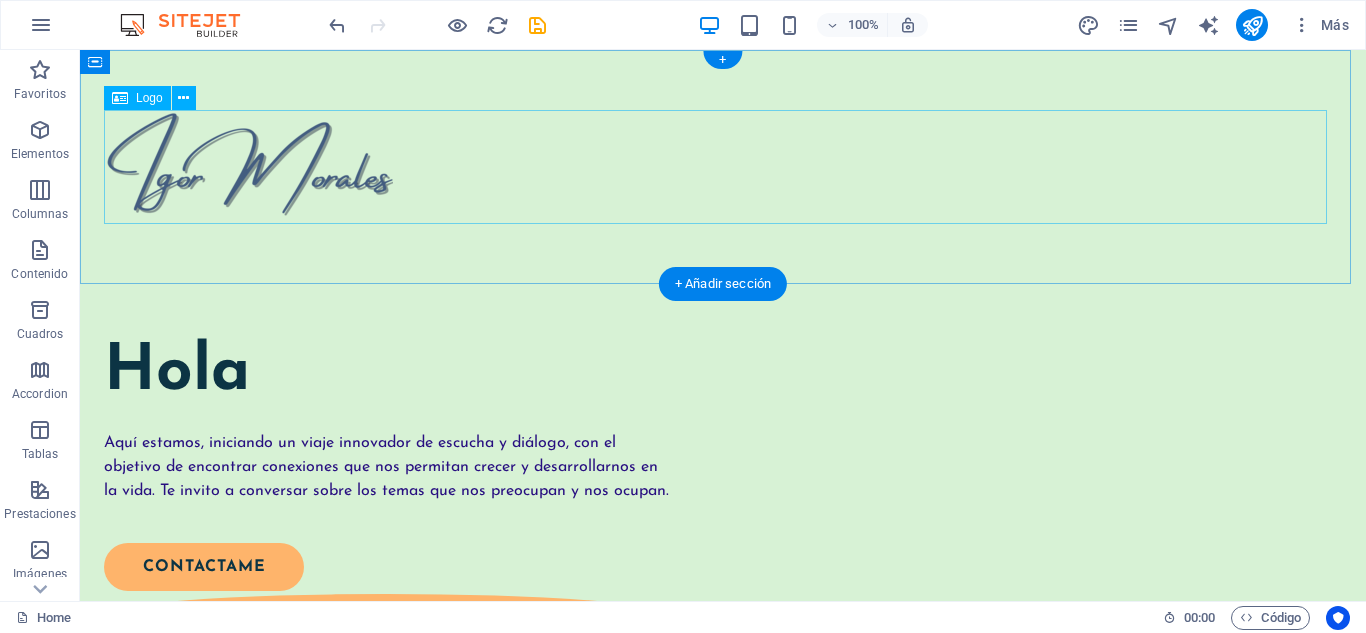 click at bounding box center (723, 167) 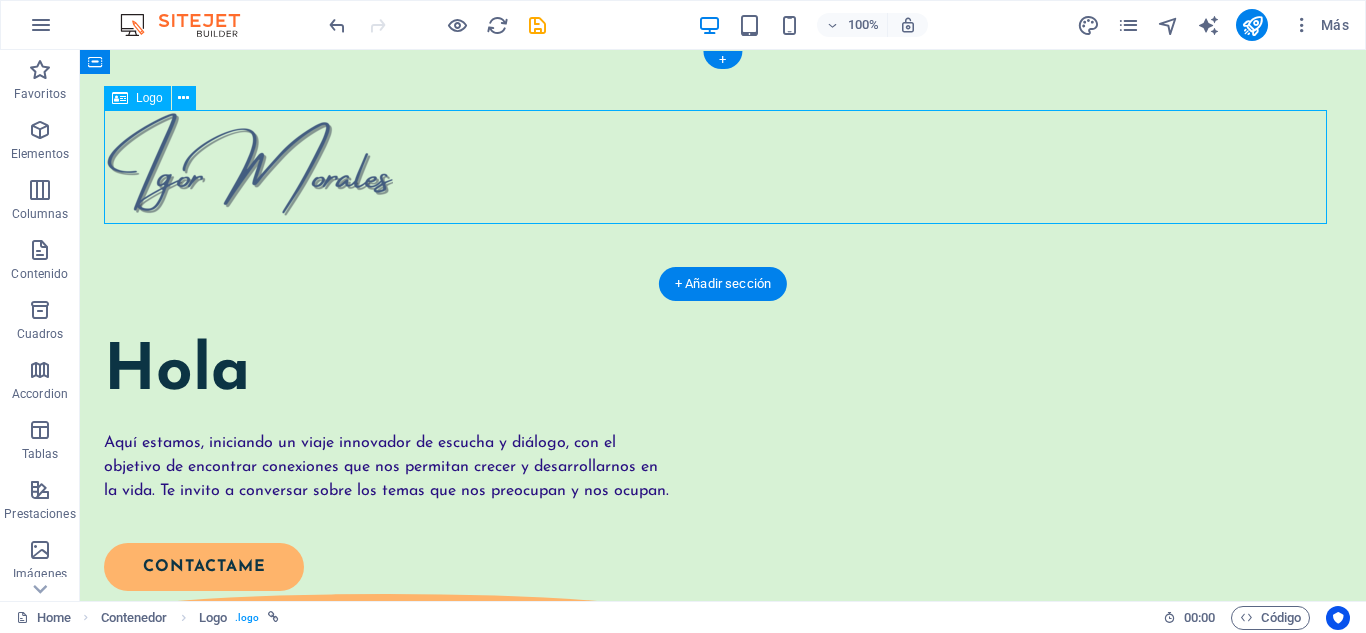 click at bounding box center [723, 167] 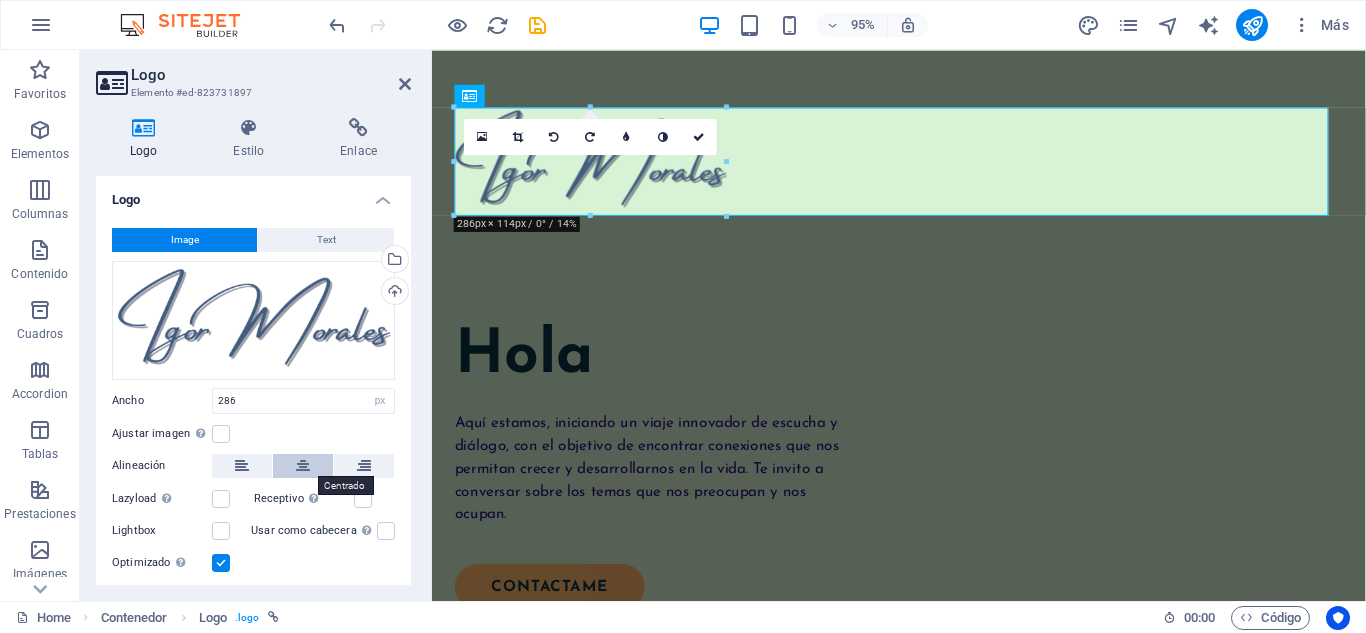 click at bounding box center [303, 466] 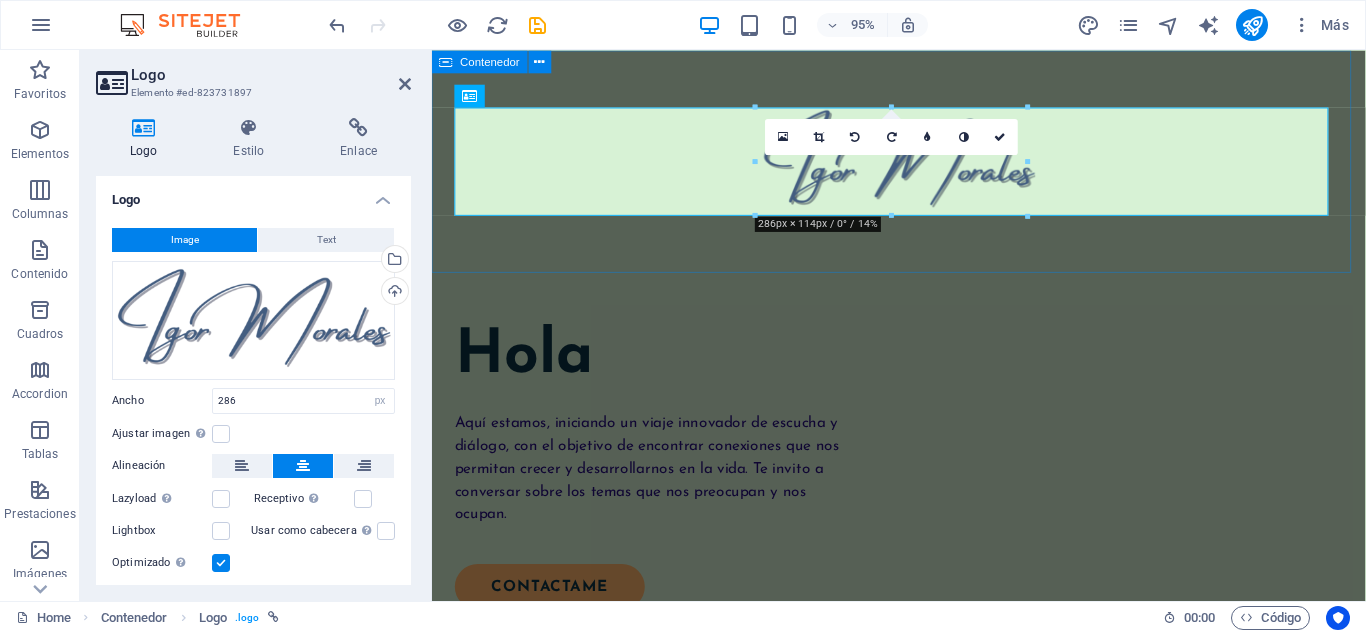 click at bounding box center (923, 167) 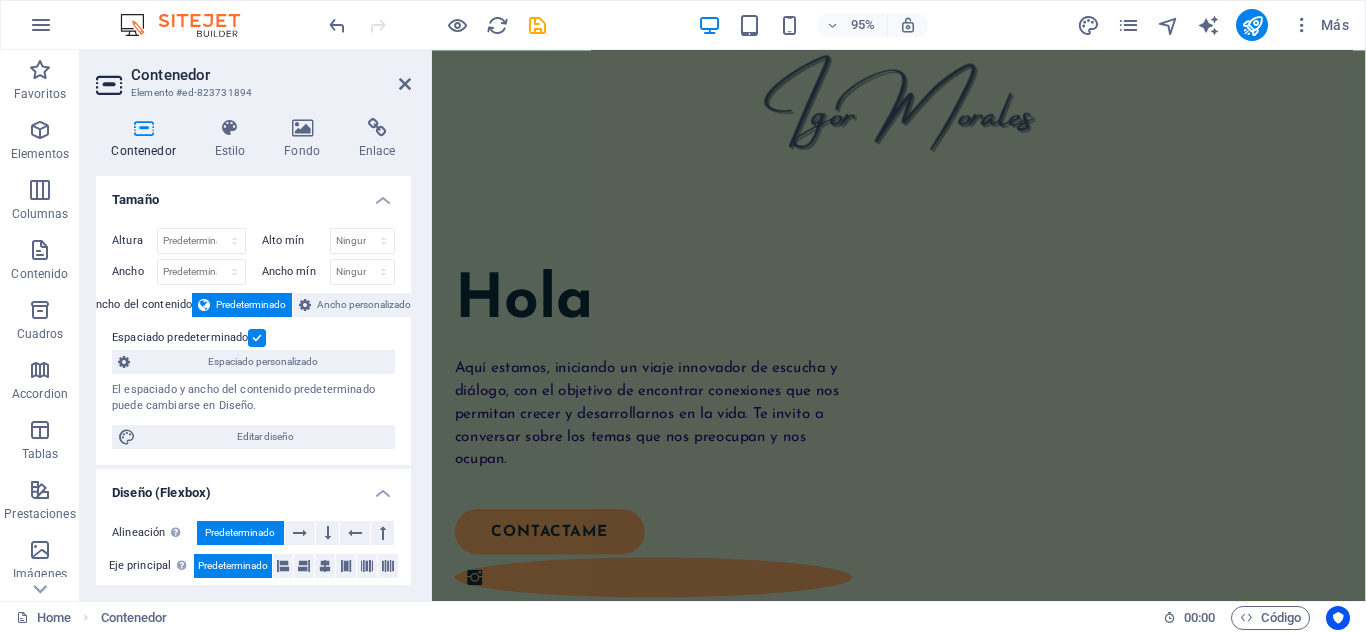 scroll, scrollTop: 0, scrollLeft: 0, axis: both 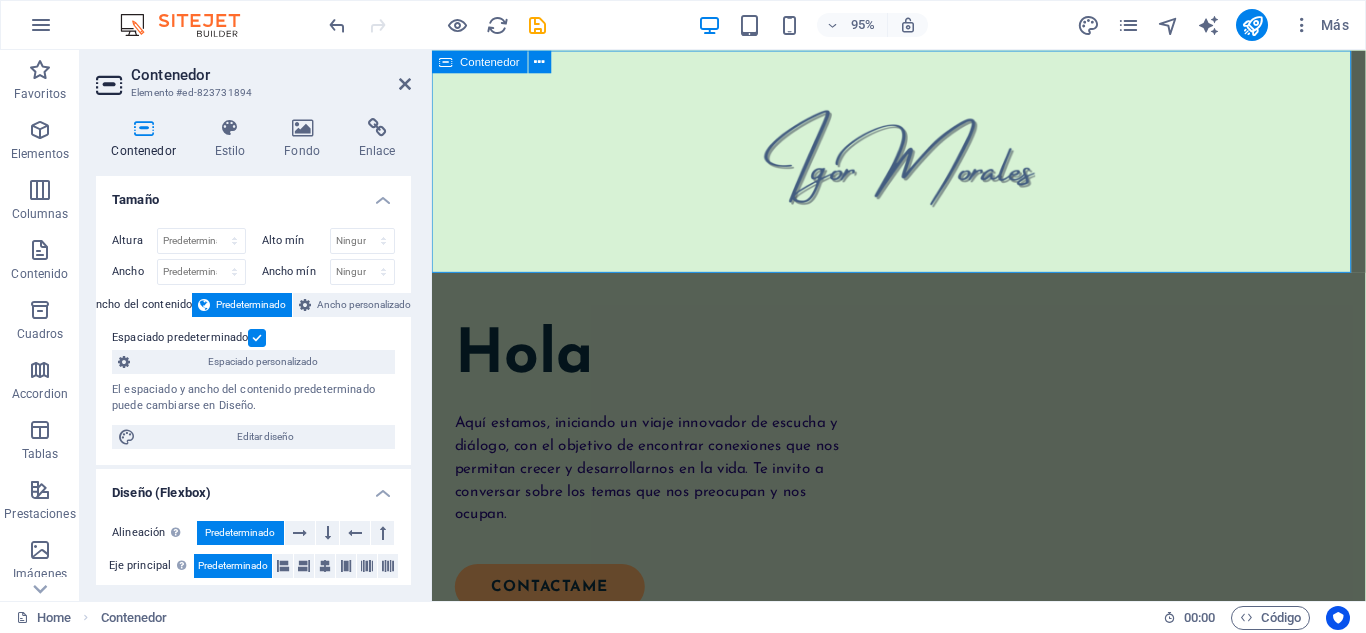 click at bounding box center [923, 167] 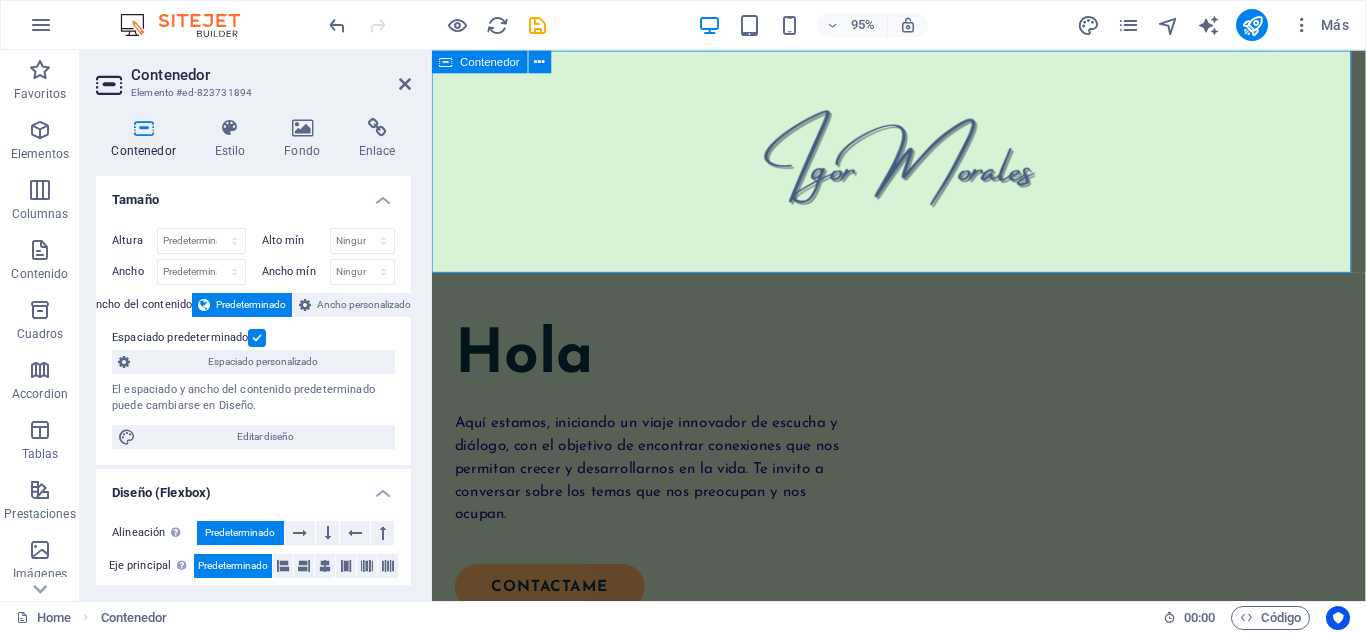 click at bounding box center (923, 167) 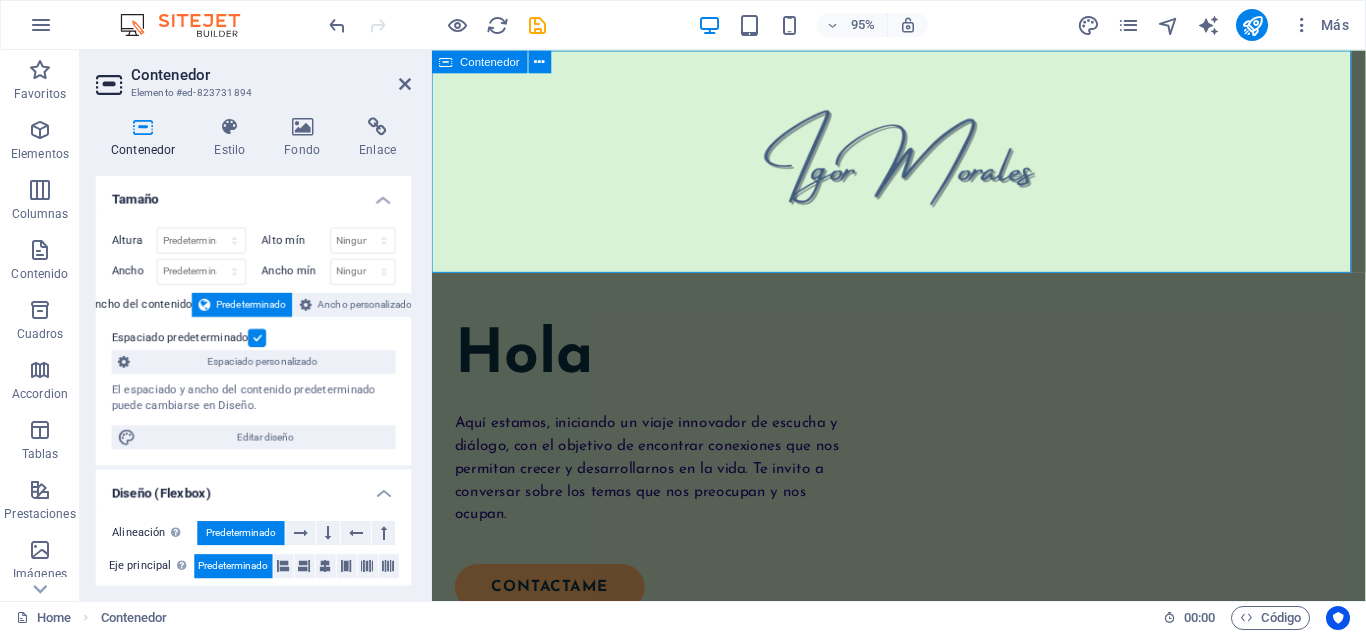 click at bounding box center [923, 167] 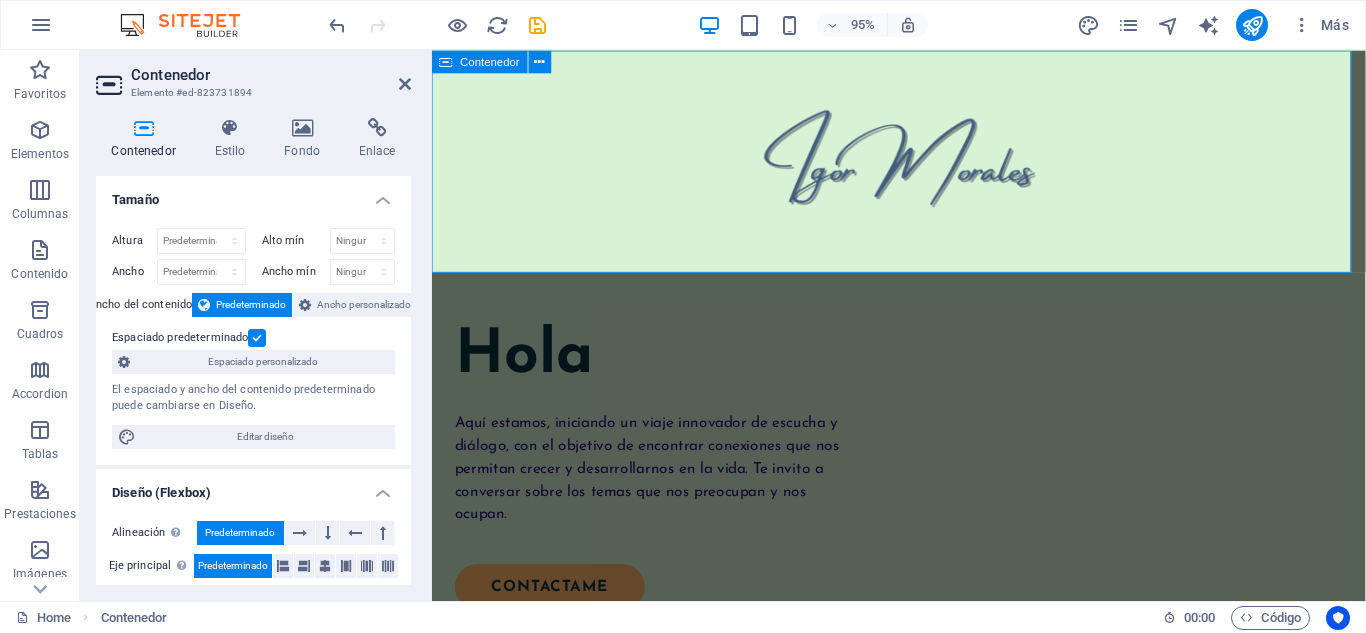 click at bounding box center [923, 167] 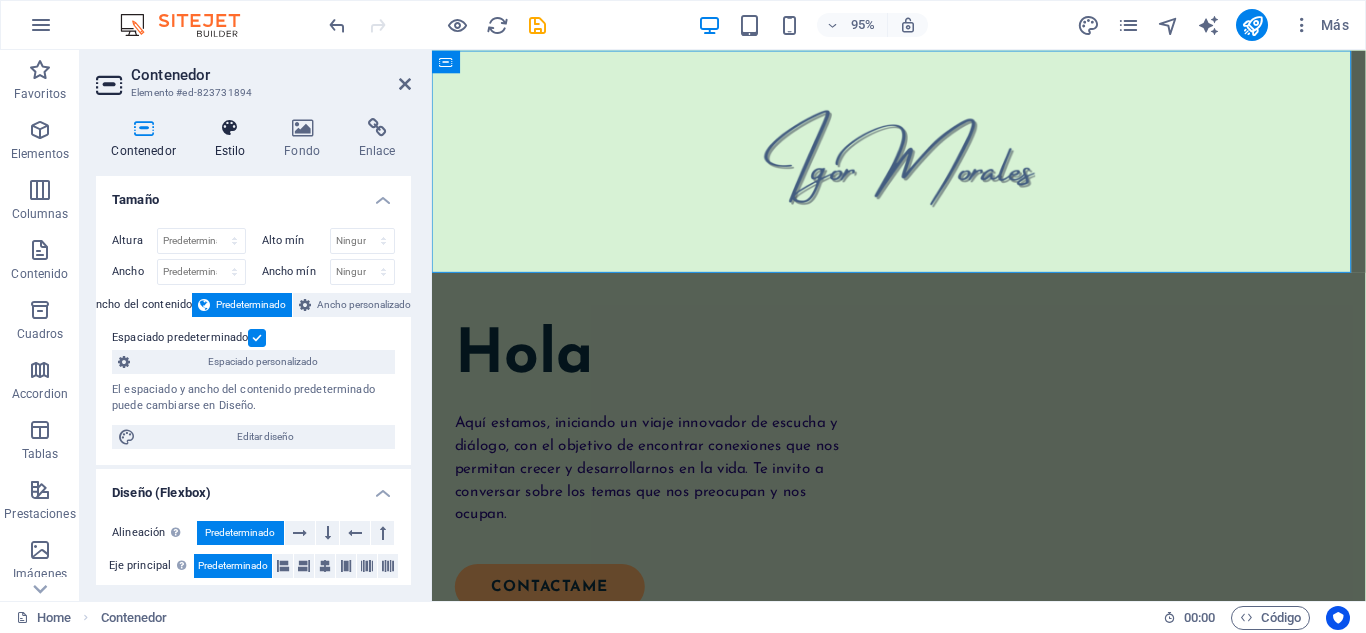 click on "Estilo" at bounding box center (234, 139) 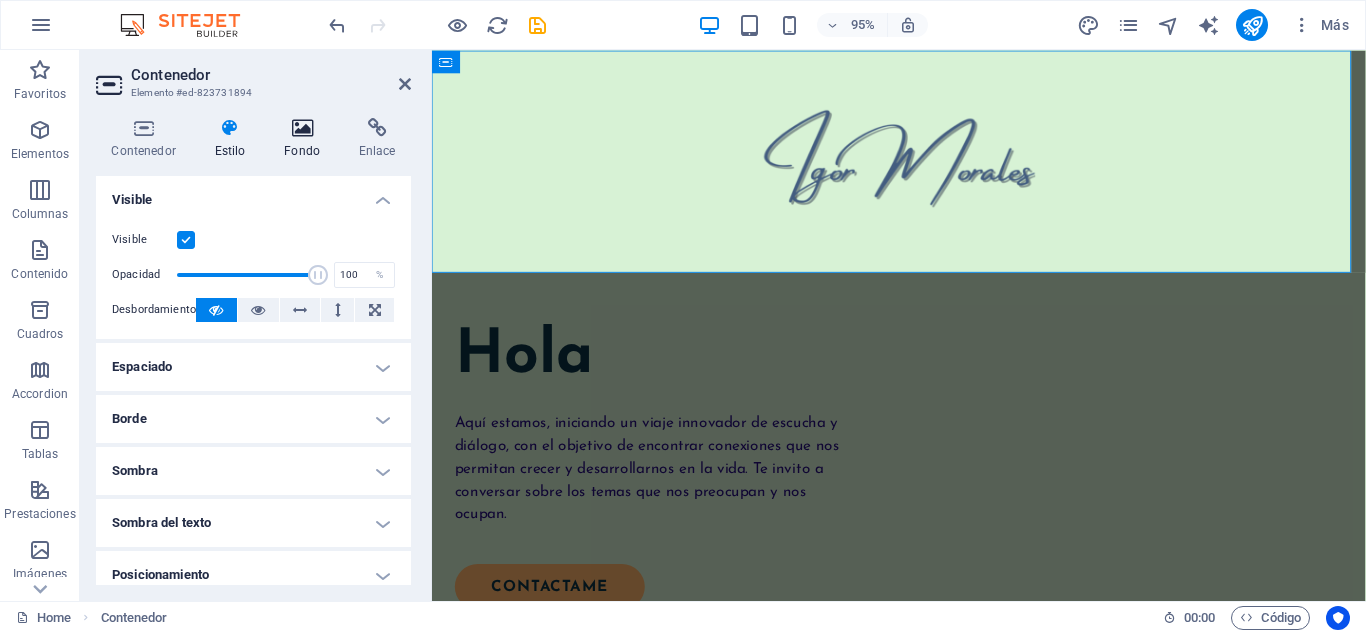 click on "Fondo" at bounding box center [306, 139] 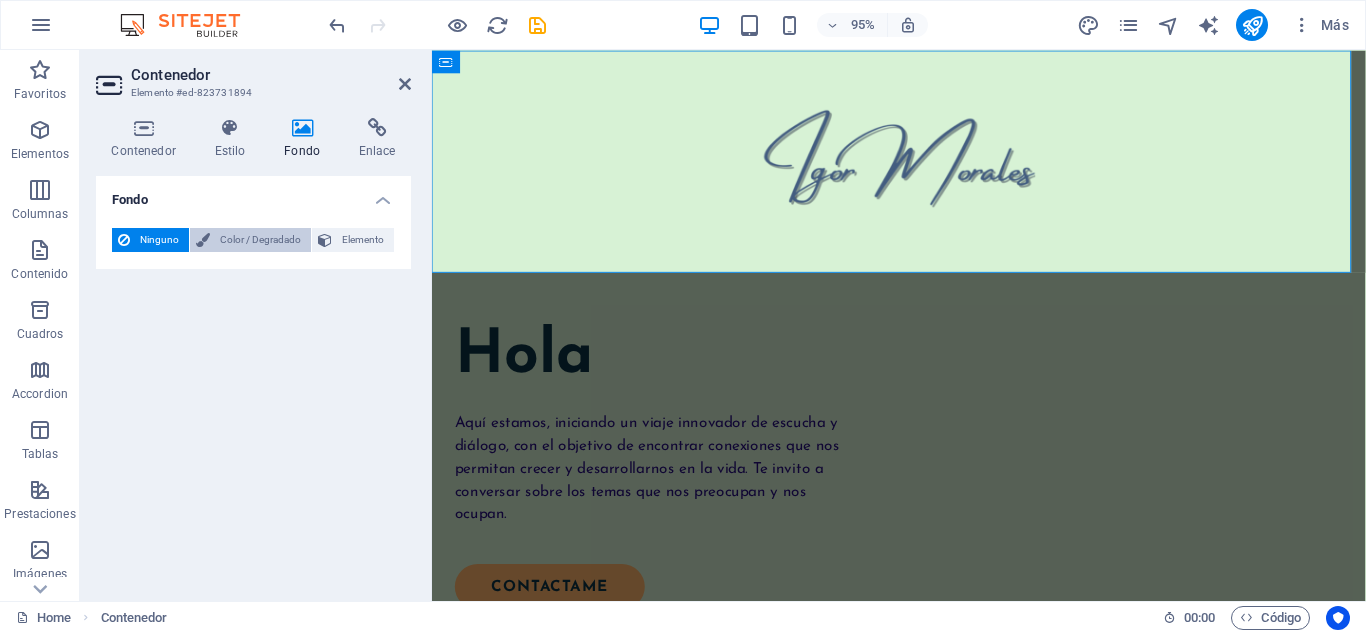 click on "Color / Degradado" at bounding box center (260, 240) 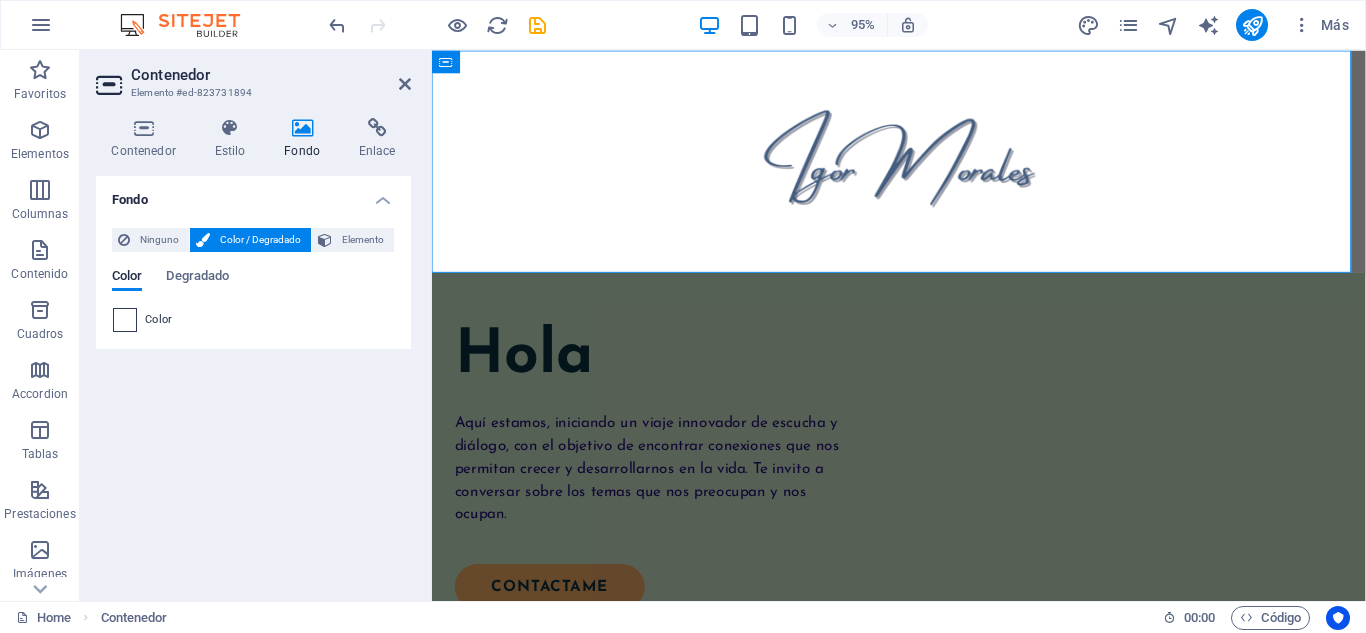 click at bounding box center [125, 320] 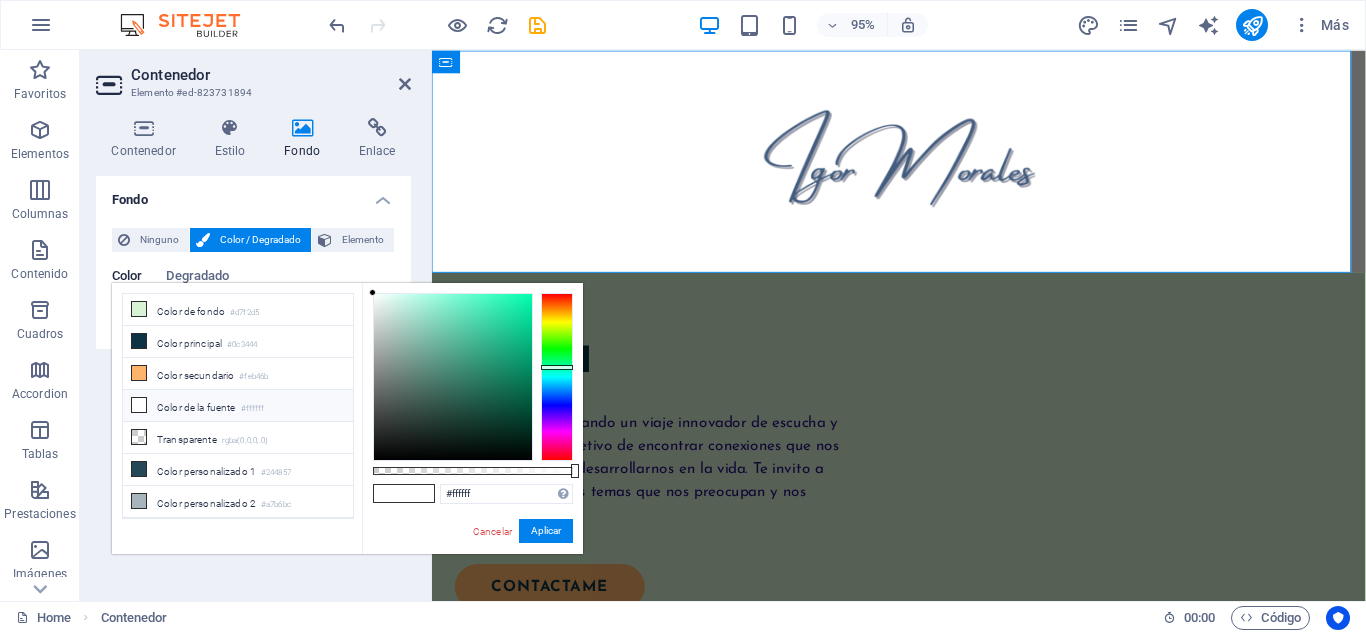 click at bounding box center [557, 377] 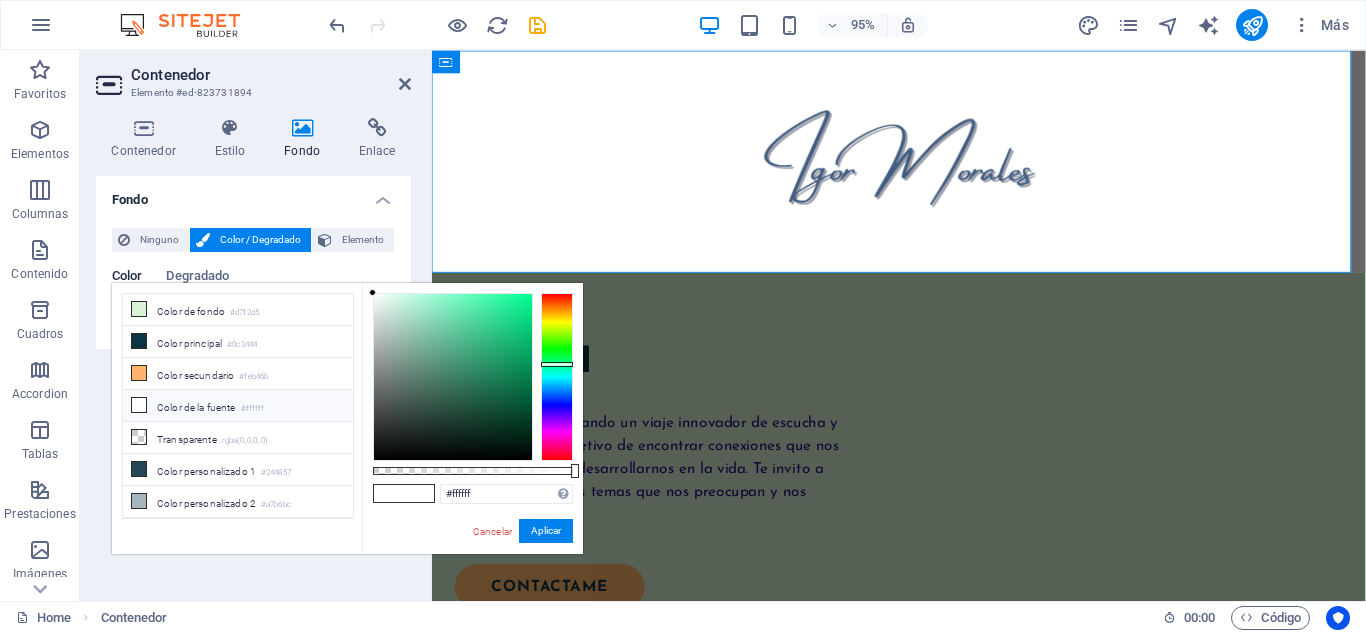 click at bounding box center [557, 377] 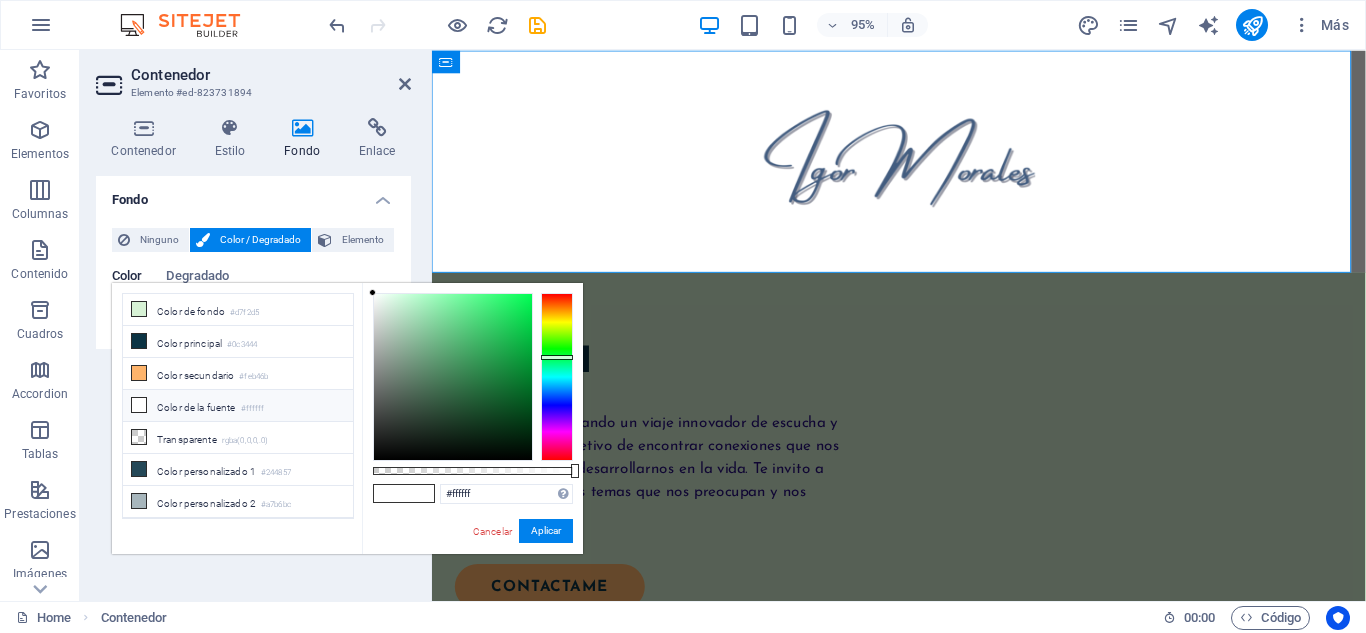 click at bounding box center [557, 377] 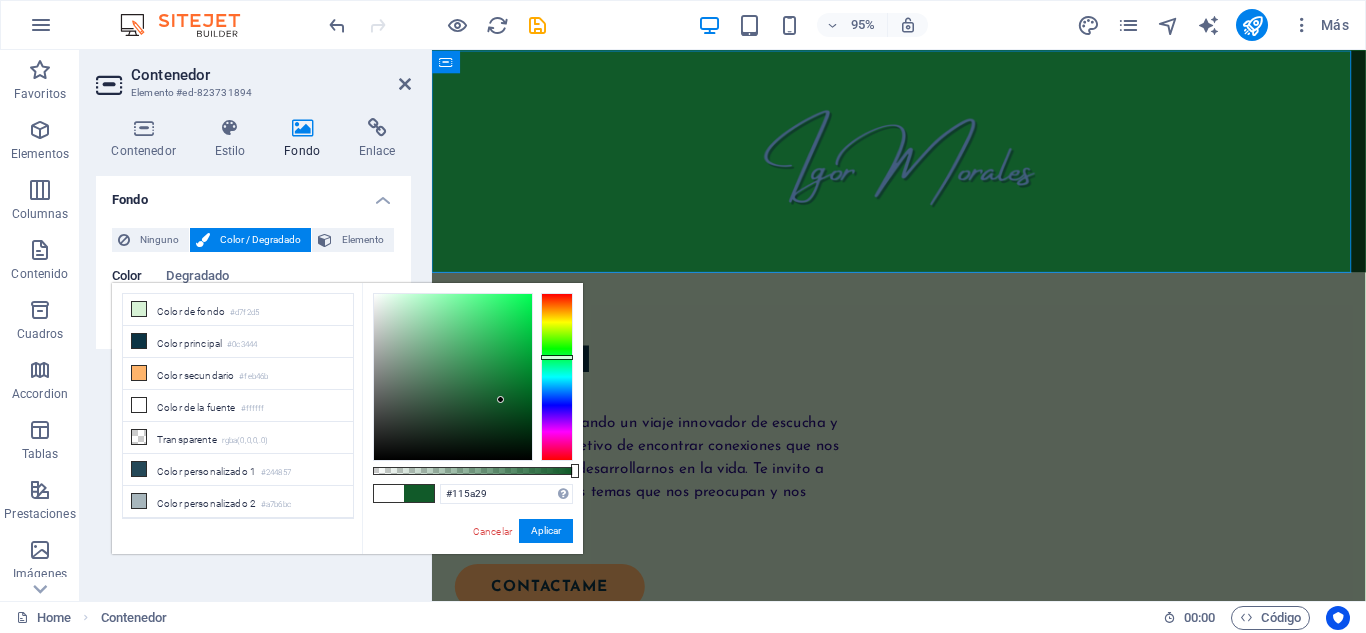click at bounding box center (453, 377) 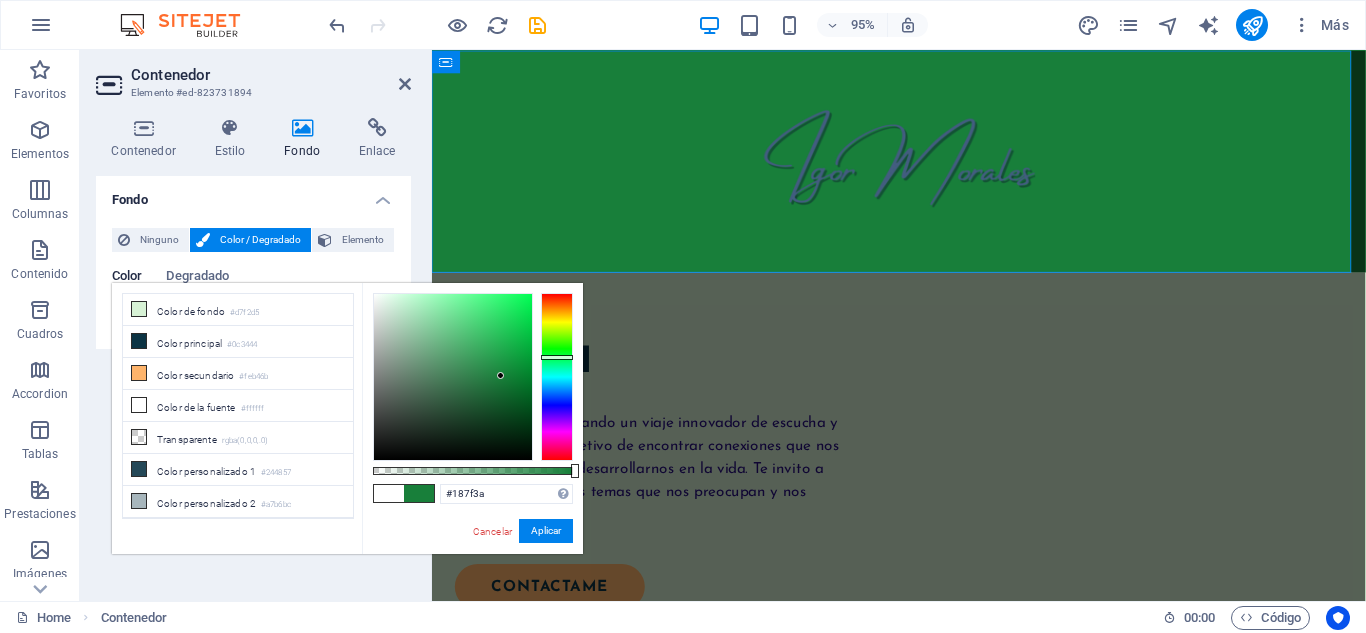 click at bounding box center (453, 377) 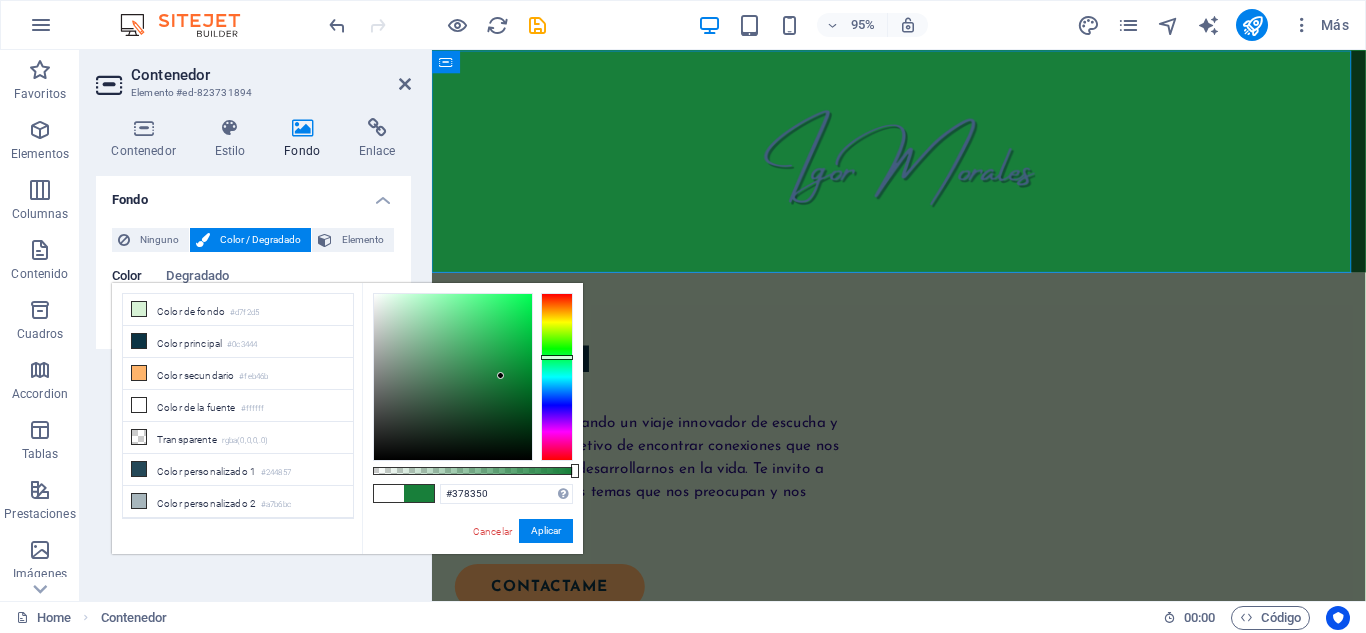 click at bounding box center (453, 377) 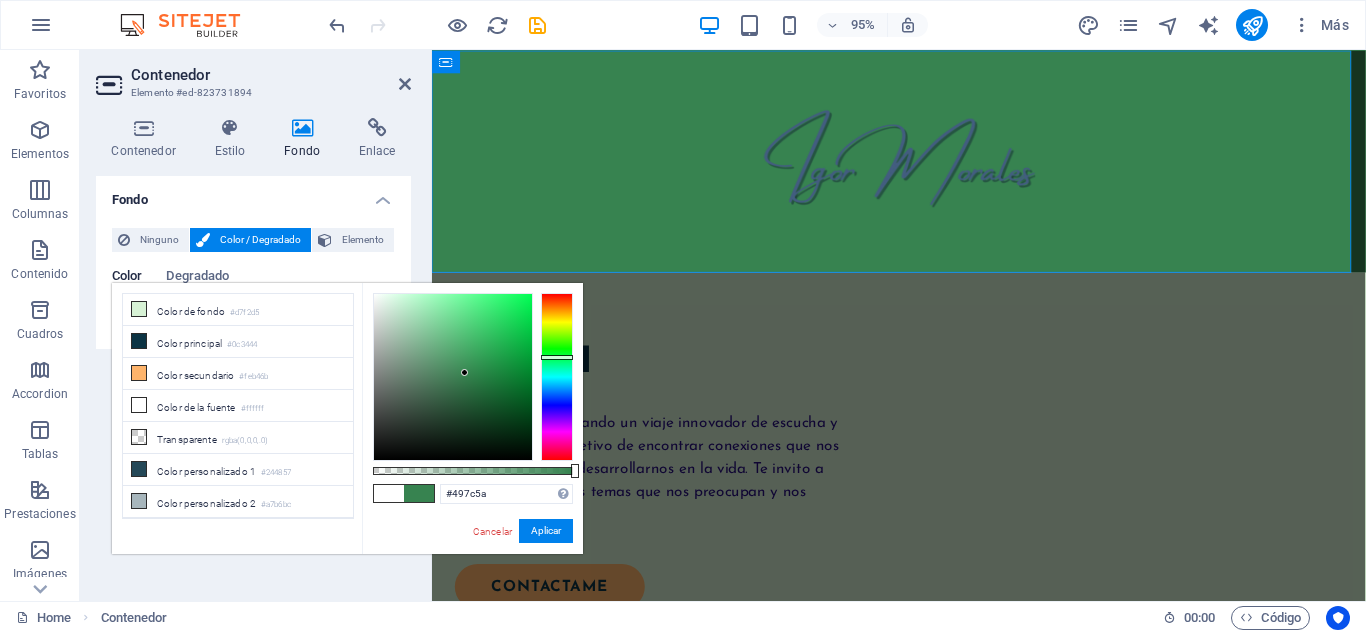 click at bounding box center [453, 377] 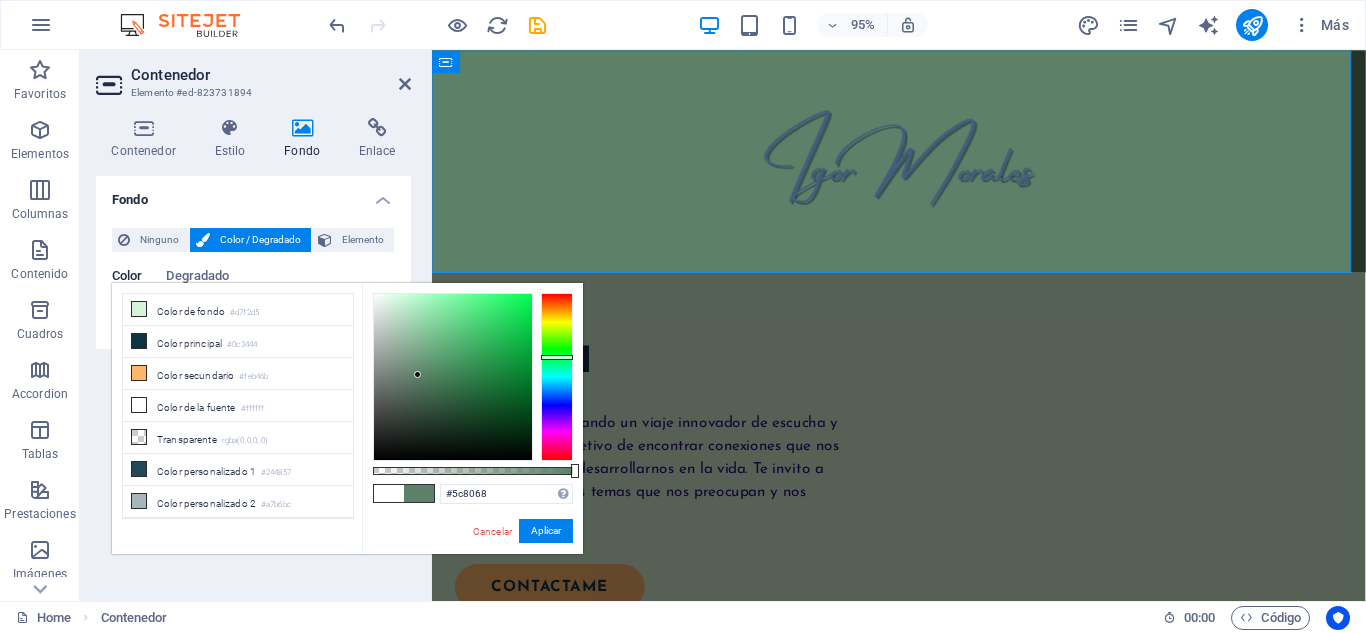 click at bounding box center (453, 377) 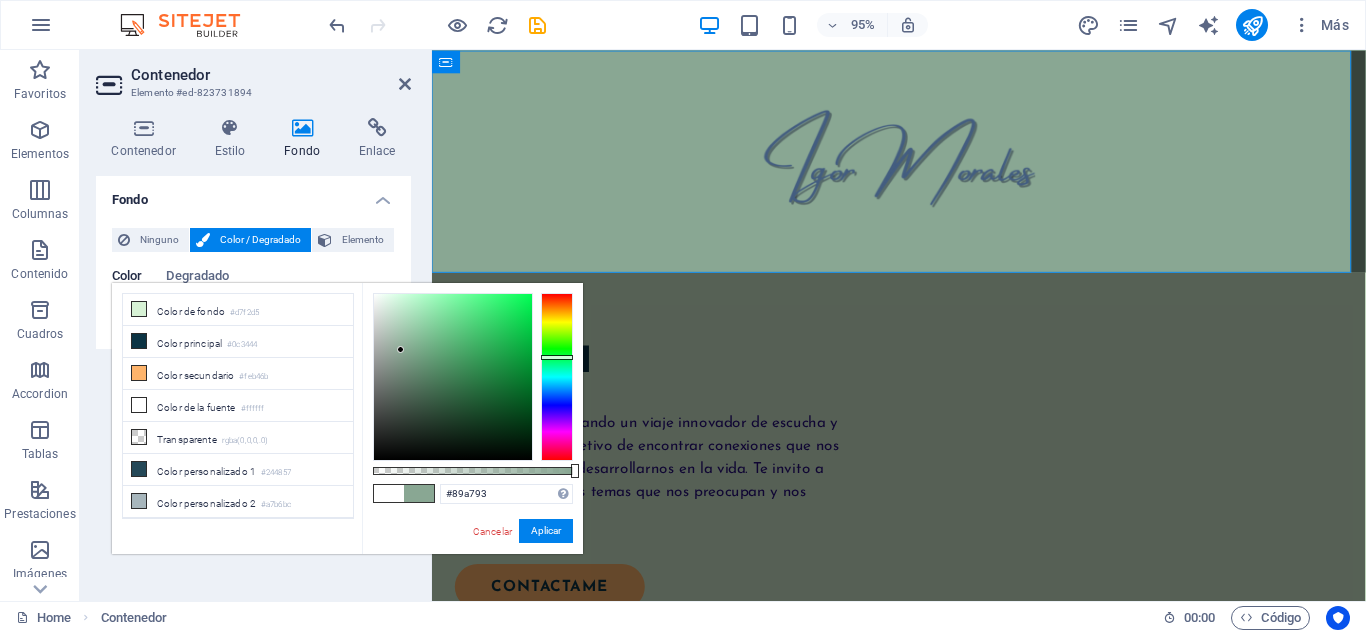 click at bounding box center [453, 377] 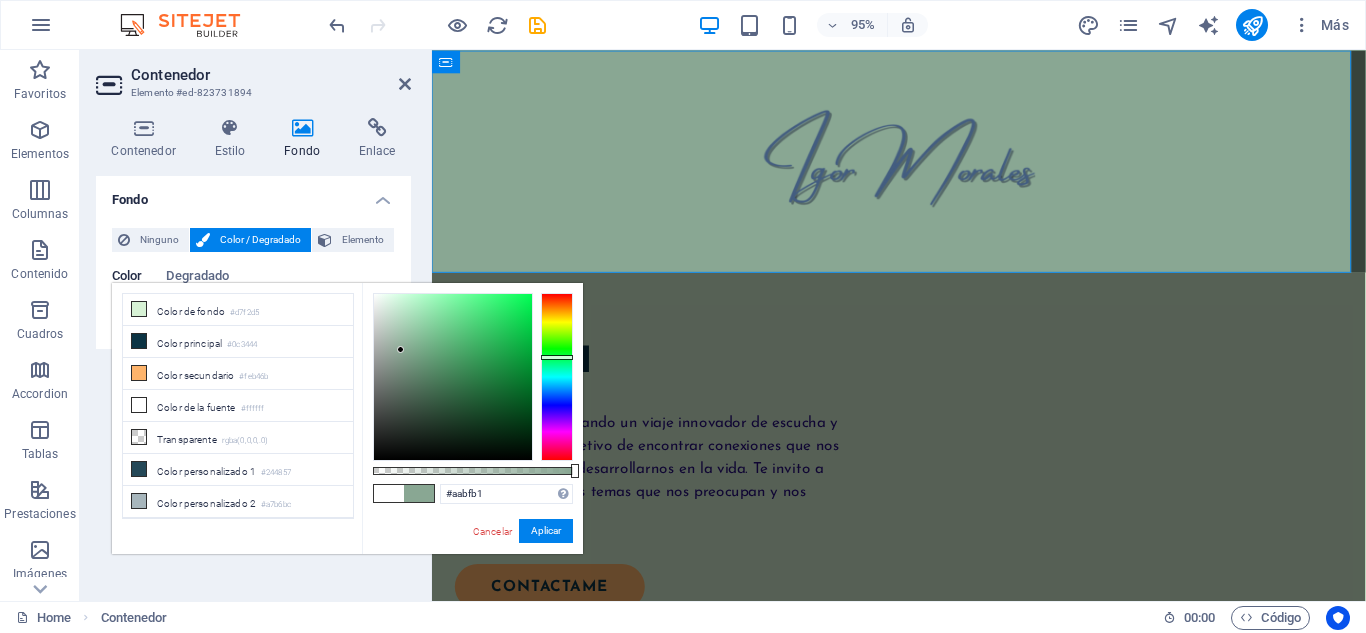 click at bounding box center (453, 377) 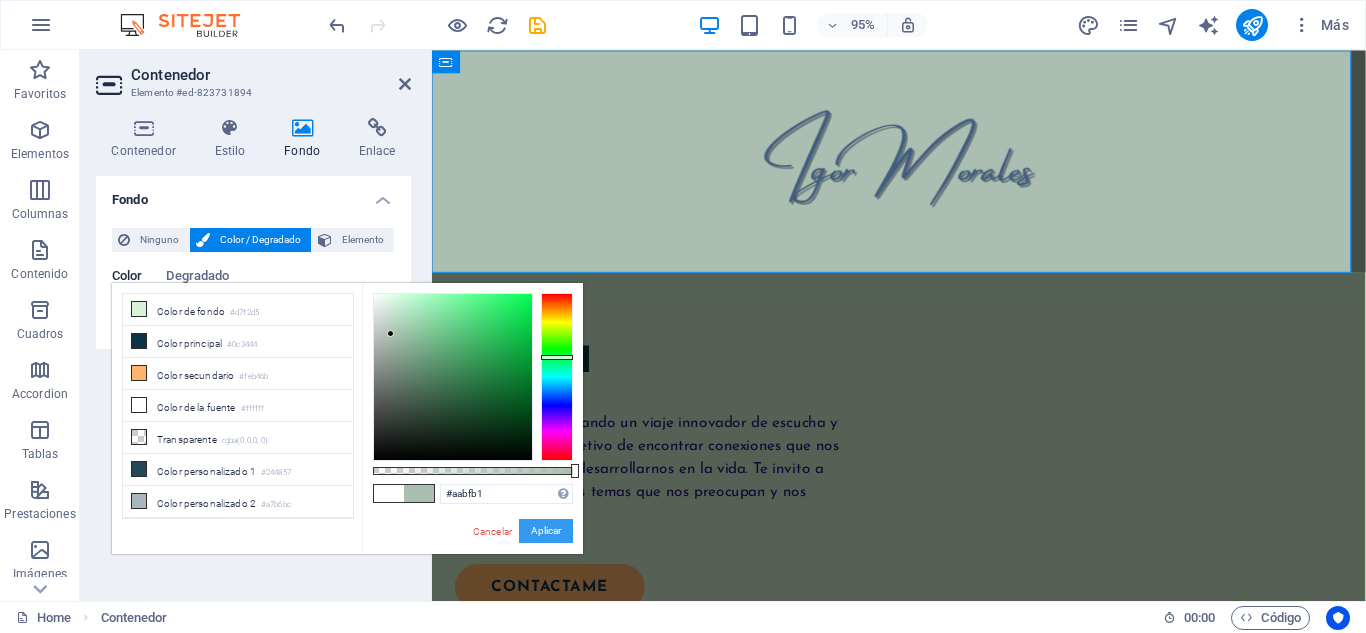 click on "Aplicar" at bounding box center (546, 531) 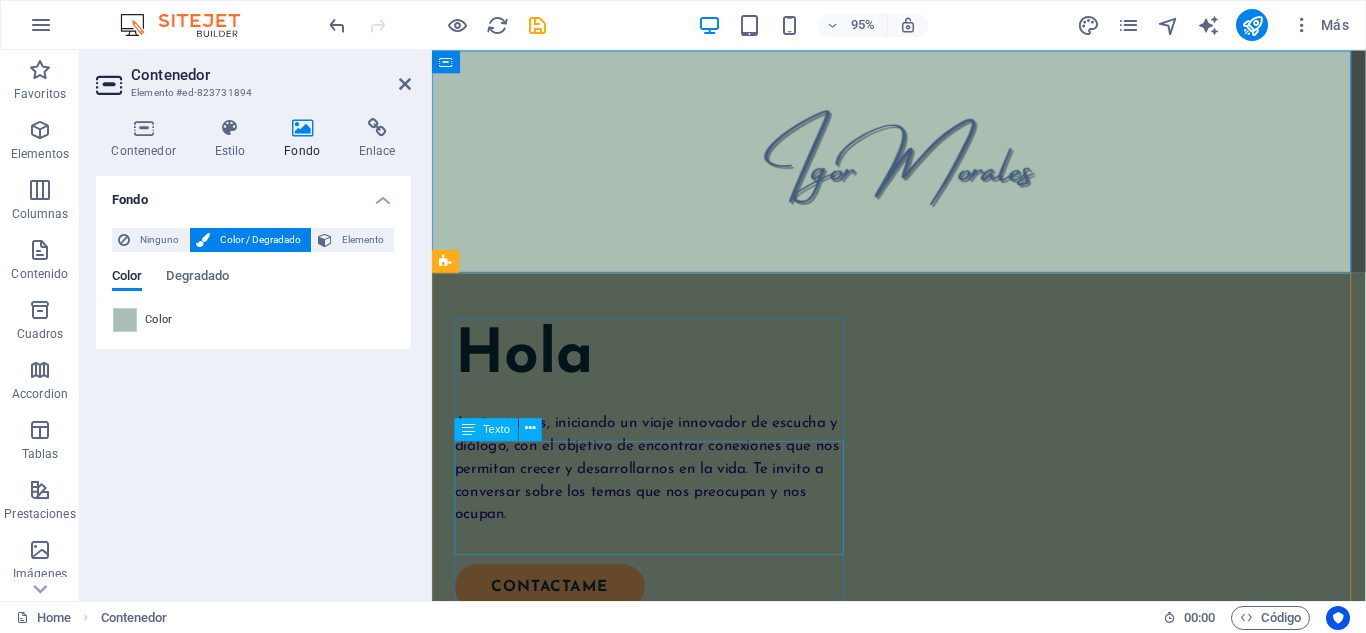 click on "Aquí estamos, iniciando un viaje innovador de escucha y diálogo, con el objetivo de encontrar conexiones que nos permitan crecer y desarrollarnos en la vida. Te invito a conversar sobre los temas que nos preocupan y nos ocupan." at bounding box center (665, 491) 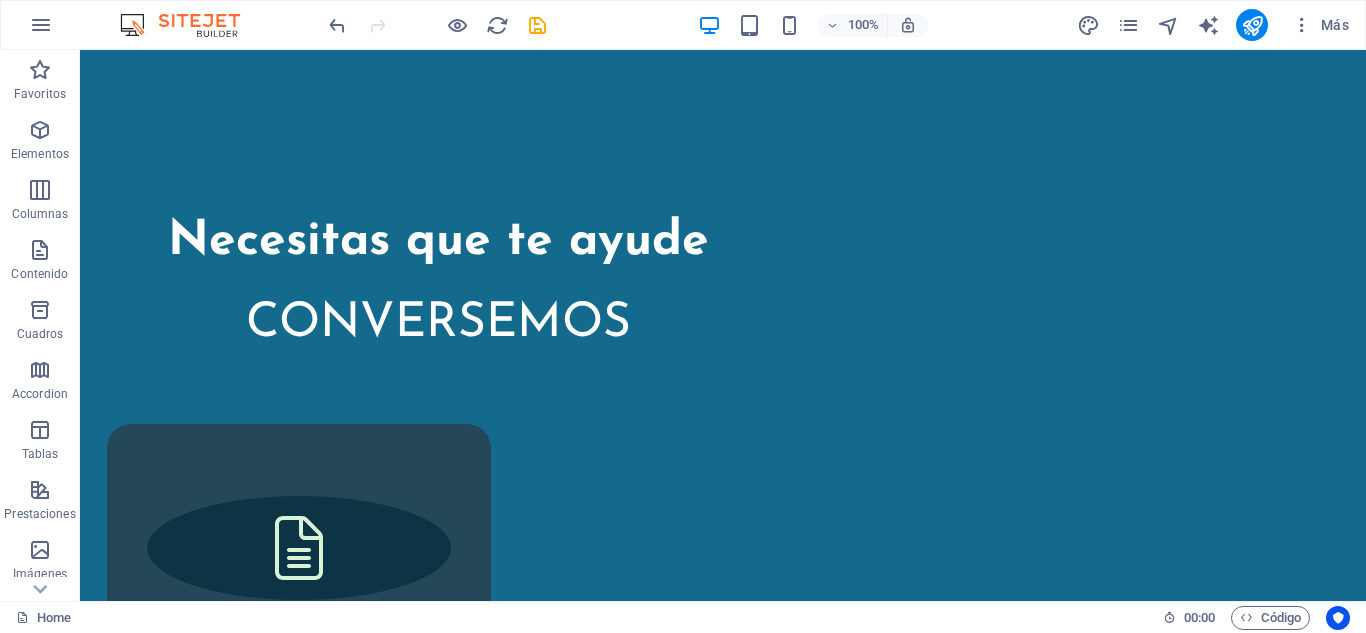 scroll, scrollTop: 2680, scrollLeft: 0, axis: vertical 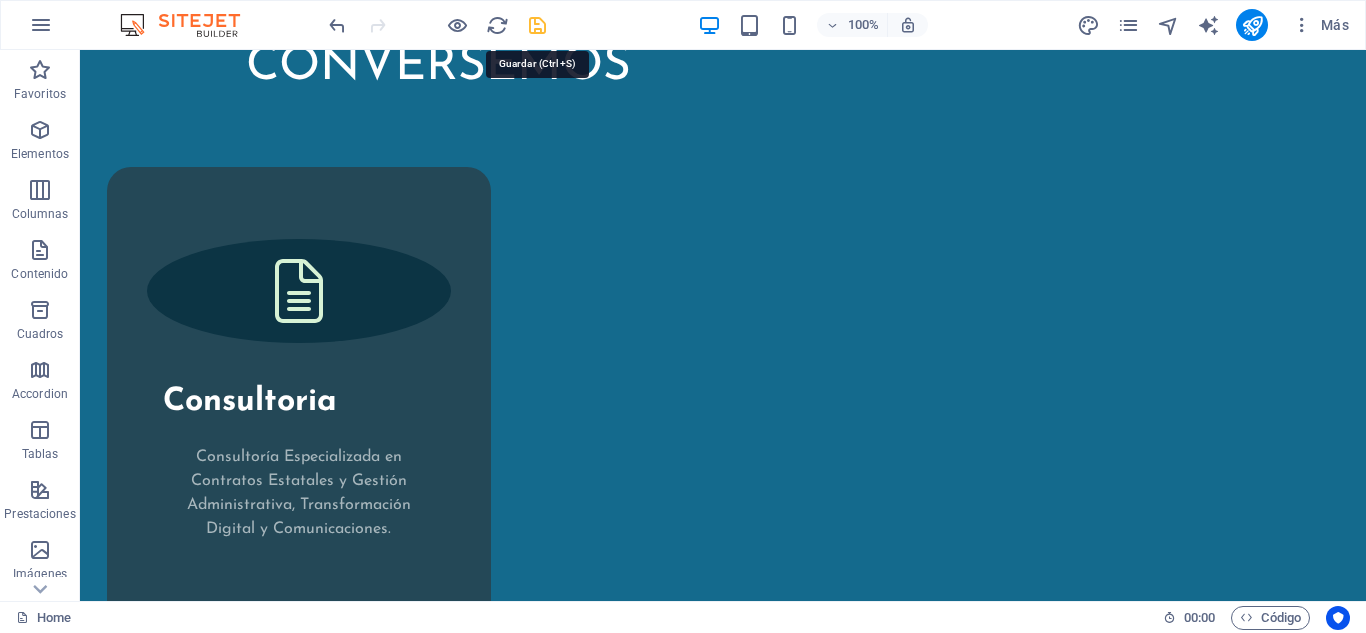 click at bounding box center [537, 25] 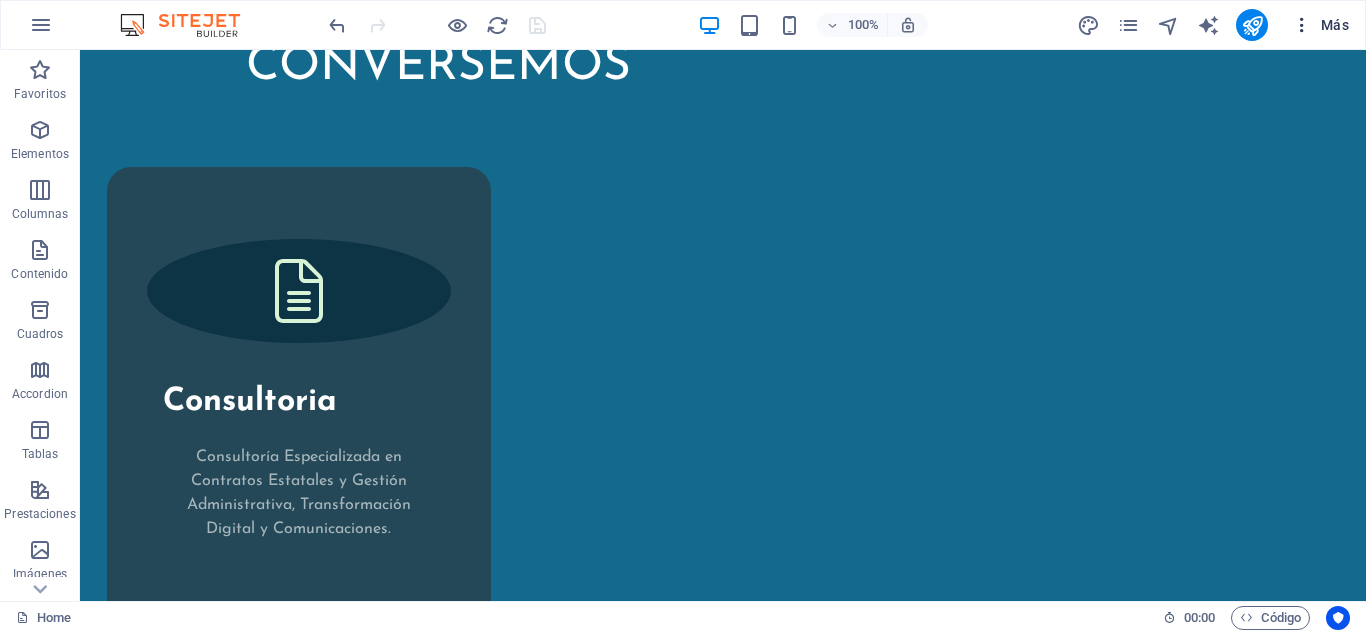 click at bounding box center [1302, 25] 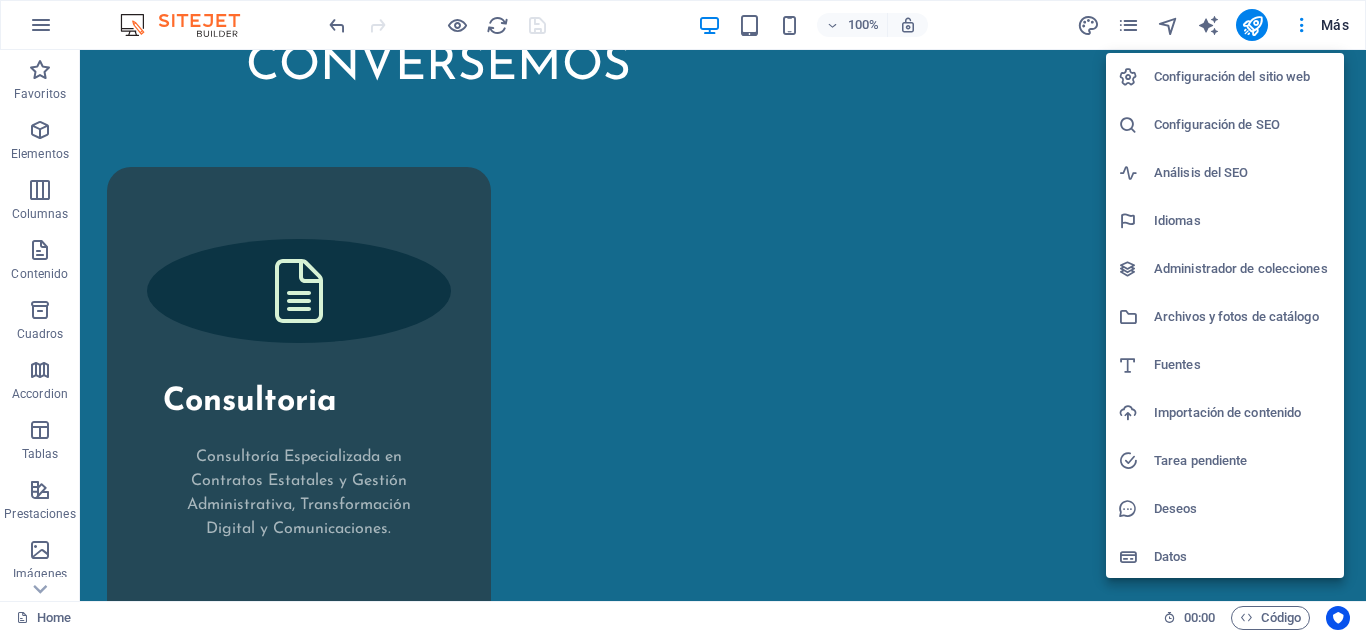 click on "Configuración de SEO" at bounding box center [1243, 125] 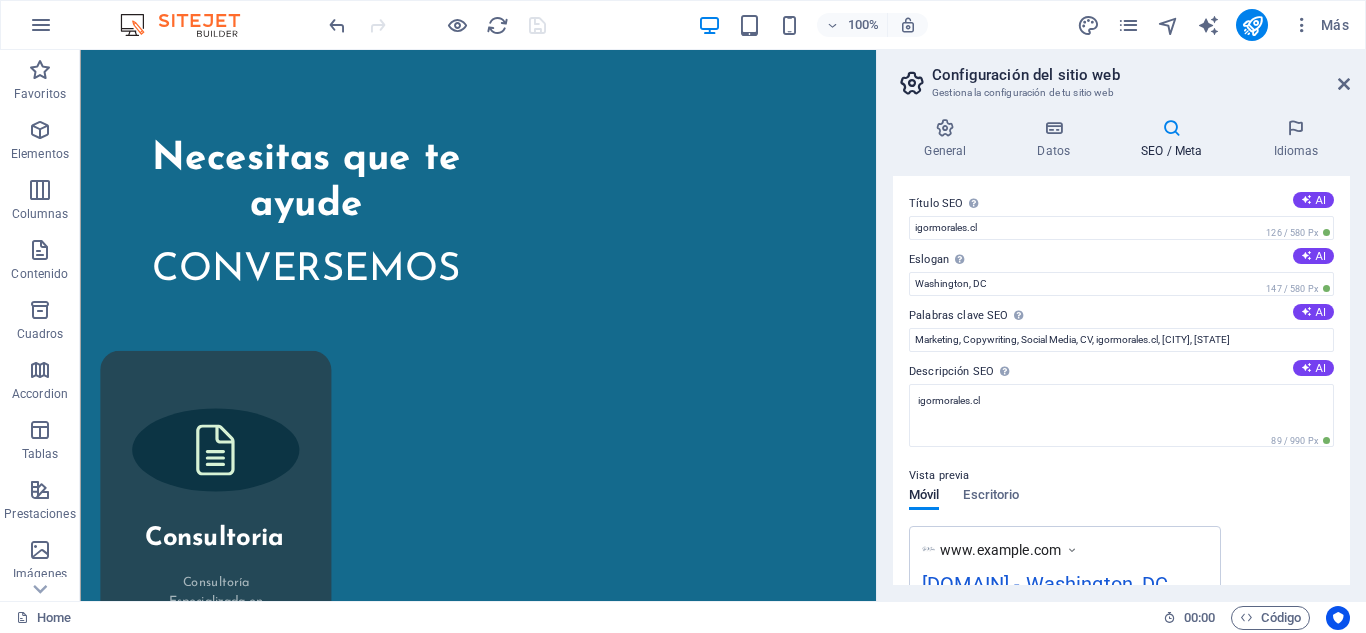 scroll, scrollTop: 2801, scrollLeft: 0, axis: vertical 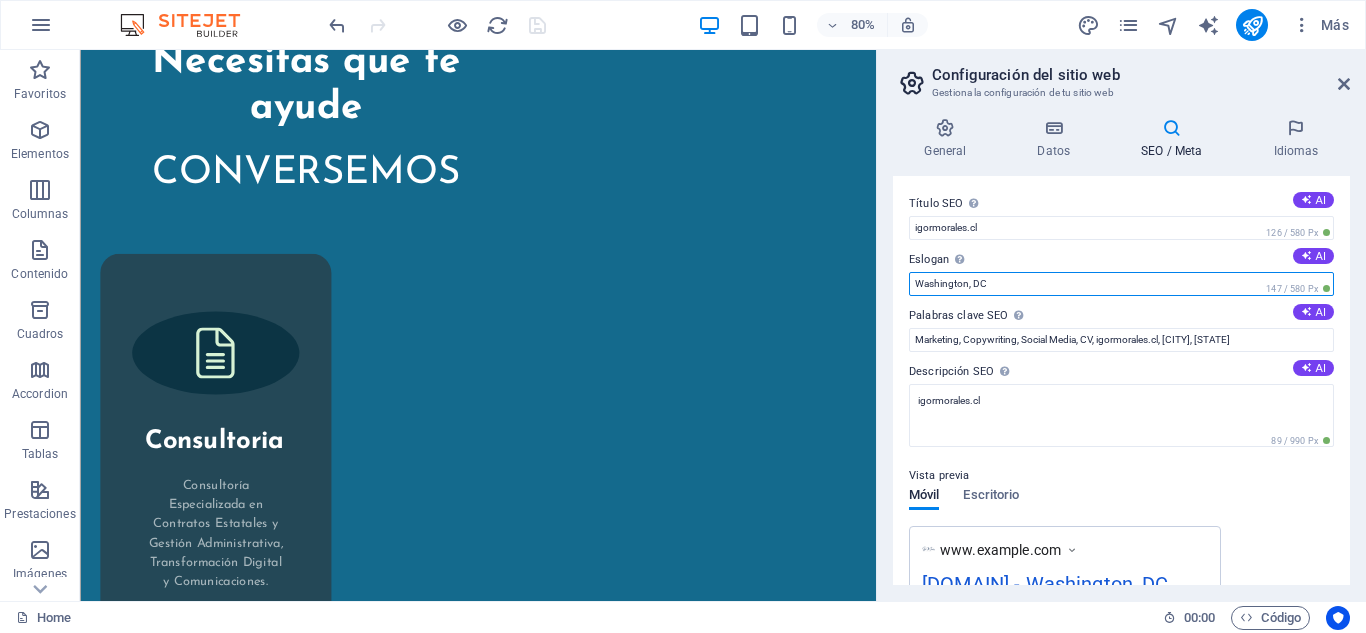 click on "Washington, DC" at bounding box center (1121, 284) 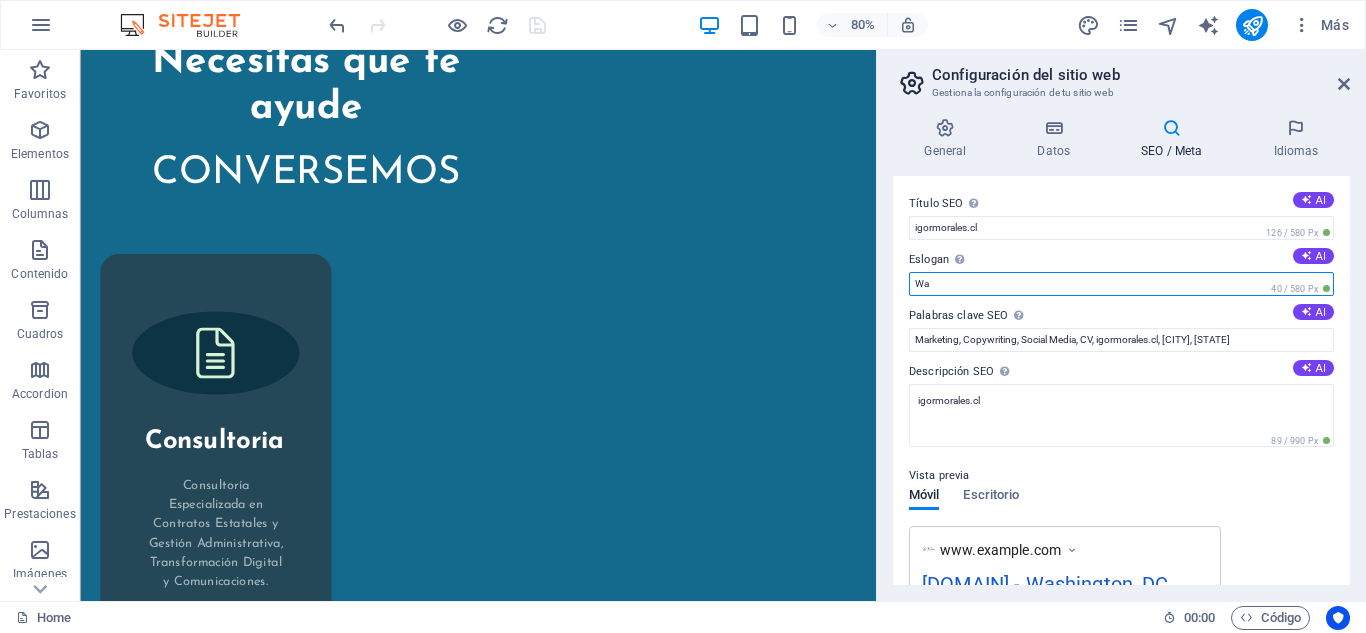 type on "W" 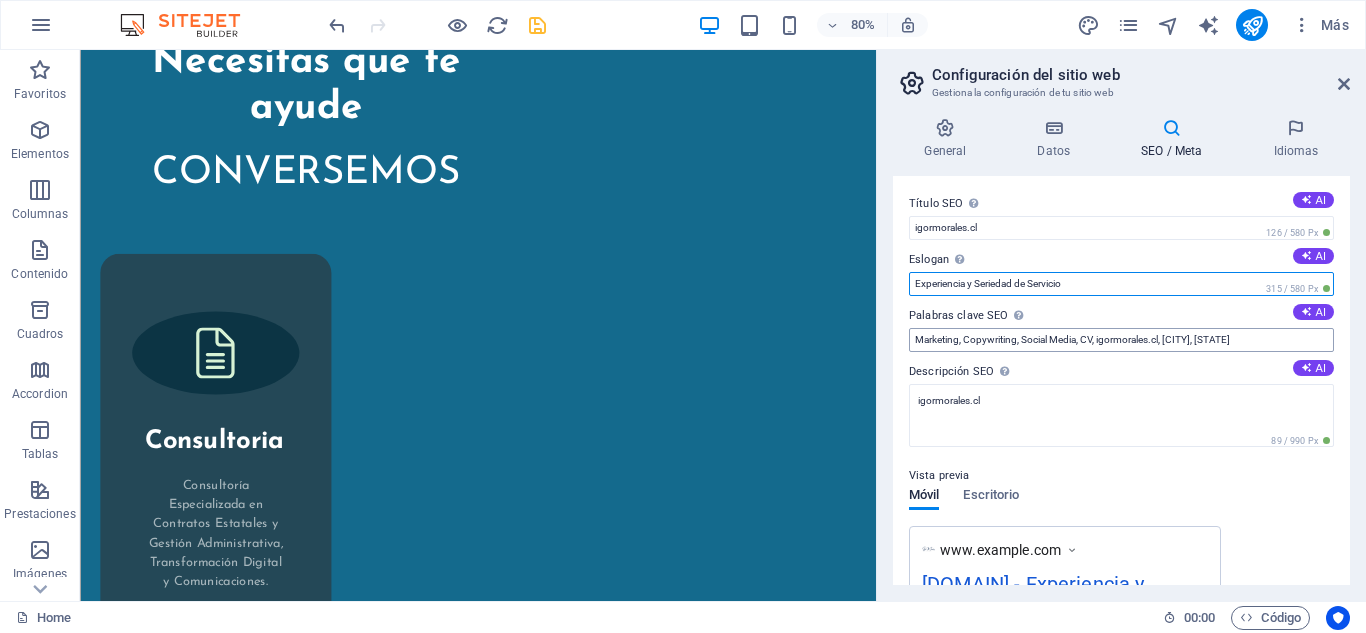 type on "Experiencia y Seriedad de Servicio" 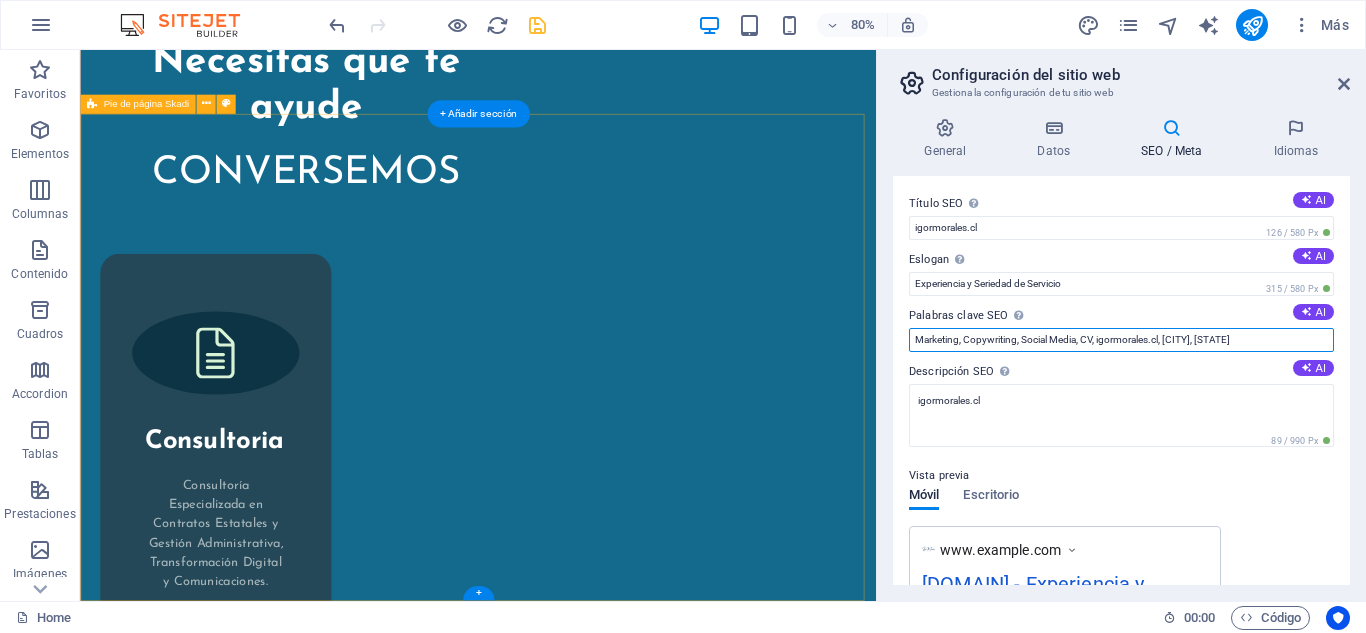 drag, startPoint x: 1317, startPoint y: 388, endPoint x: 932, endPoint y: 415, distance: 385.9456 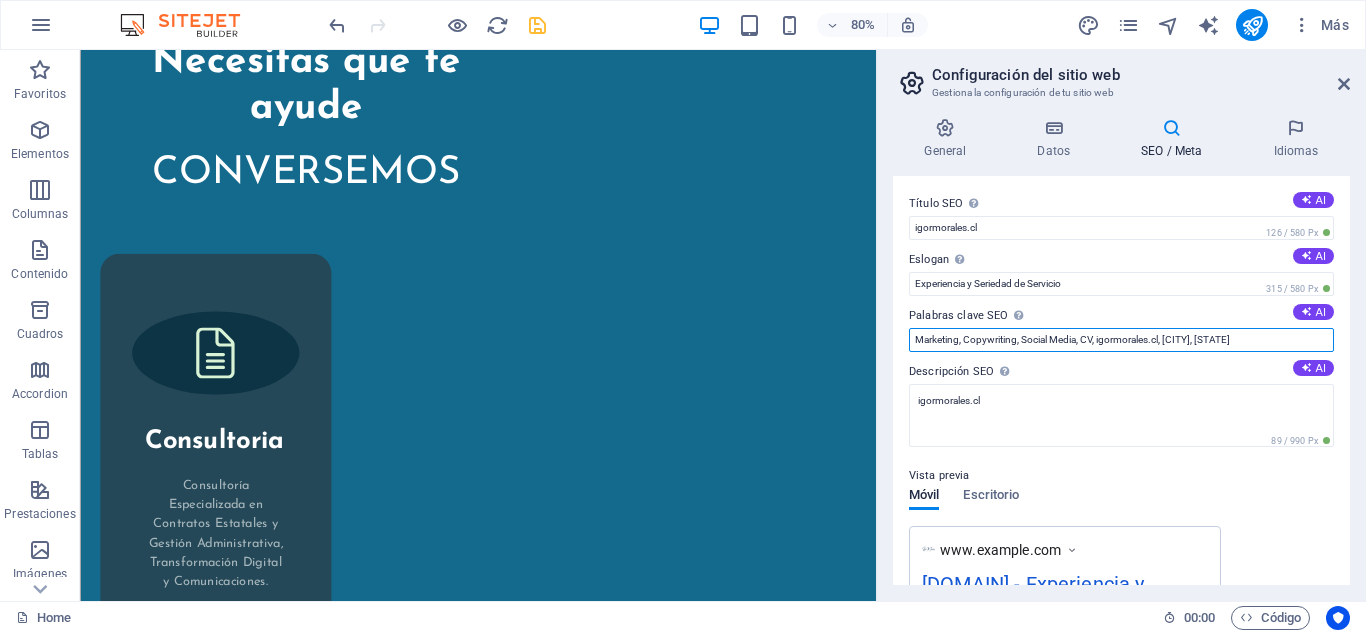 click on "Marketing, Copywriting, Social Media, CV, igormorales.cl, [CITY], [STATE]" at bounding box center (1121, 340) 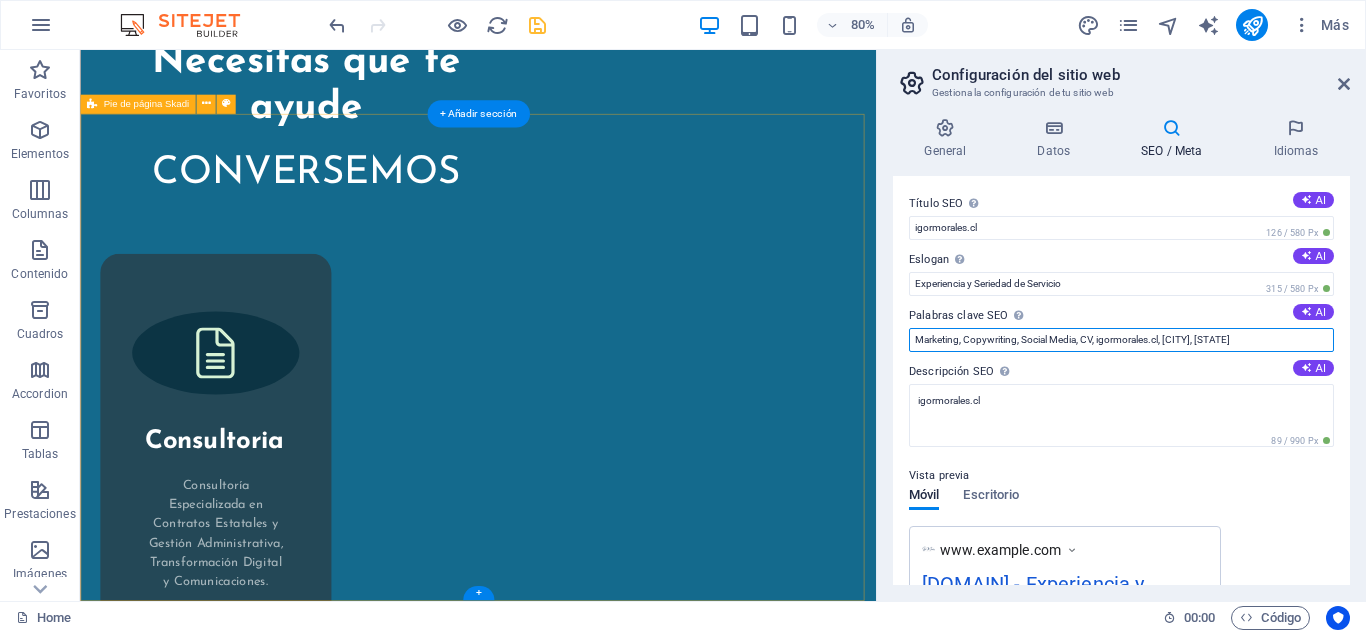 drag, startPoint x: 1320, startPoint y: 390, endPoint x: 1008, endPoint y: 372, distance: 312.5188 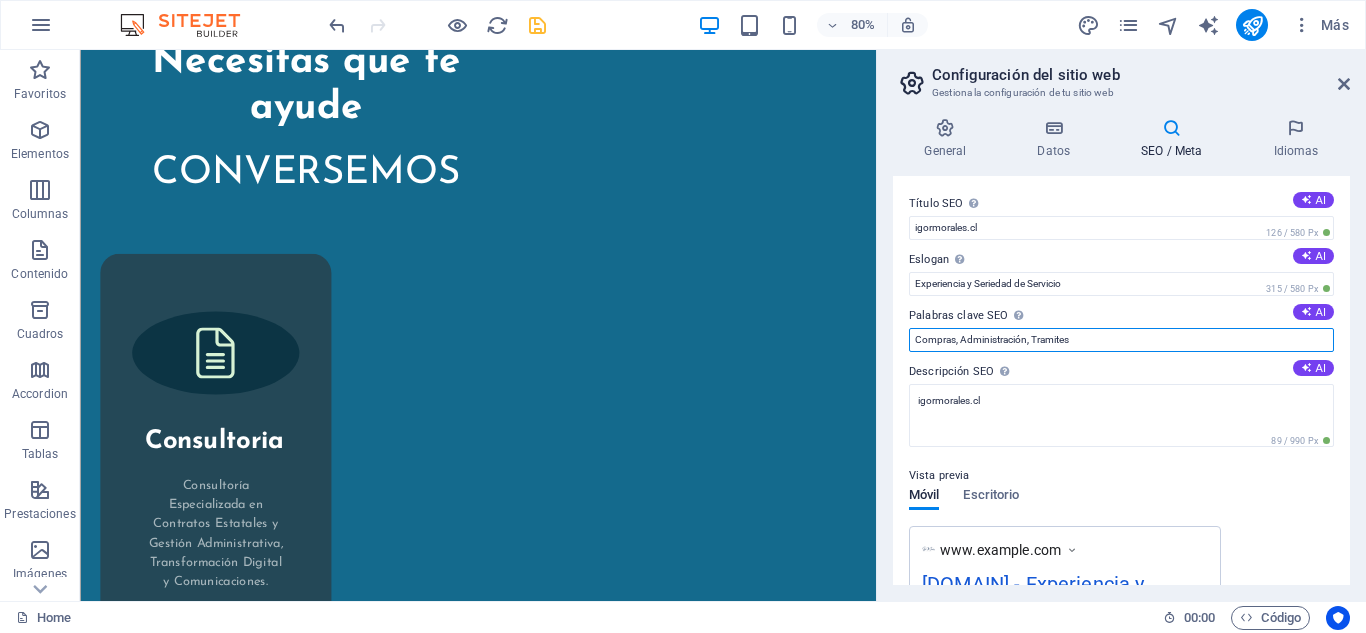 click on "Compras, Administración, Tramites" at bounding box center (1121, 340) 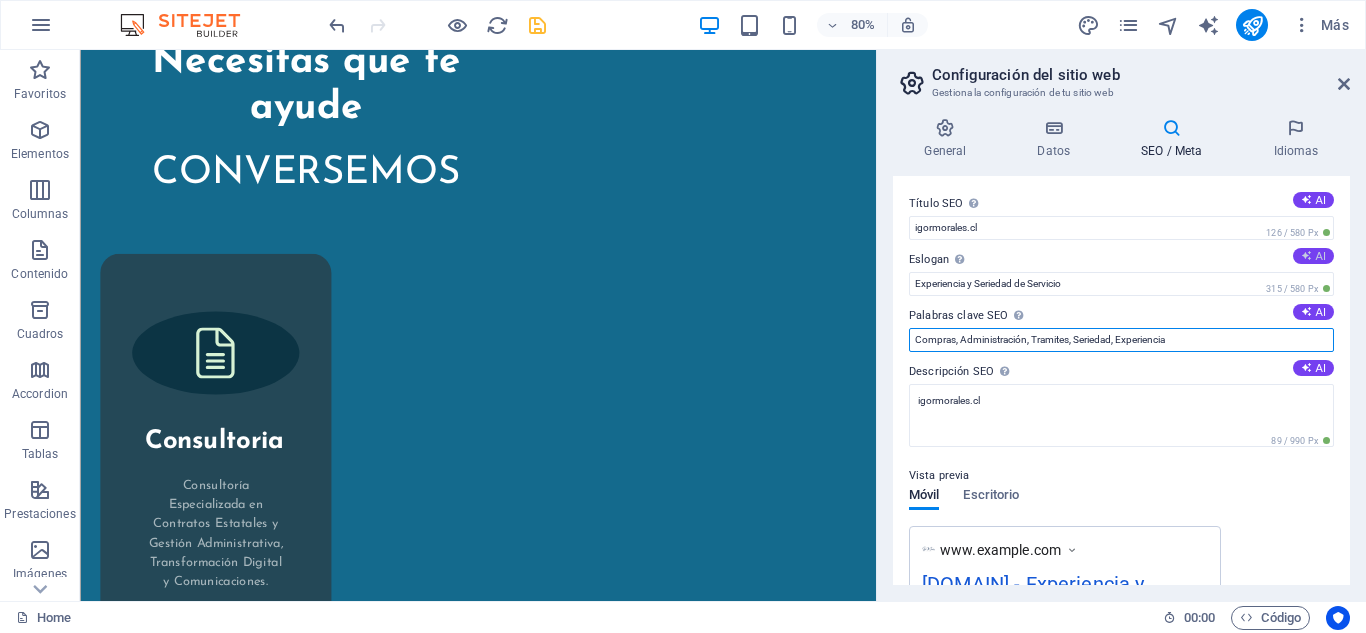 type on "Compras, Administración, Tramites, Seriedad, Experiencia" 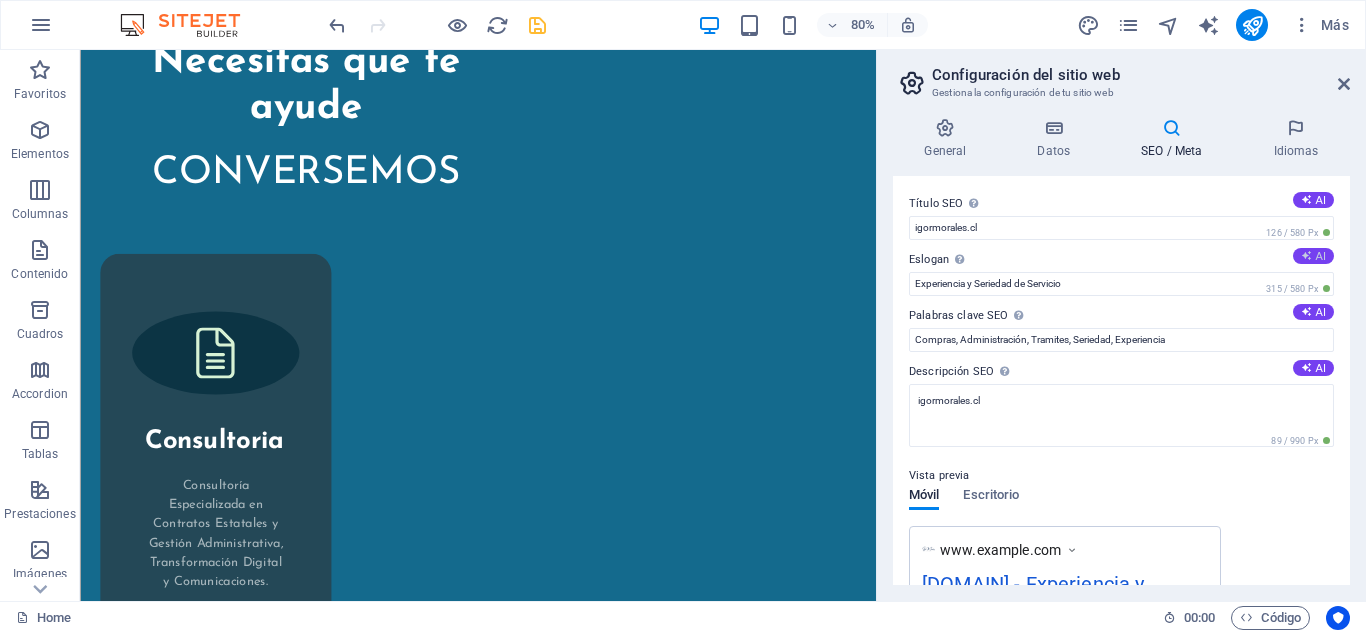 click on "AI" at bounding box center (1313, 256) 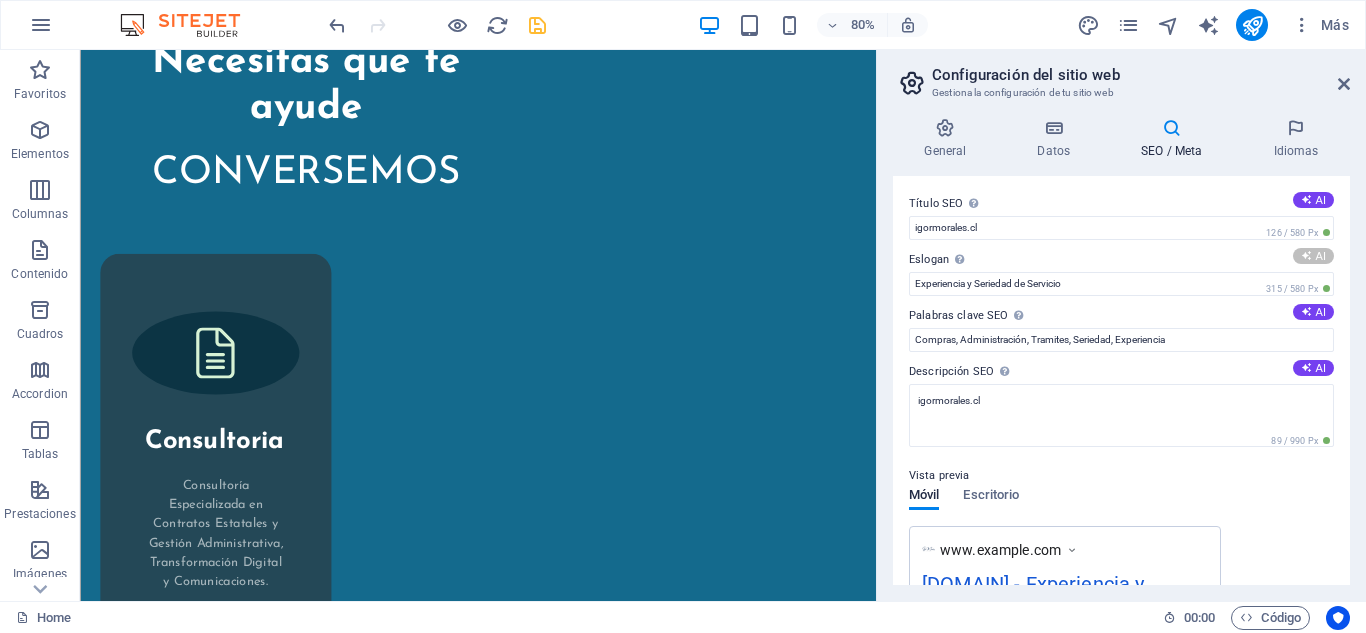 type on "Empowering Growth Through Insightful Dialogue" 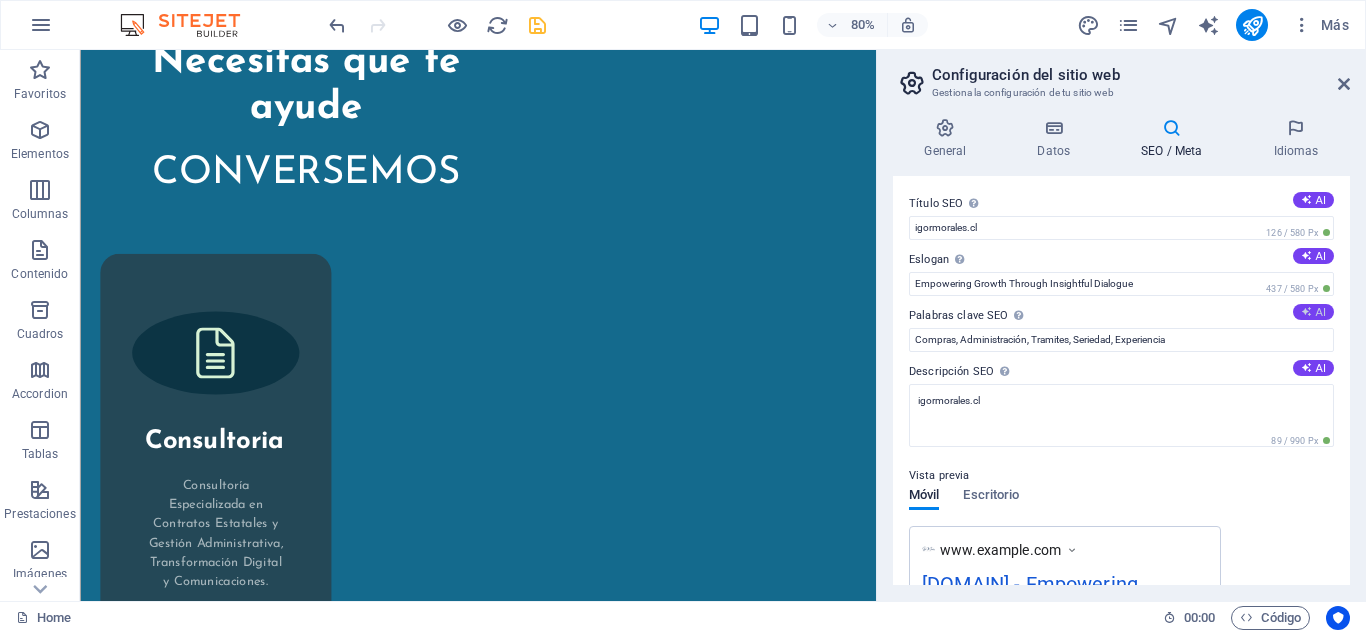 click on "AI" at bounding box center (1313, 312) 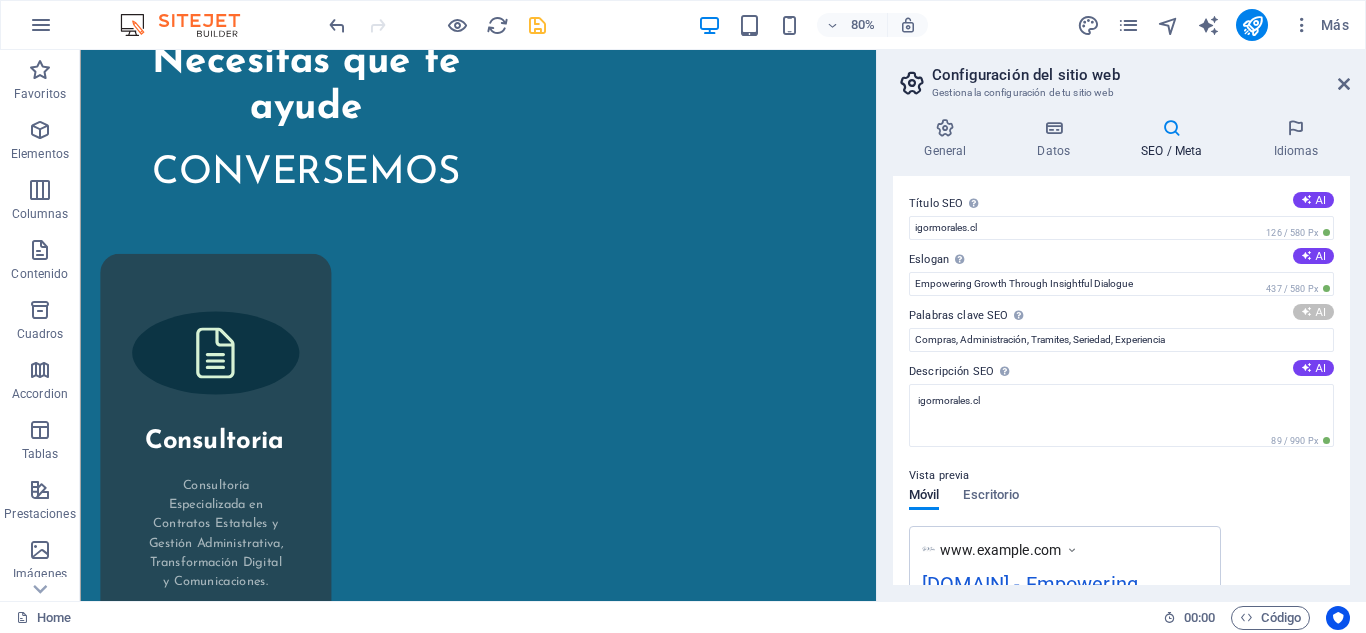 type on "state contracts consulting, administrative management, digital transformation, professional mentorship, public procurement expertise, organizational support services" 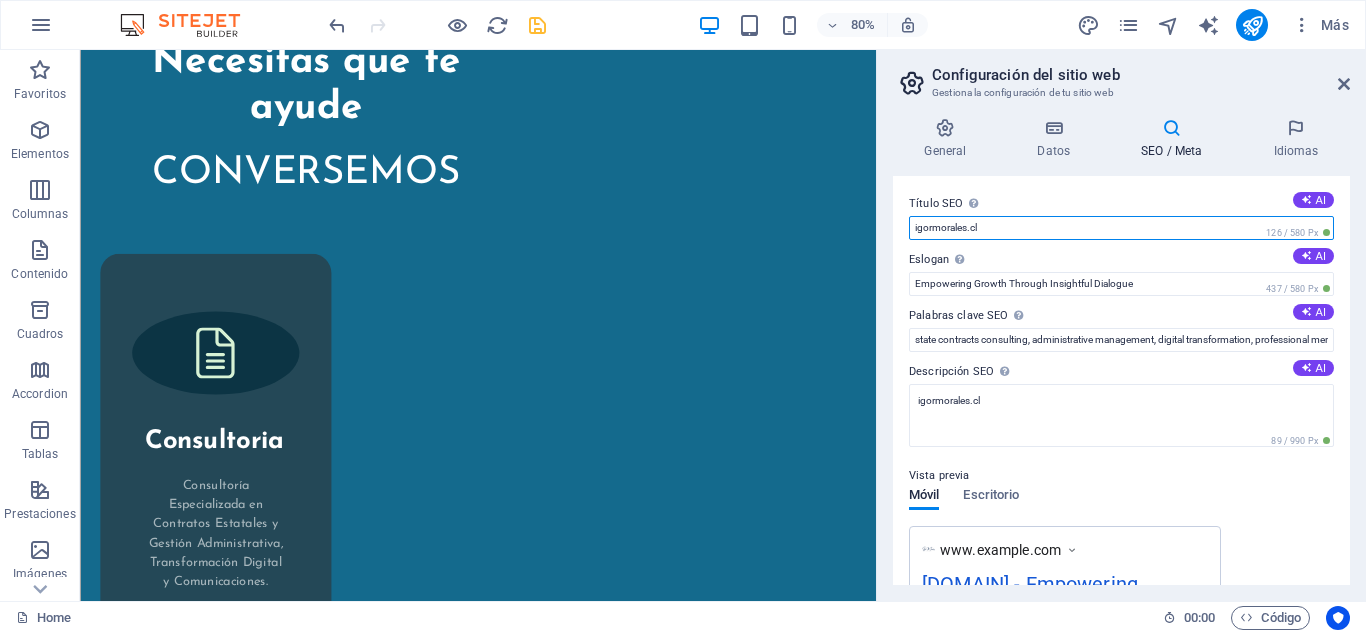 click on "igormorales.cl" at bounding box center [1121, 228] 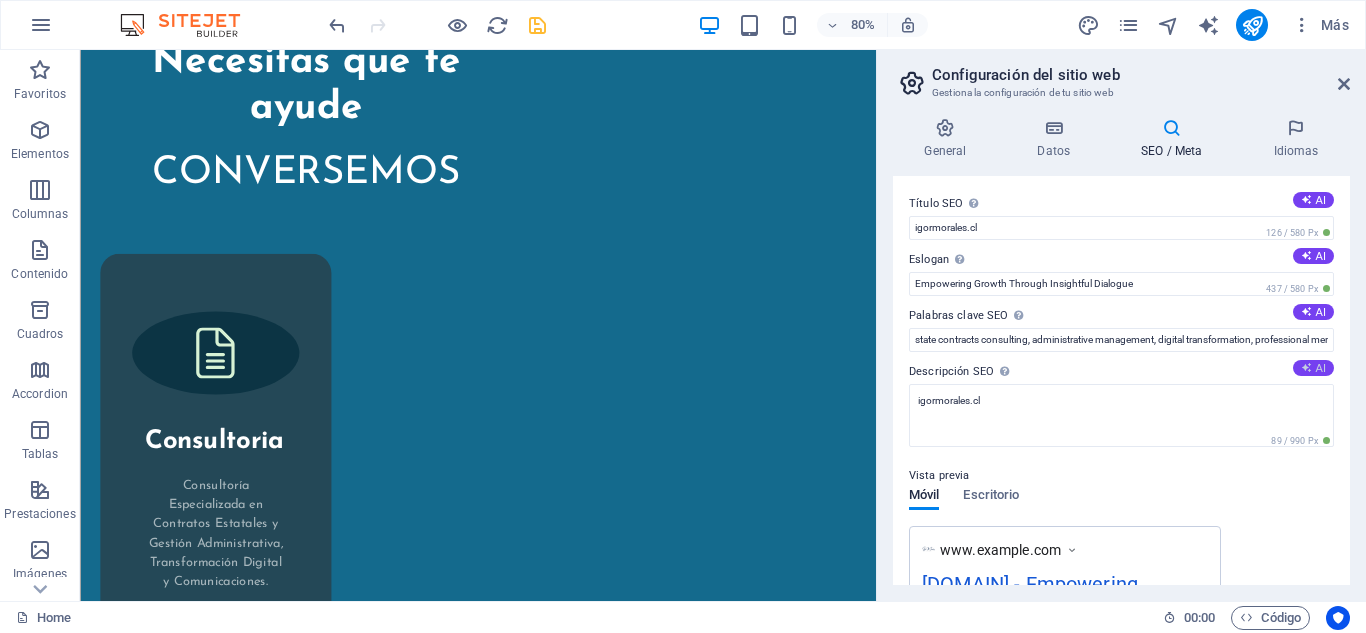 click on "AI" at bounding box center [1313, 368] 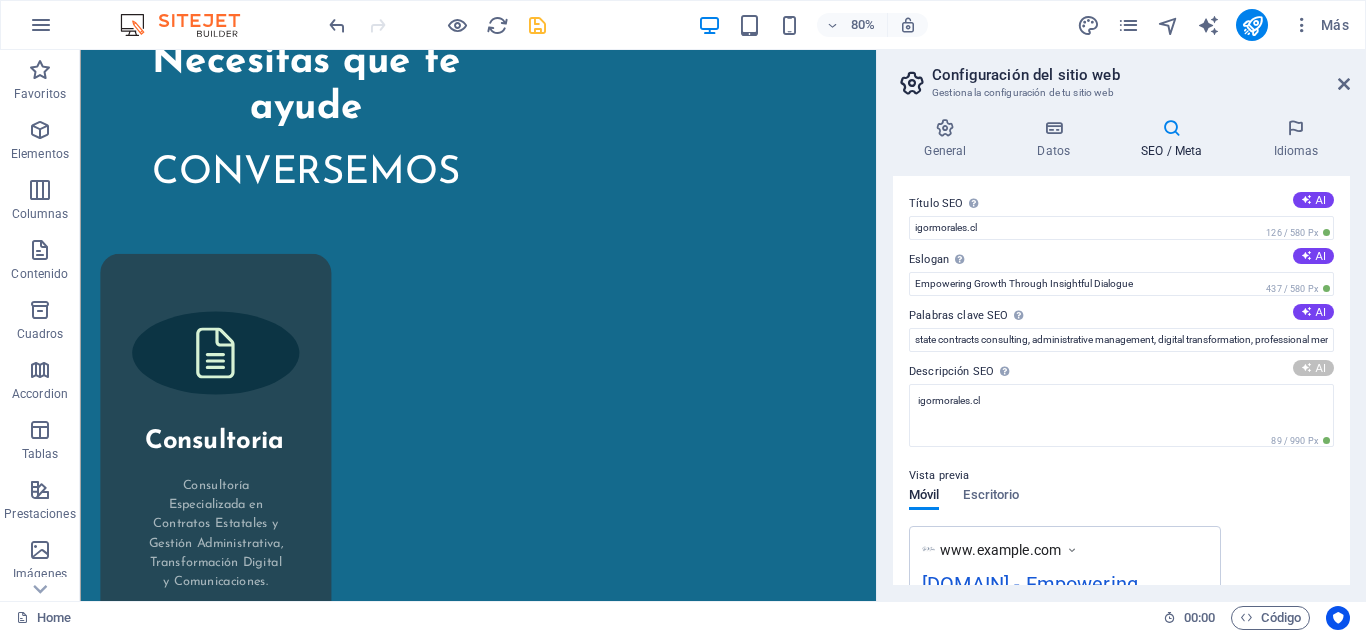 type on "Embark on a transformative journey of dialogue and growth with expert consulting in public contracts and digital transformation." 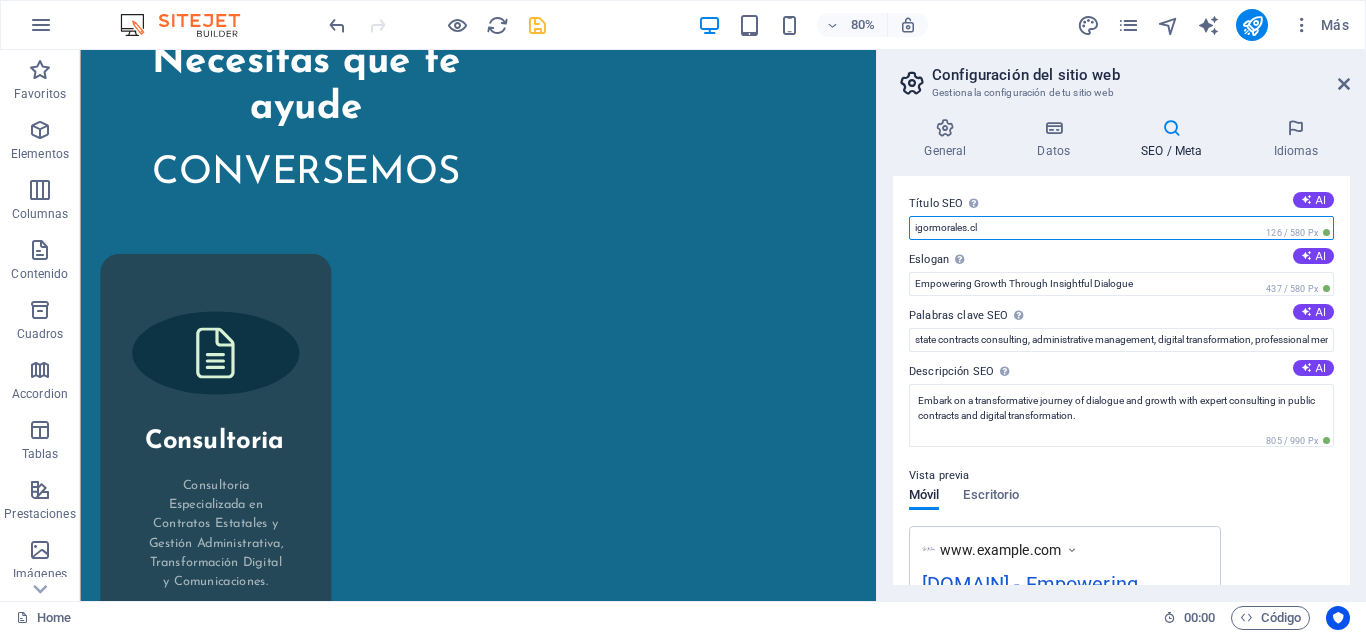 click on "igormorales.cl" at bounding box center [1121, 228] 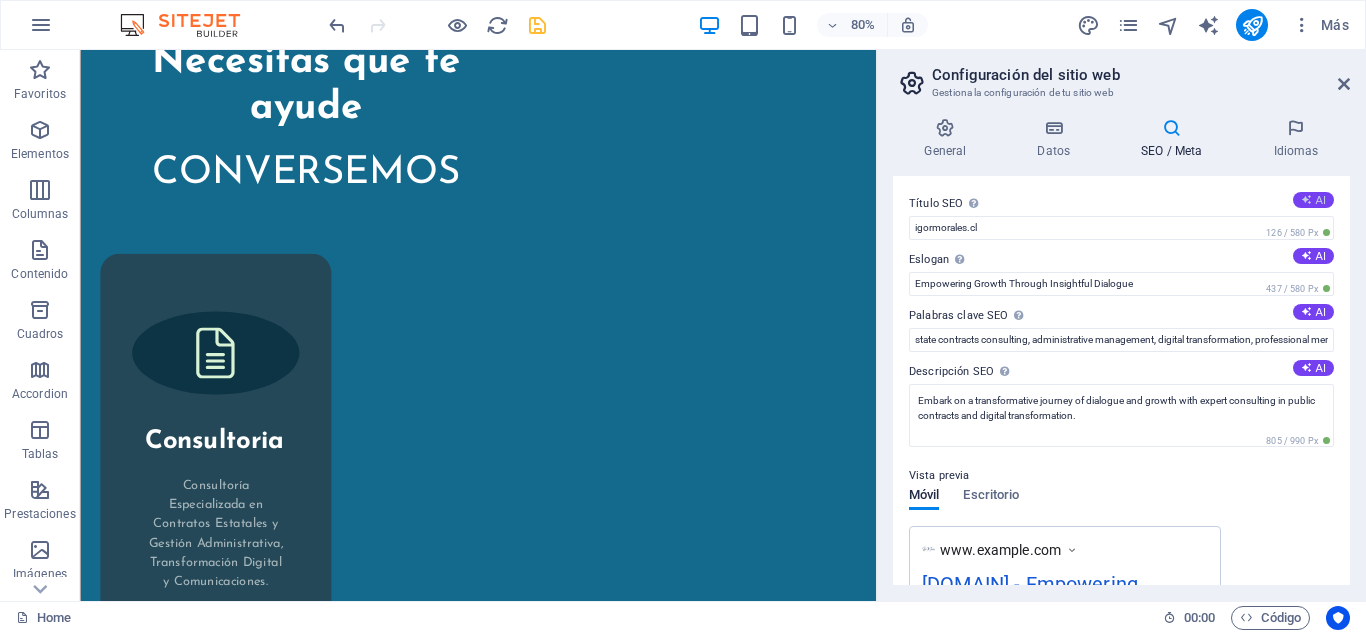 click on "AI" at bounding box center (1313, 200) 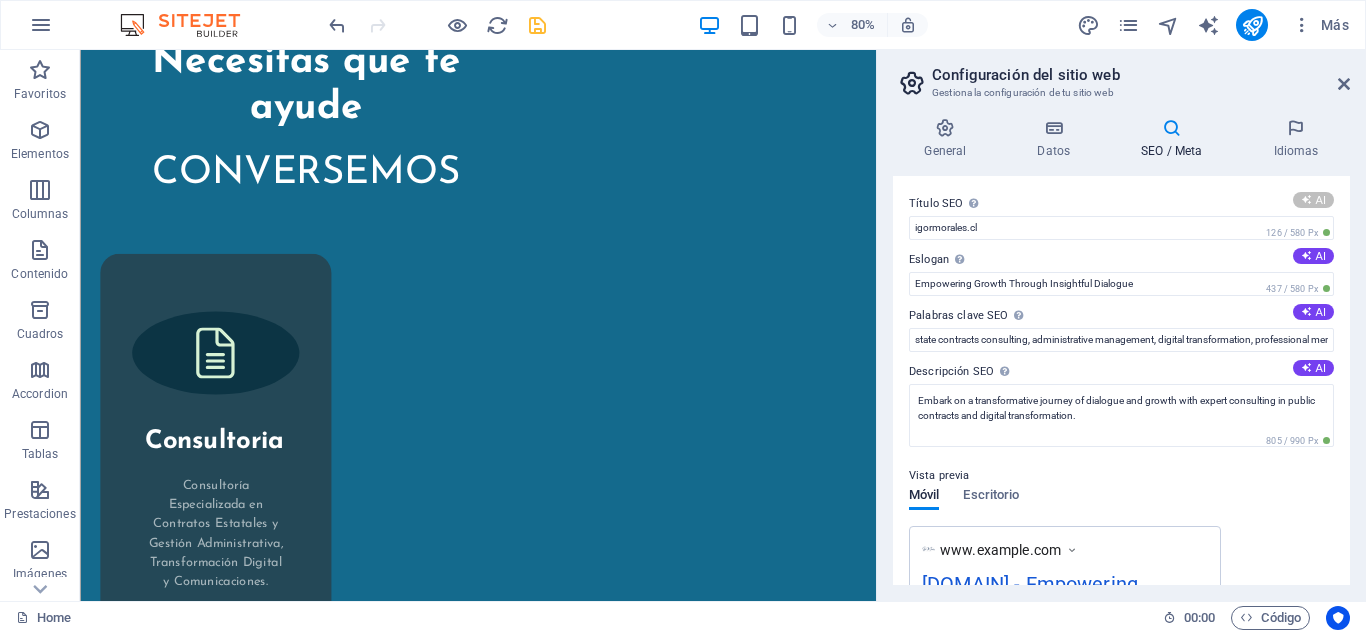 type on "Consultoría en Gestión Estatal" 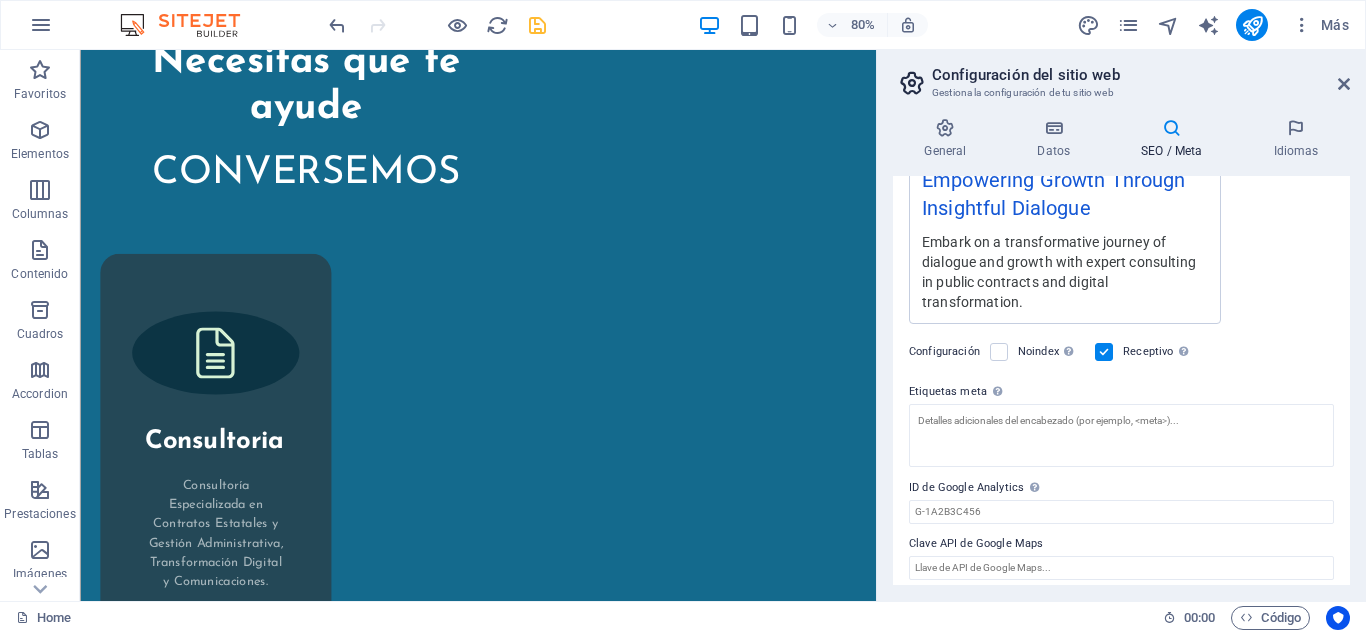scroll, scrollTop: 443, scrollLeft: 0, axis: vertical 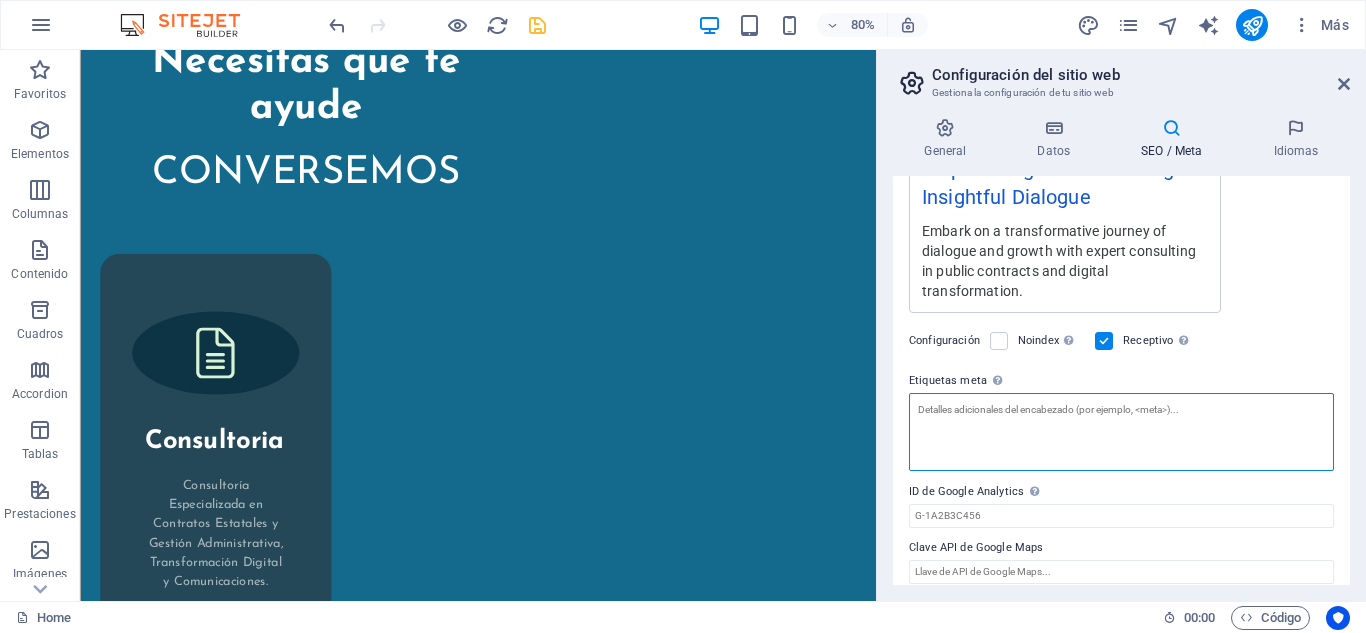 drag, startPoint x: 1175, startPoint y: 412, endPoint x: 1141, endPoint y: 407, distance: 34.36568 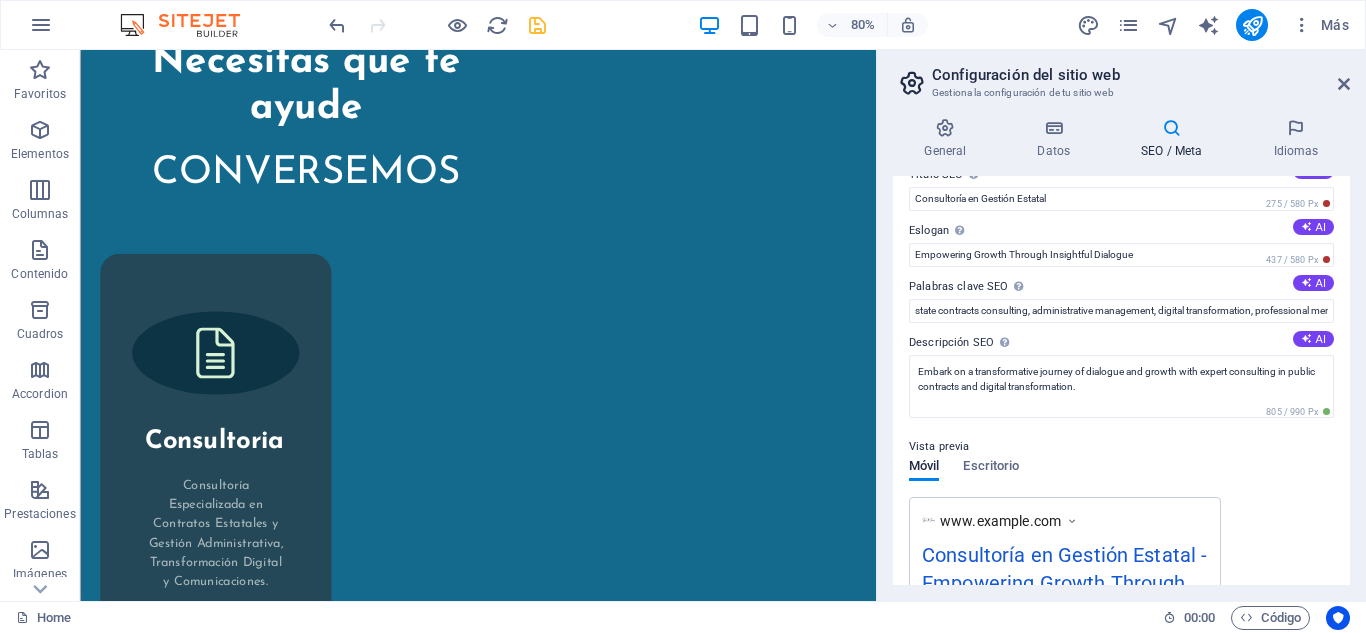 scroll, scrollTop: 0, scrollLeft: 0, axis: both 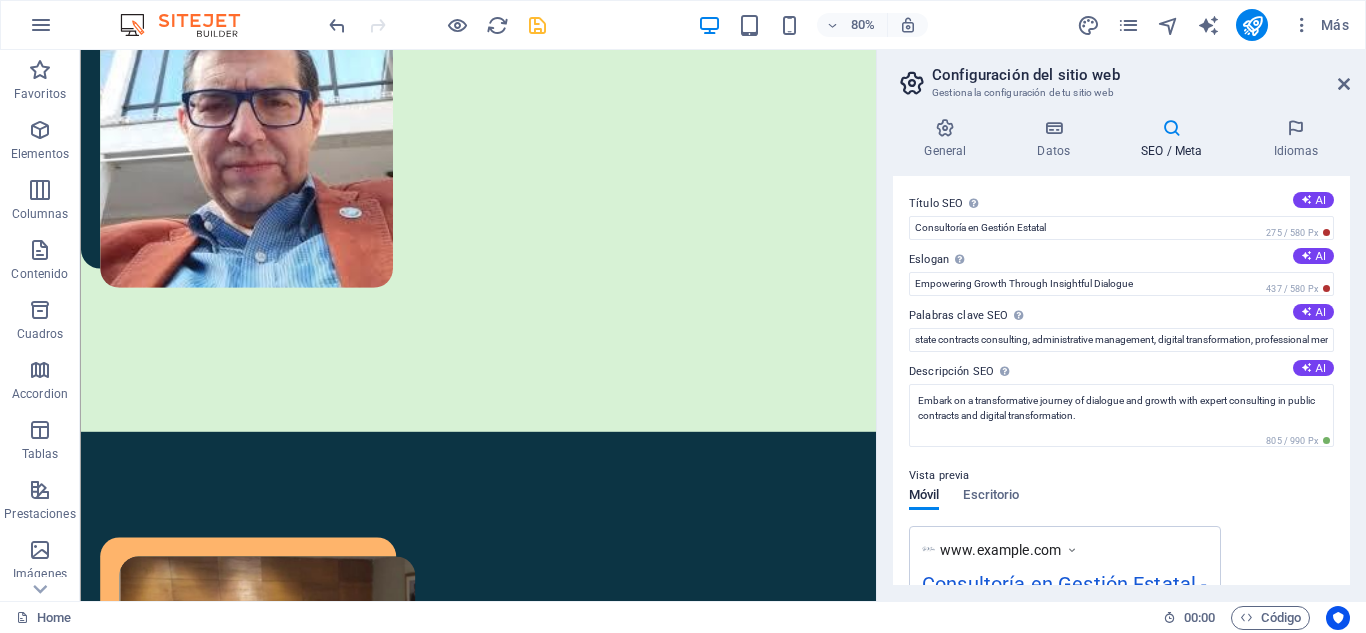 drag, startPoint x: 1067, startPoint y: 630, endPoint x: 968, endPoint y: 274, distance: 369.50912 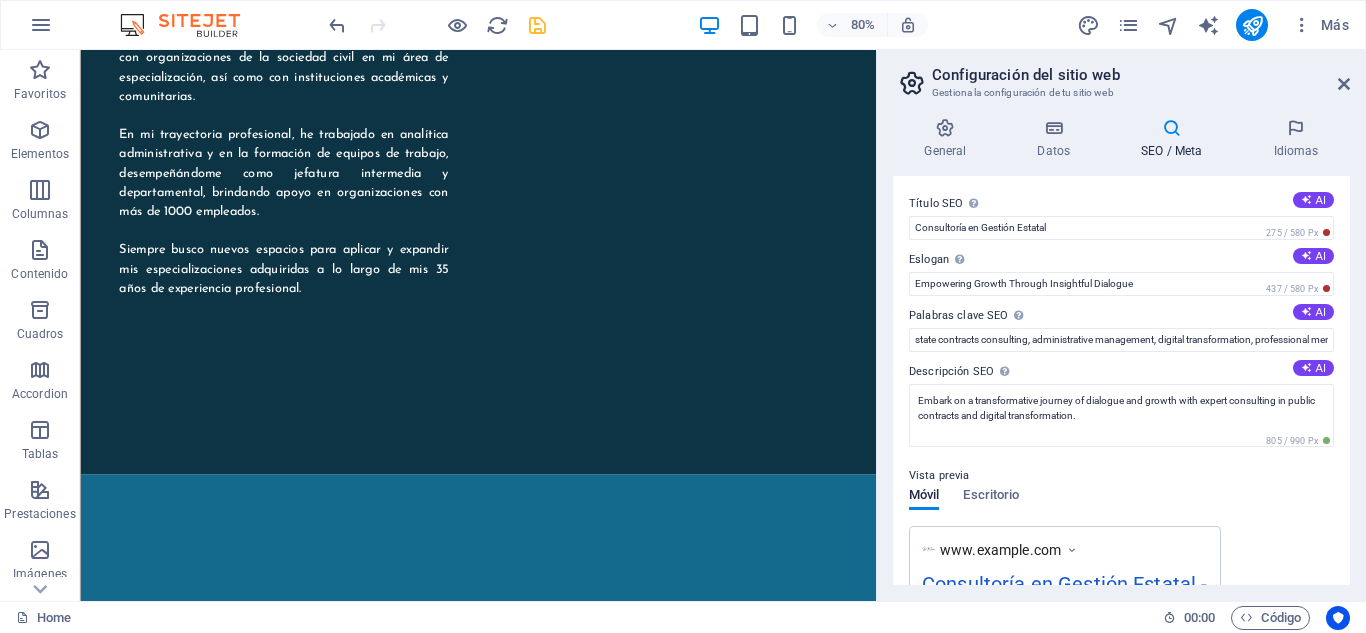 scroll, scrollTop: 2099, scrollLeft: 0, axis: vertical 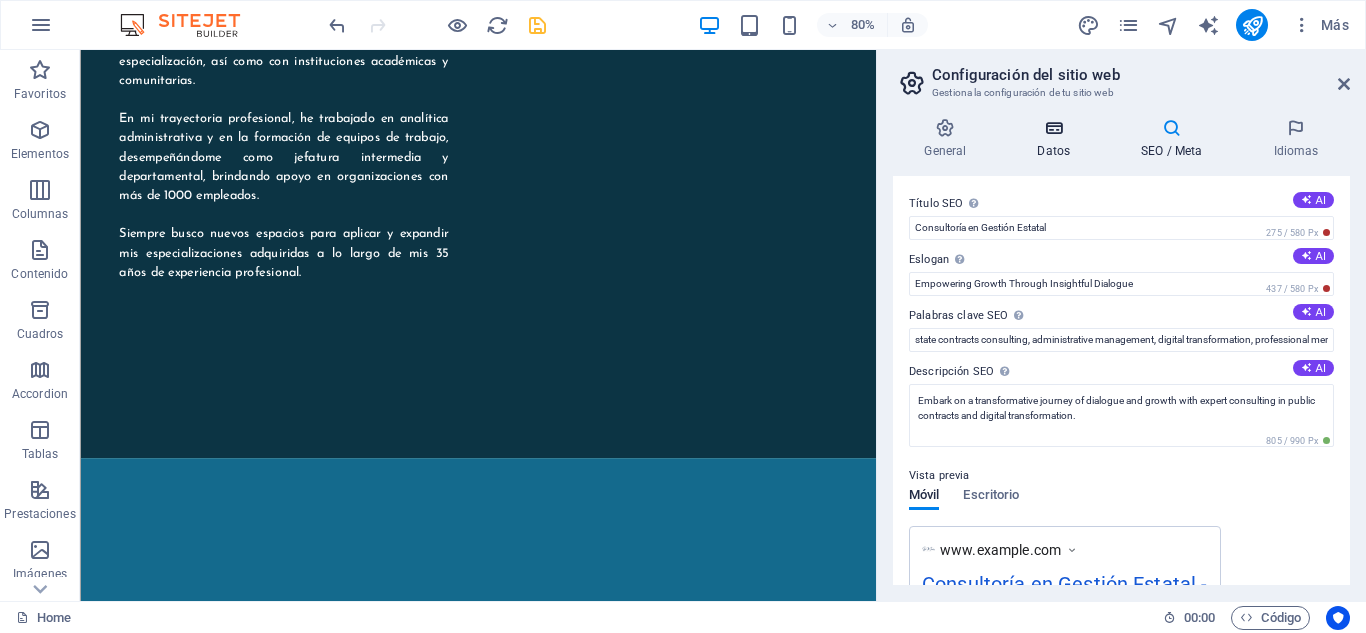 click at bounding box center [1054, 128] 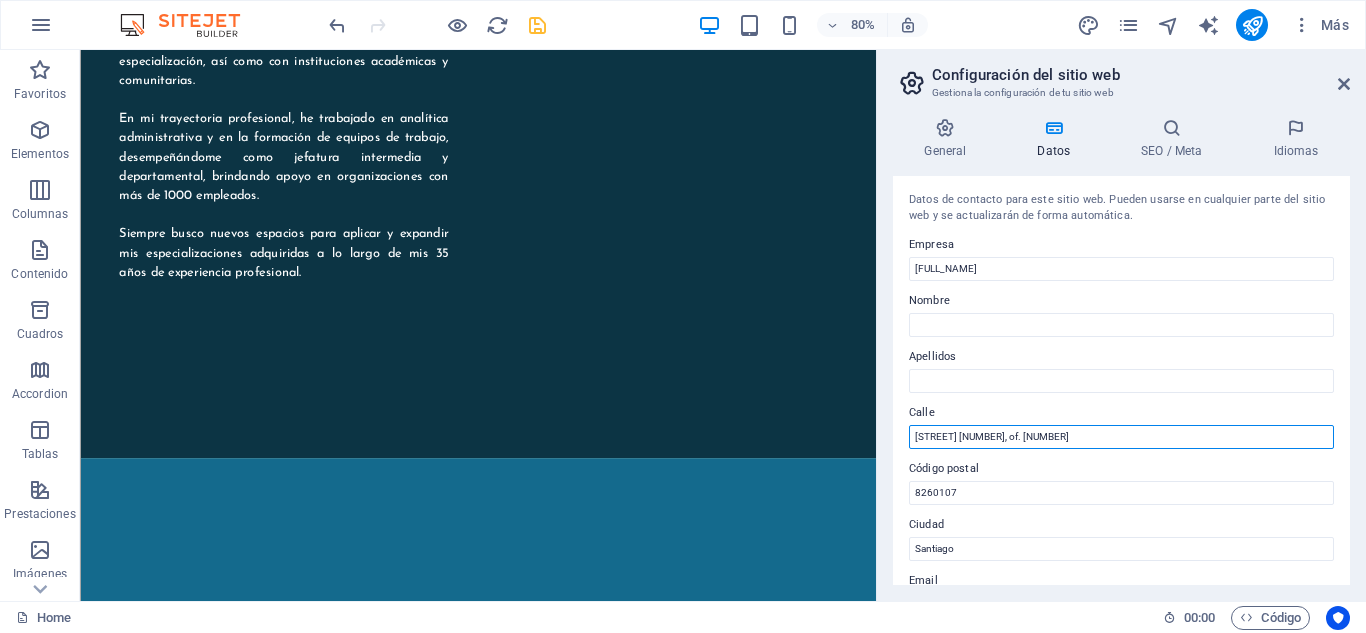 drag, startPoint x: 1108, startPoint y: 439, endPoint x: 905, endPoint y: 421, distance: 203.79646 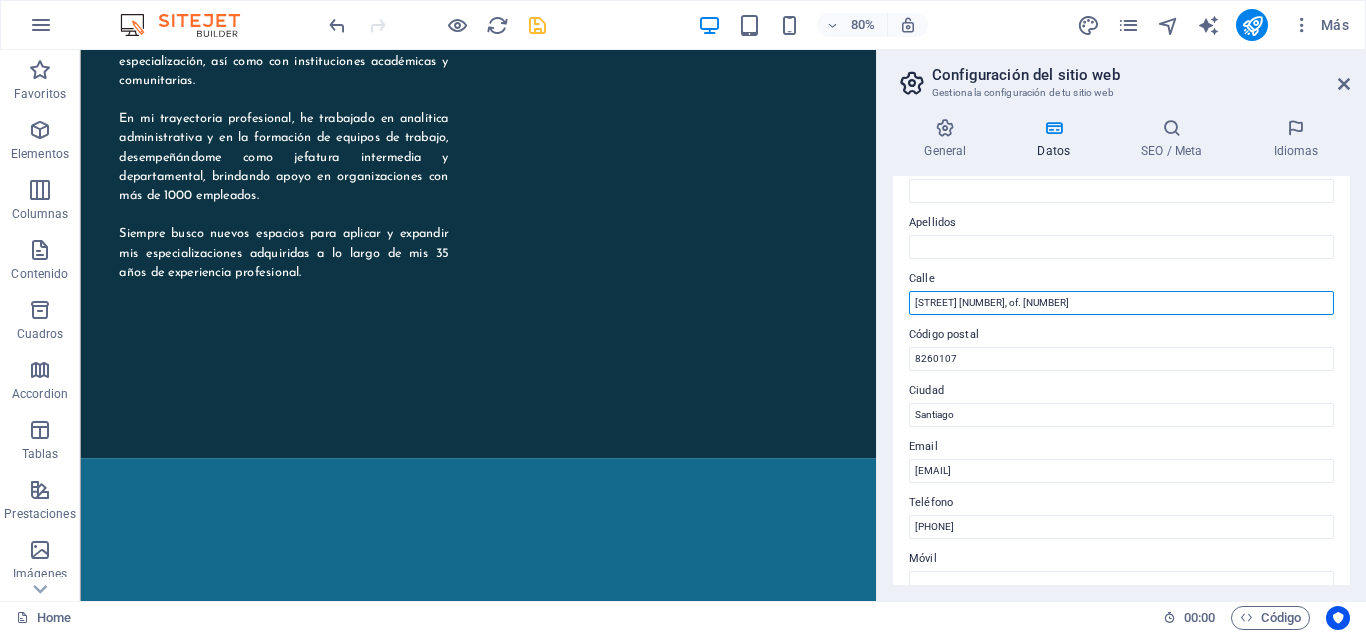 scroll, scrollTop: 136, scrollLeft: 0, axis: vertical 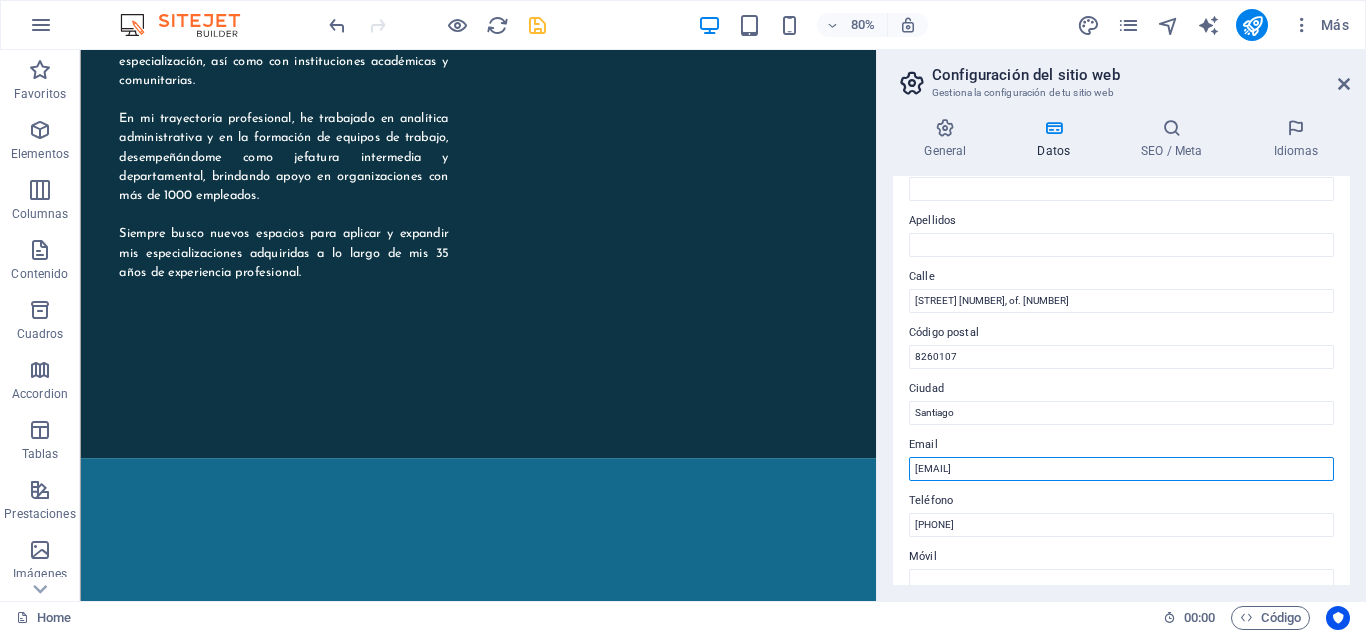 click on "[EMAIL]" at bounding box center [1121, 469] 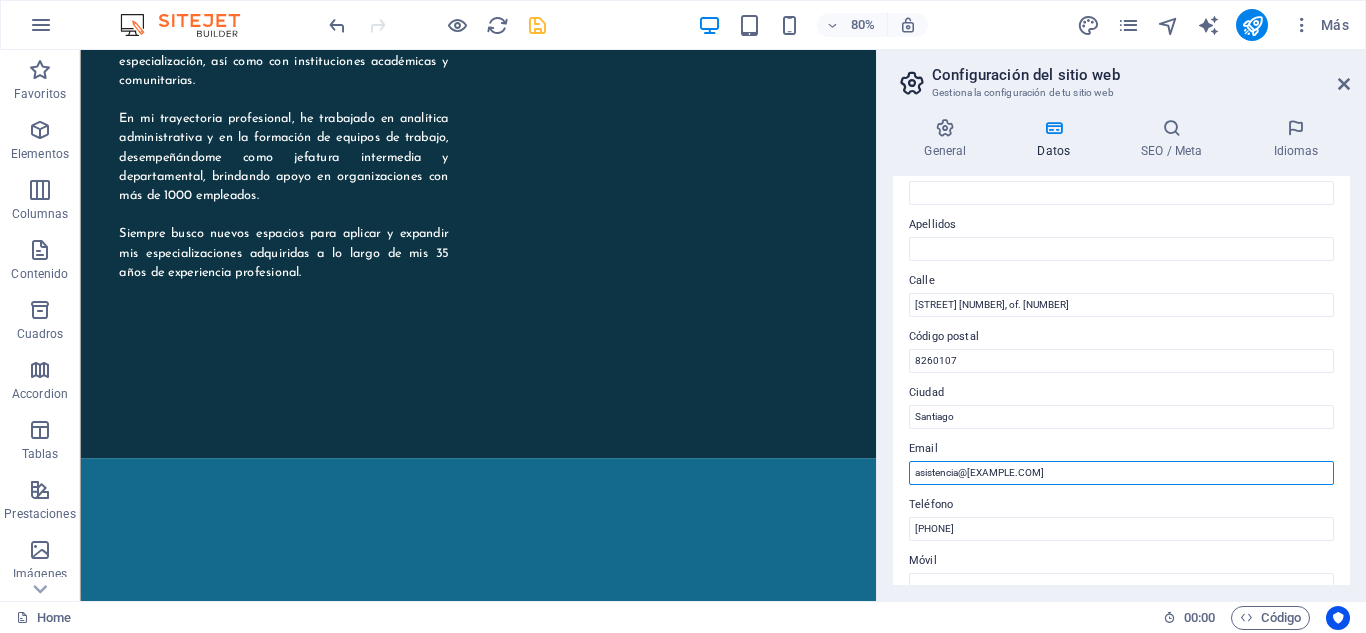 scroll, scrollTop: 0, scrollLeft: 0, axis: both 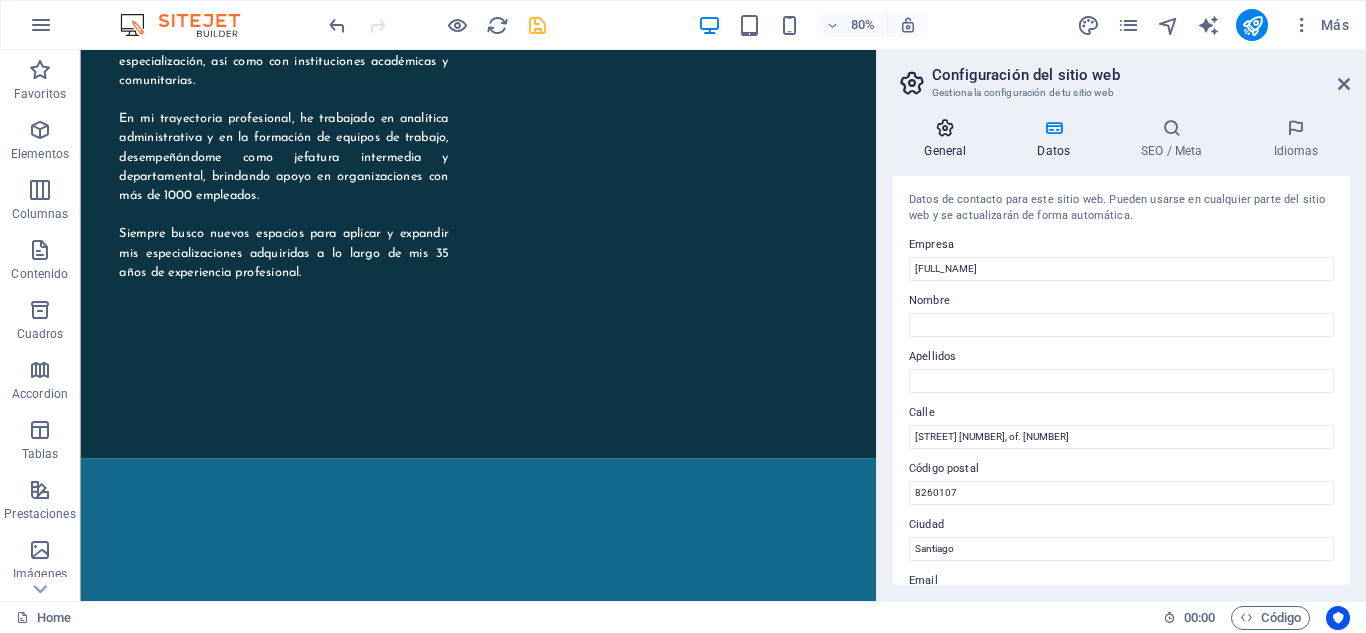 type on "asistencia@[EXAMPLE.COM]" 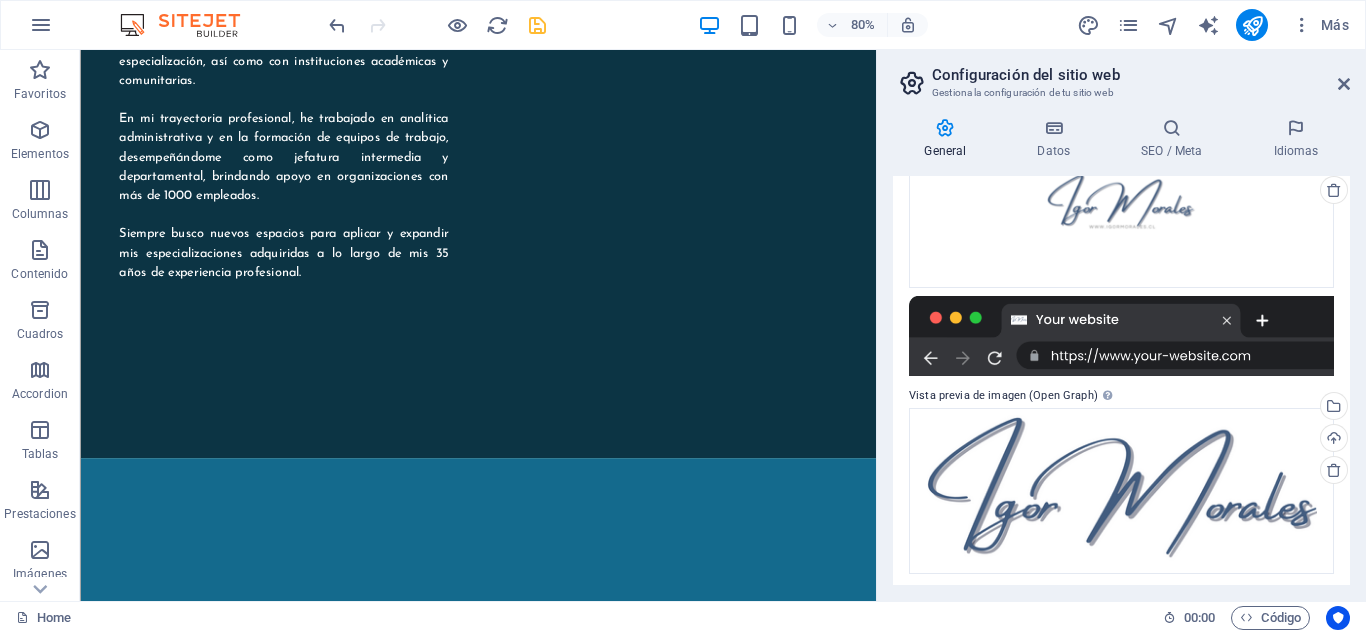 scroll, scrollTop: 261, scrollLeft: 0, axis: vertical 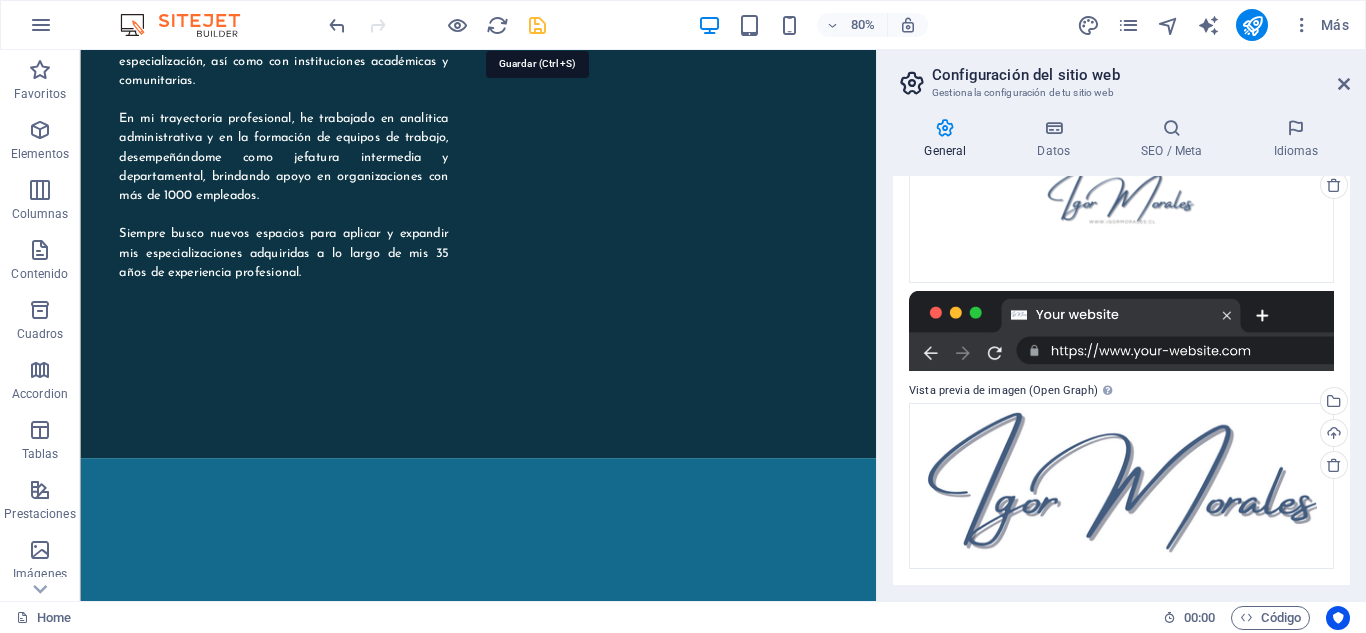 click at bounding box center (537, 25) 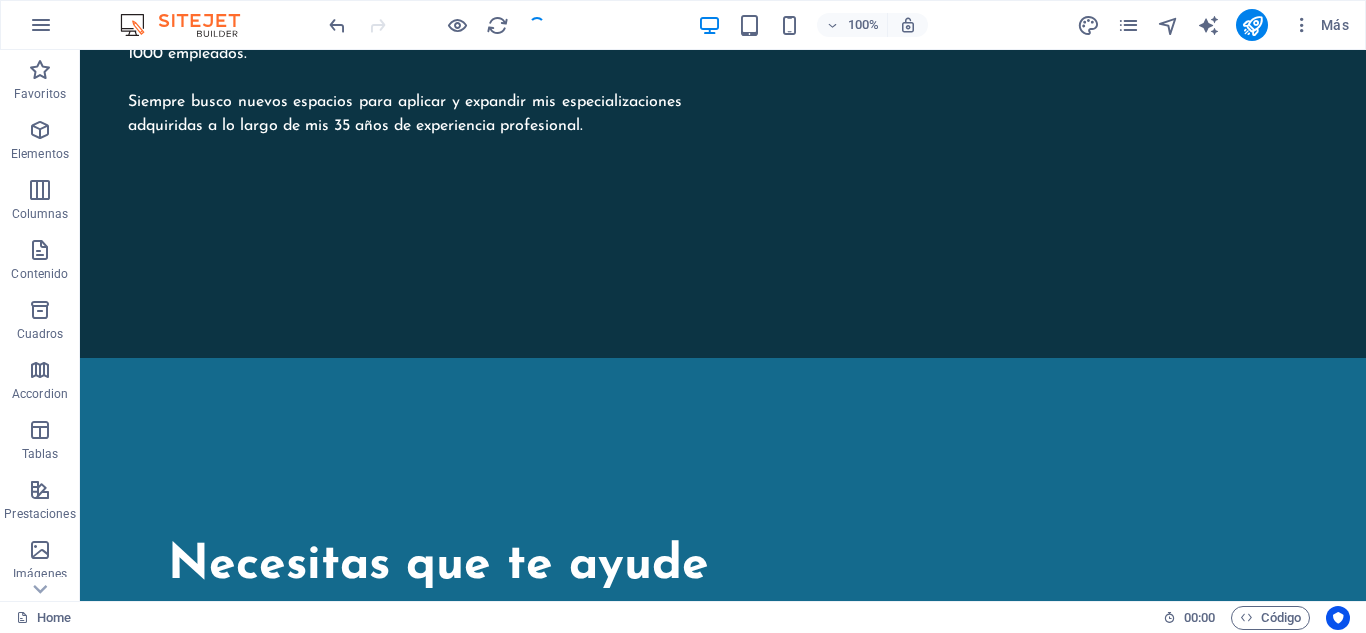 scroll, scrollTop: 1912, scrollLeft: 0, axis: vertical 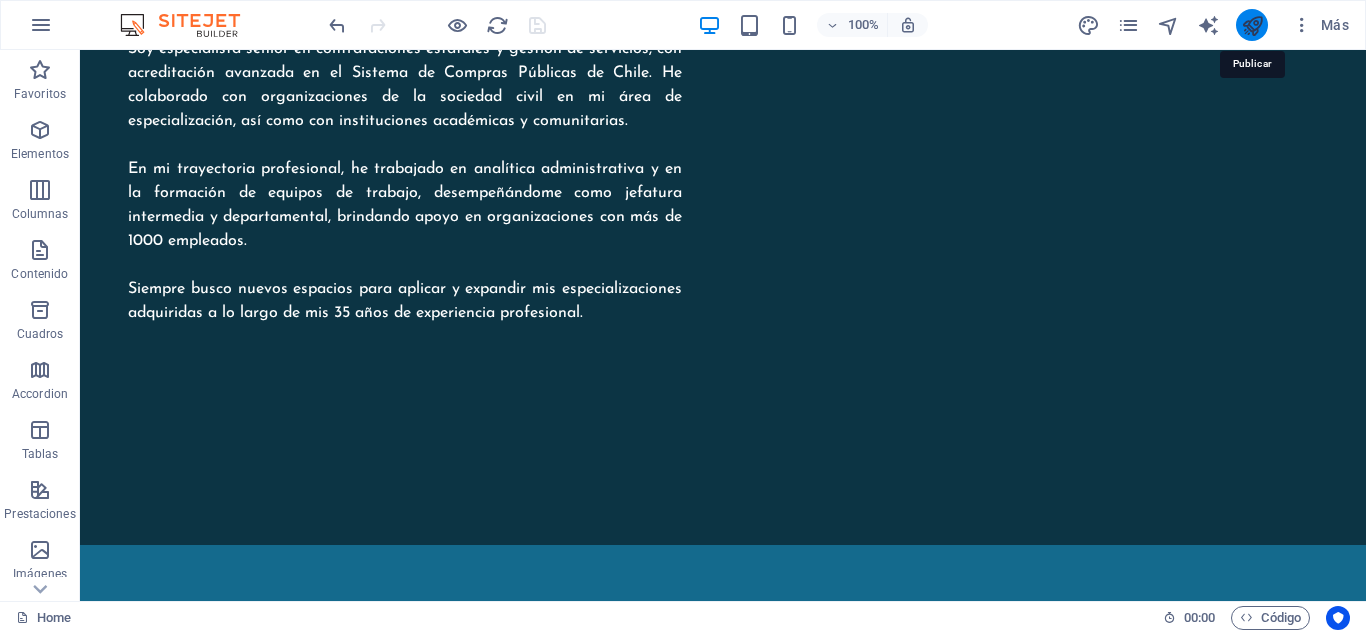 click at bounding box center [1252, 25] 